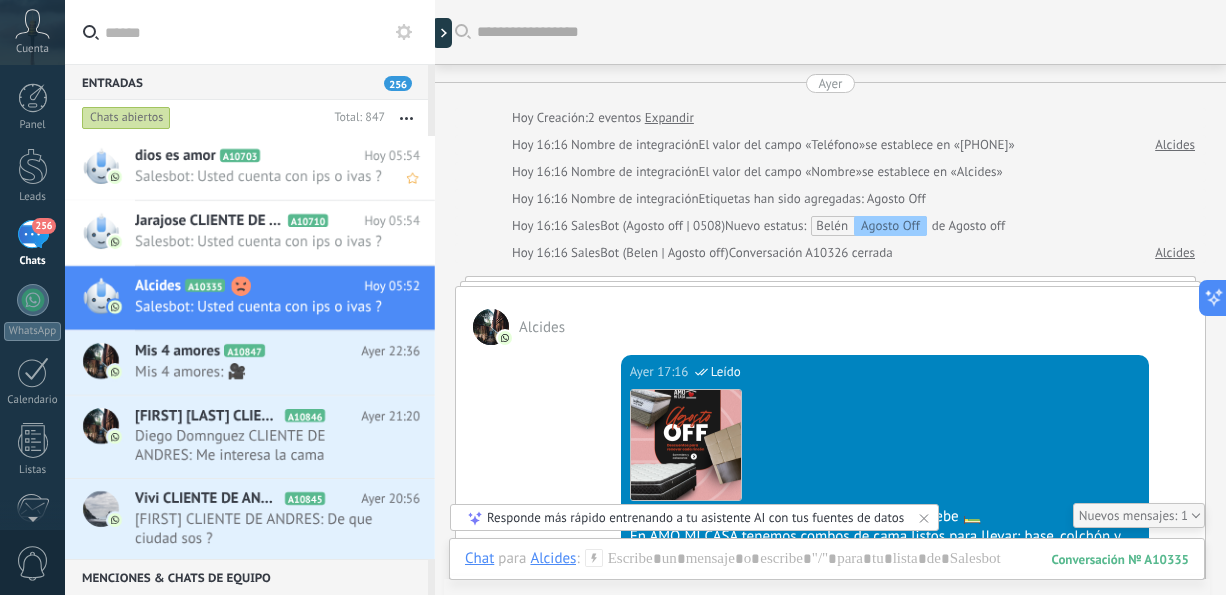 scroll, scrollTop: 0, scrollLeft: 0, axis: both 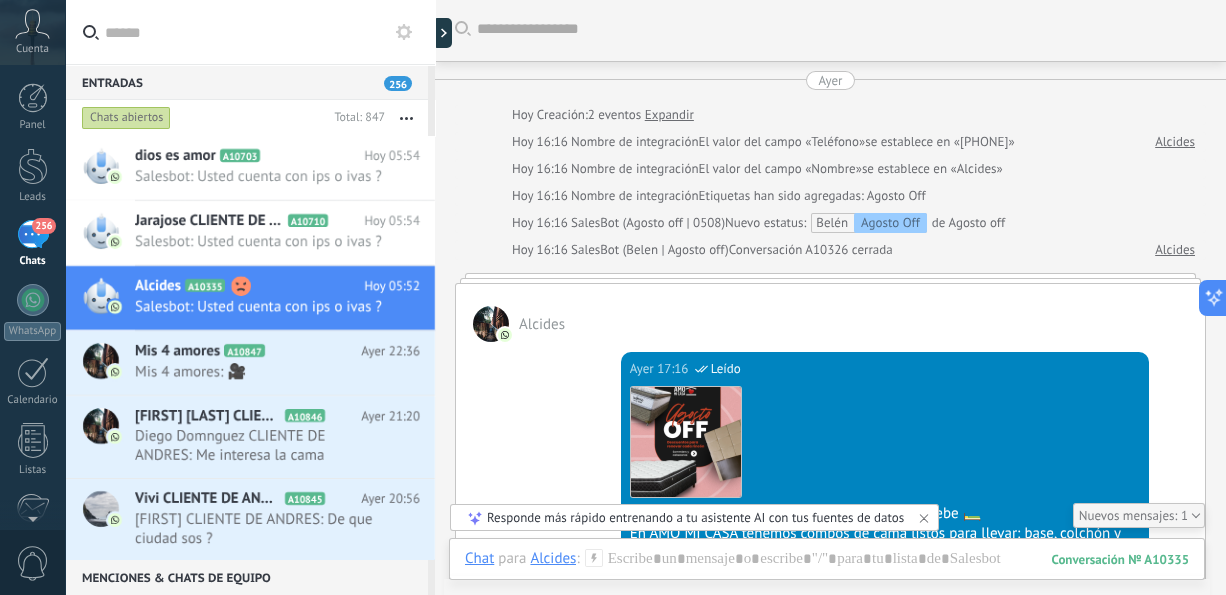 click at bounding box center [406, 118] 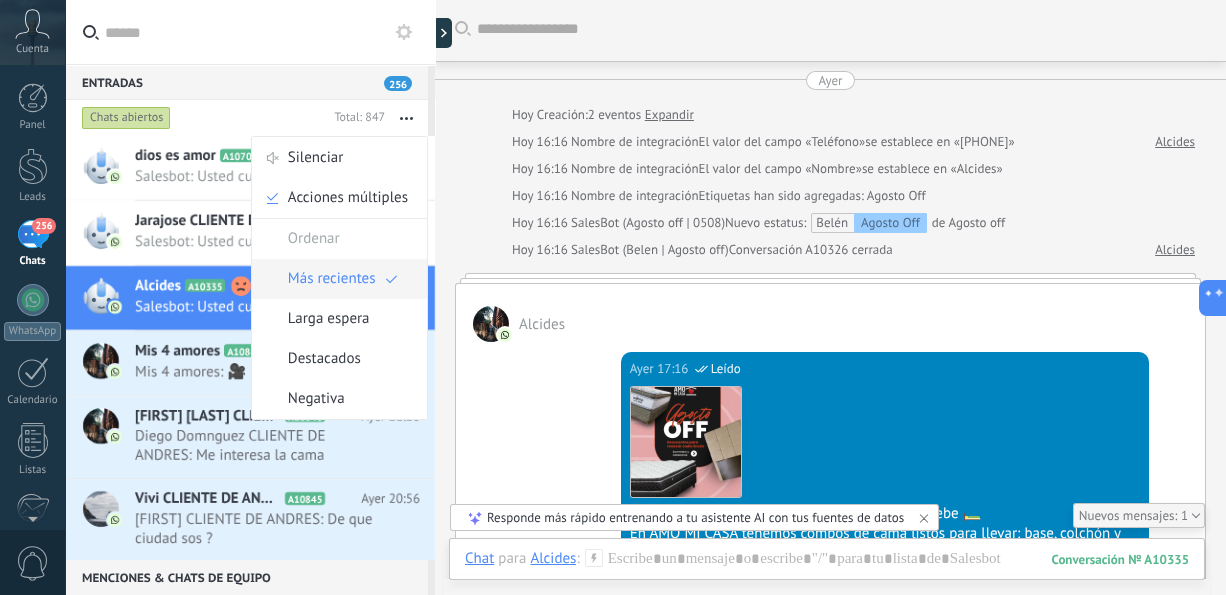 click on "Más recientes" at bounding box center [332, 279] 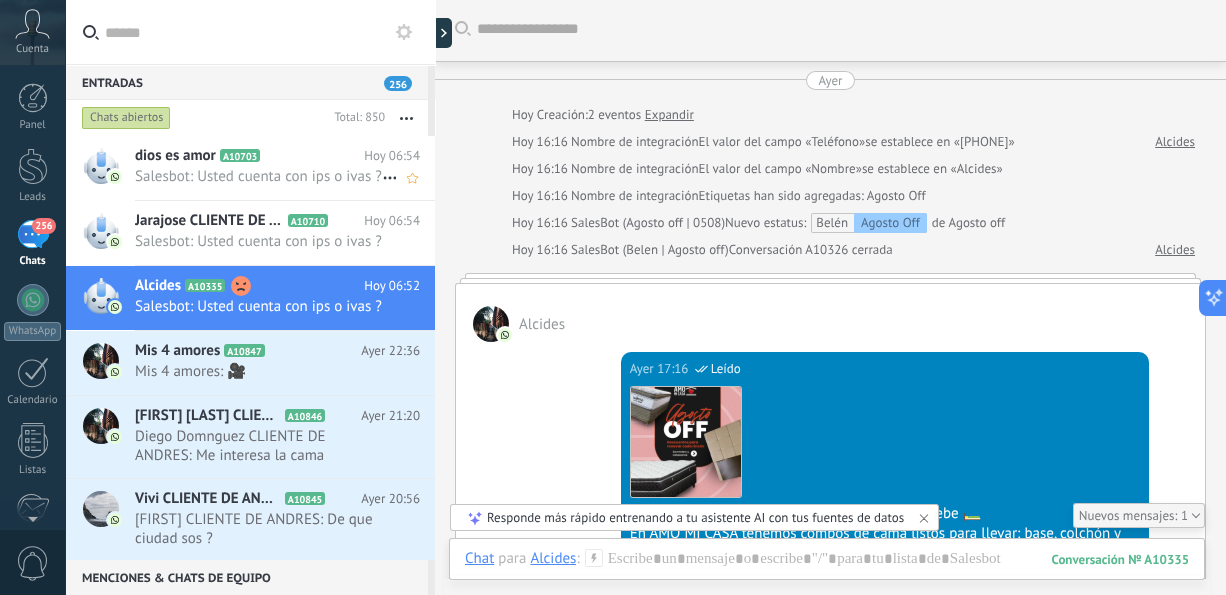 click on "Salesbot: Usted cuenta con ips o ivas ?" at bounding box center [258, 176] 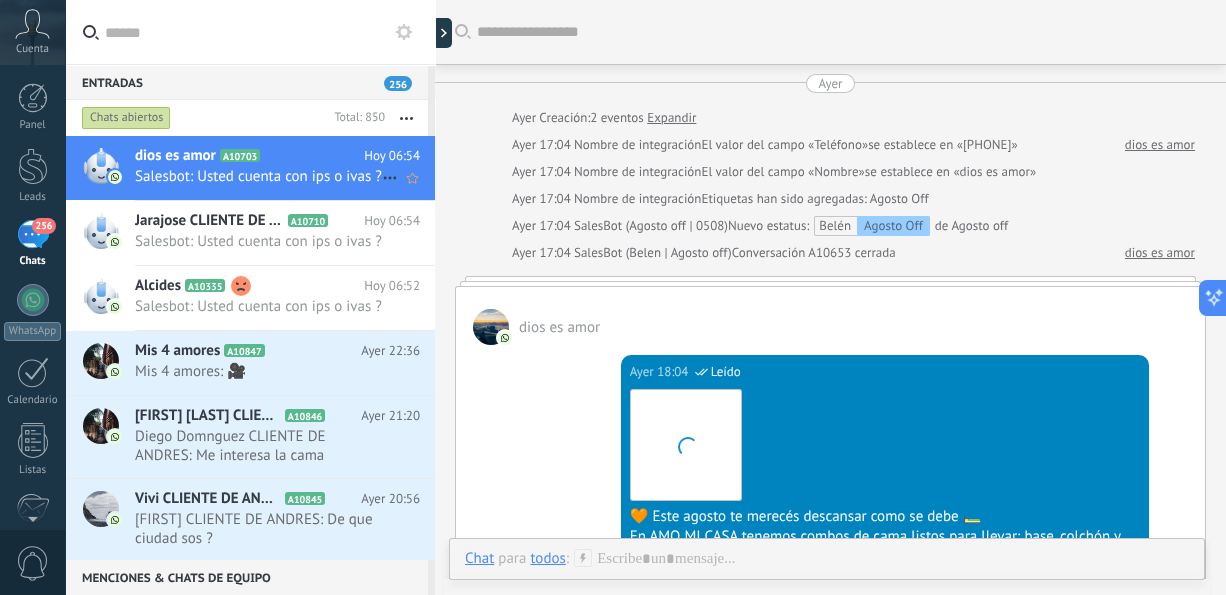 scroll, scrollTop: 1684, scrollLeft: 0, axis: vertical 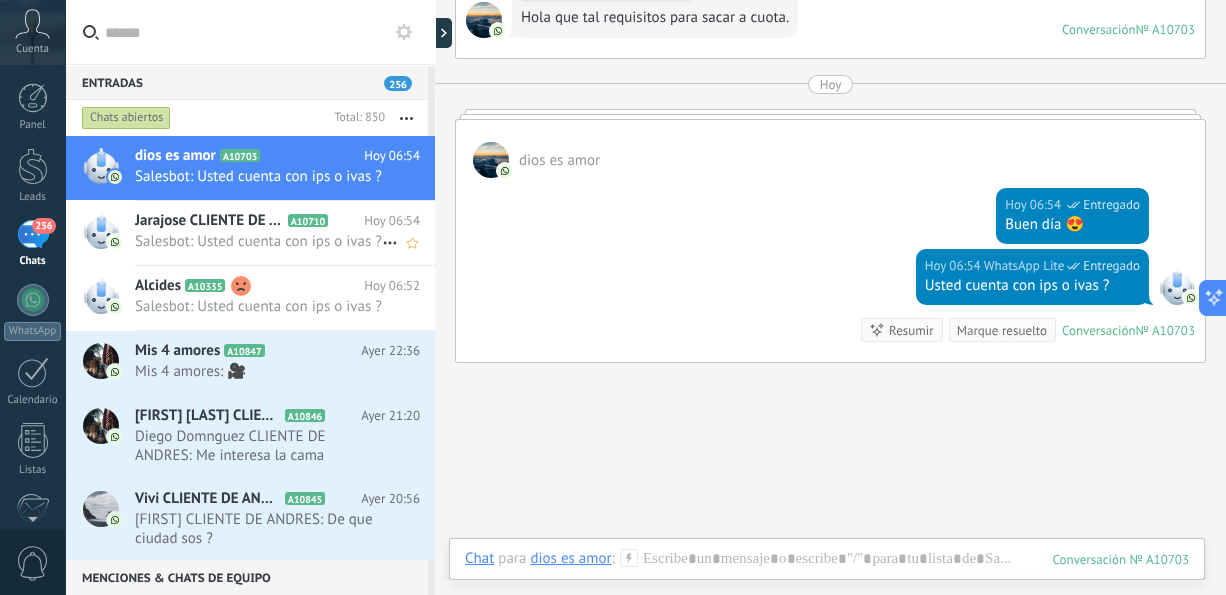 click on "Salesbot: Usted cuenta con ips o ivas ?" at bounding box center (258, 241) 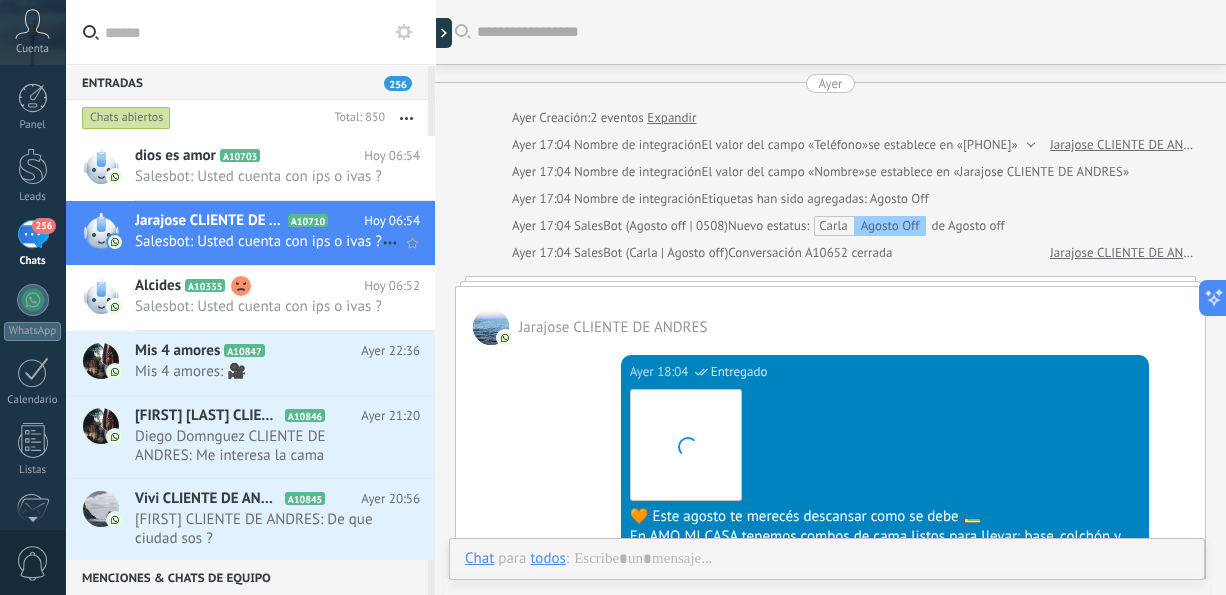 scroll, scrollTop: 1760, scrollLeft: 0, axis: vertical 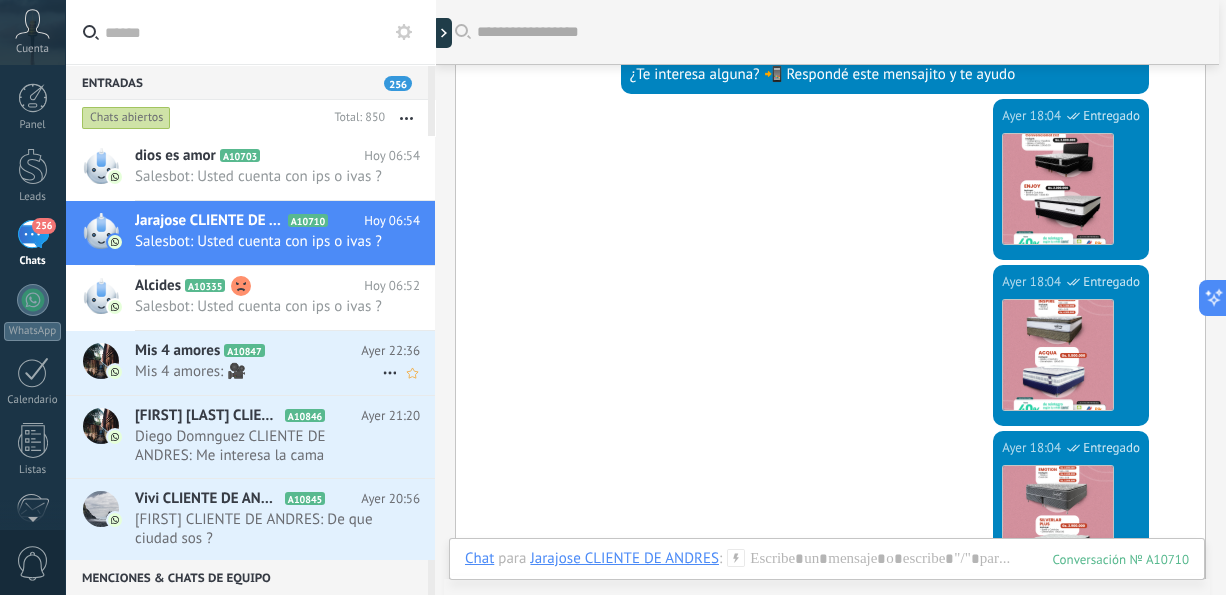click on "Mis 4 amores
A10847
Ayer [TIME]
Mis 4 amores: 🎥" at bounding box center (285, 362) 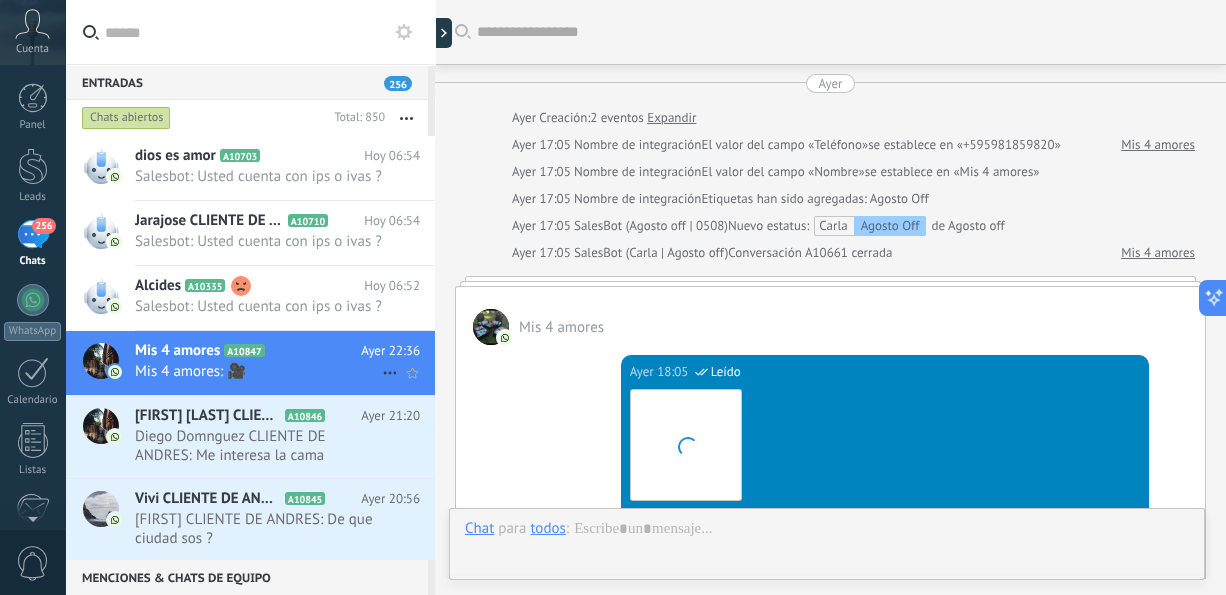 scroll, scrollTop: 1533, scrollLeft: 0, axis: vertical 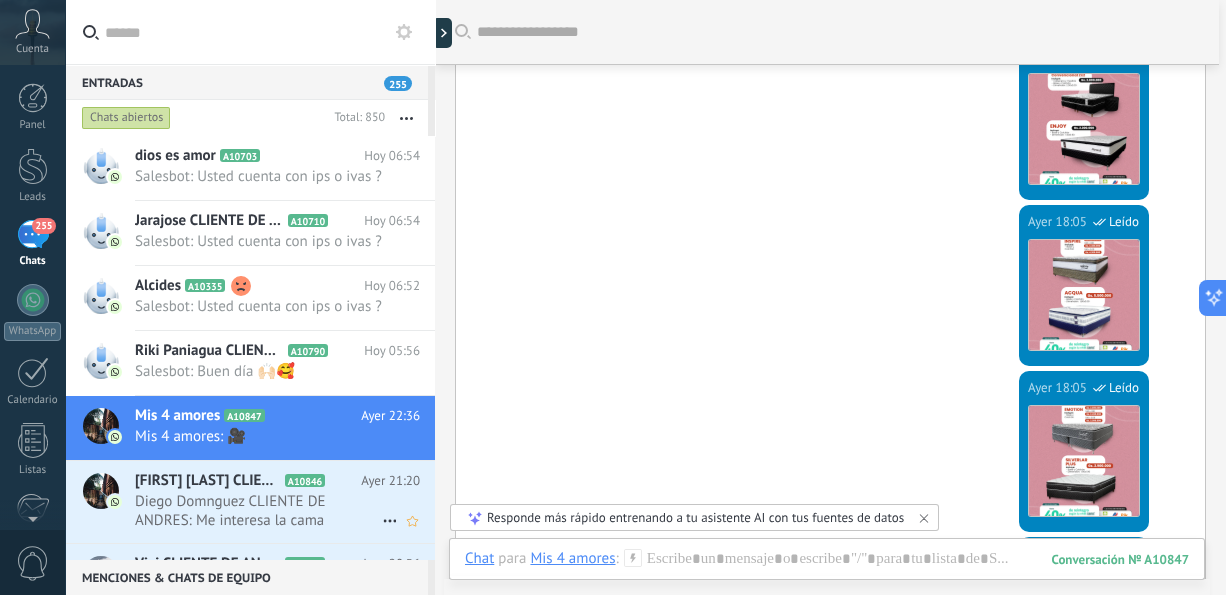 click on "Diego Domnguez CLIENTE DE ANDRES: Me interesa la cama" at bounding box center (258, 511) 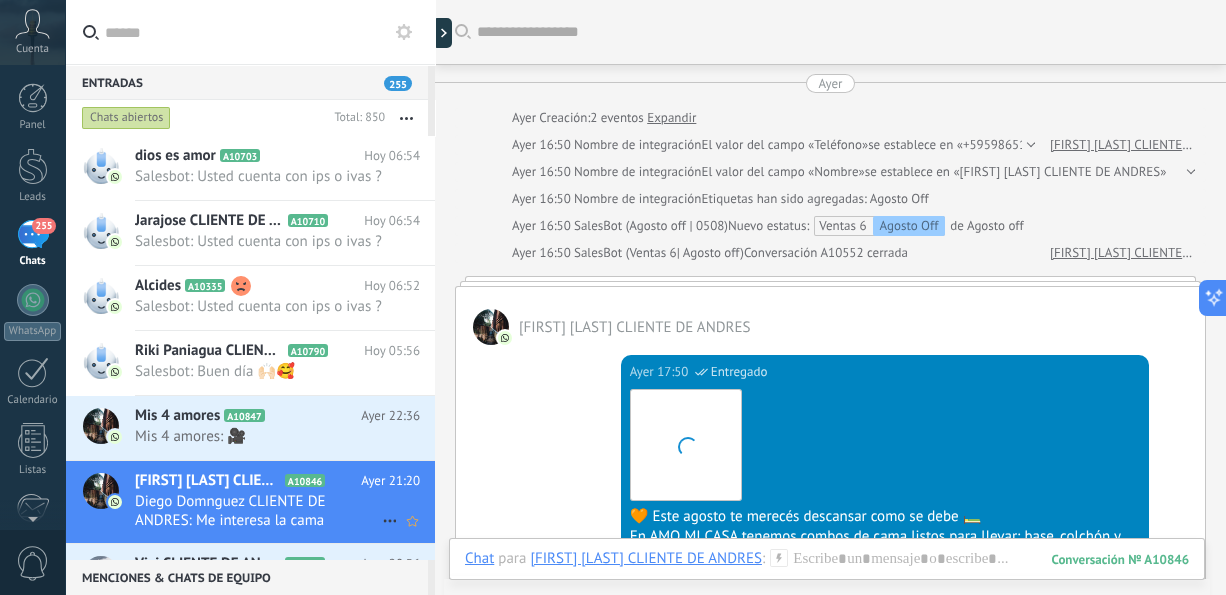 scroll, scrollTop: 1422, scrollLeft: 0, axis: vertical 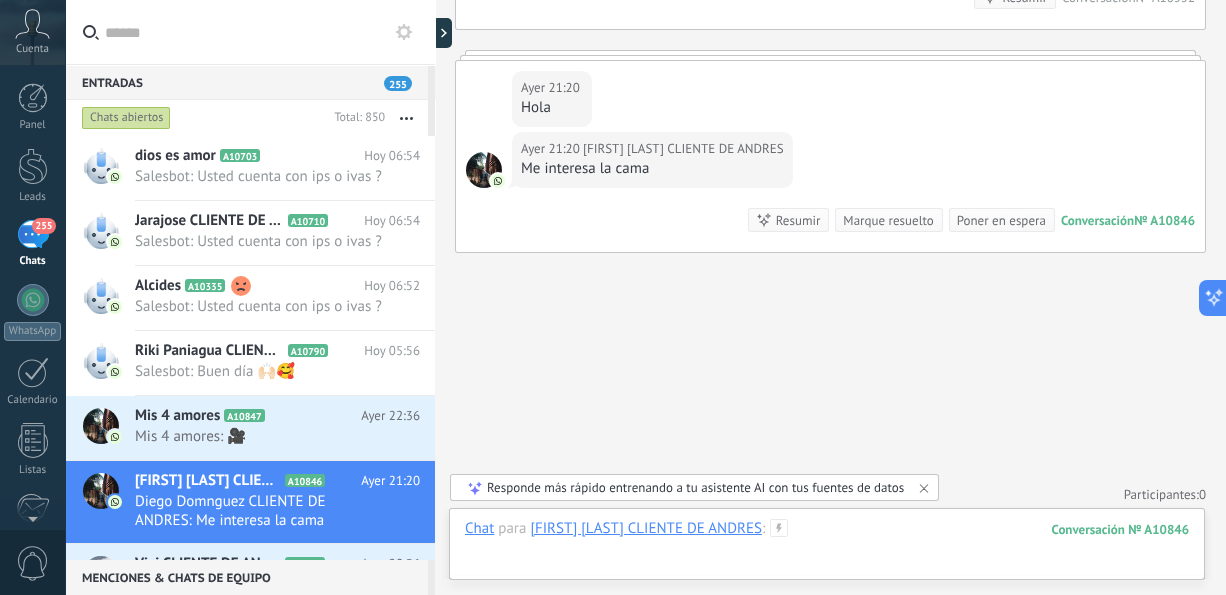 click at bounding box center (827, 549) 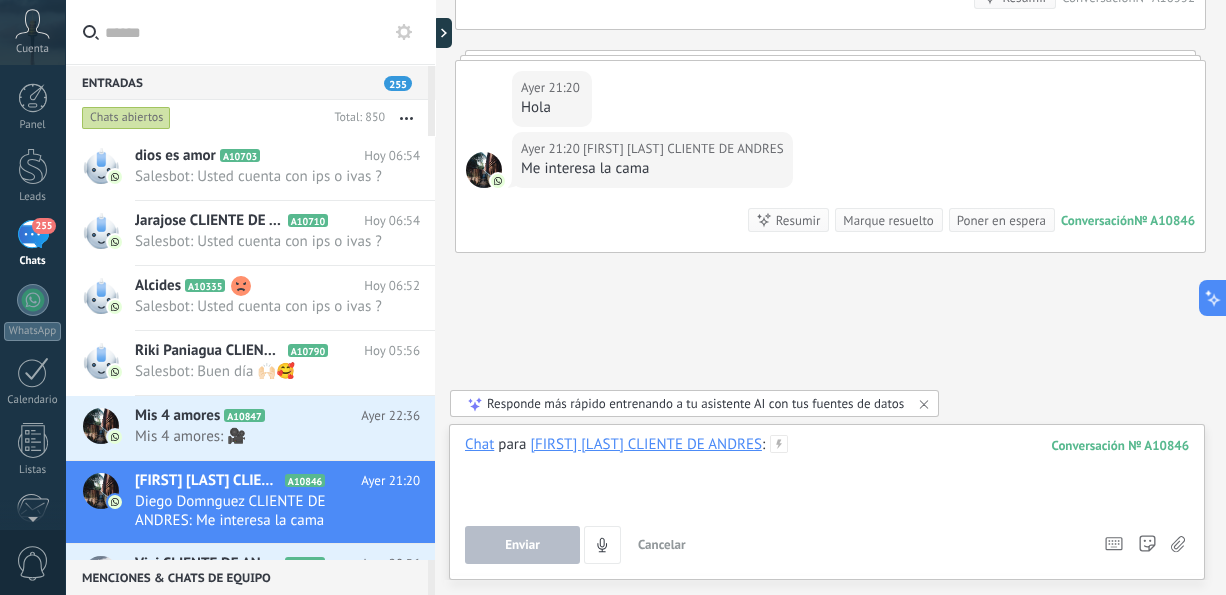type 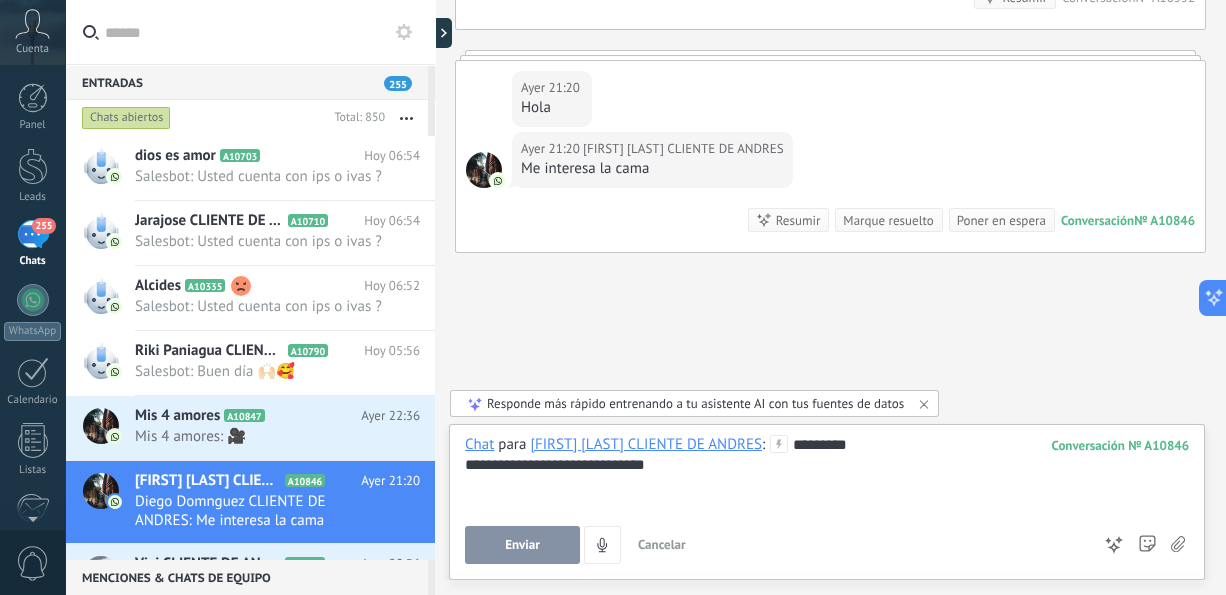 click on "Enviar" at bounding box center (522, 545) 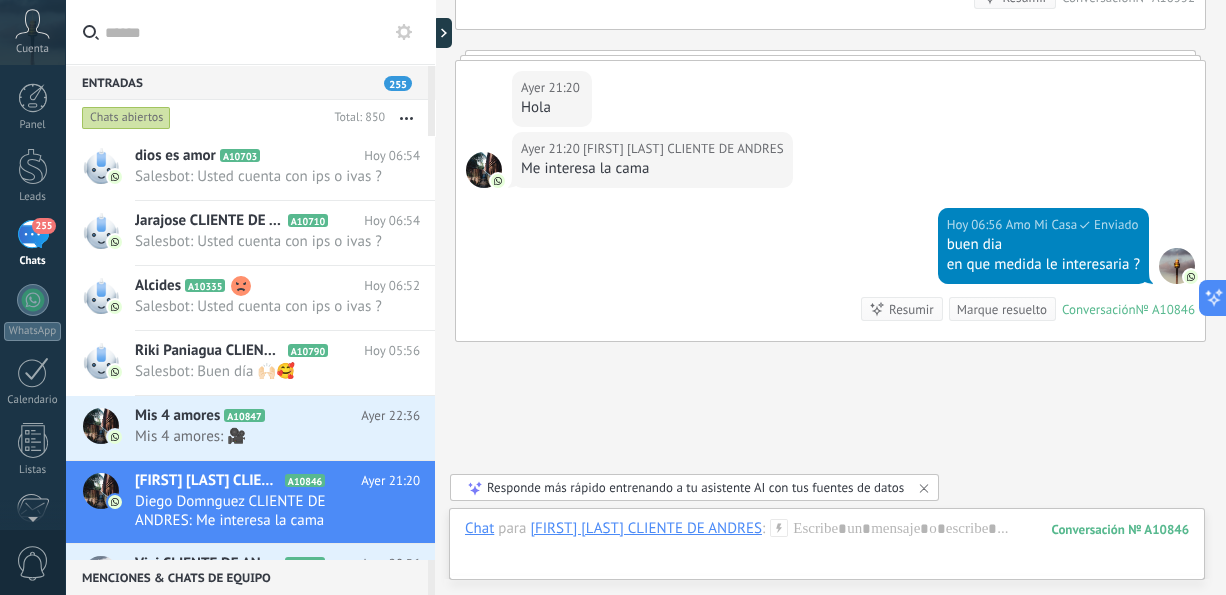 scroll, scrollTop: 1622, scrollLeft: 0, axis: vertical 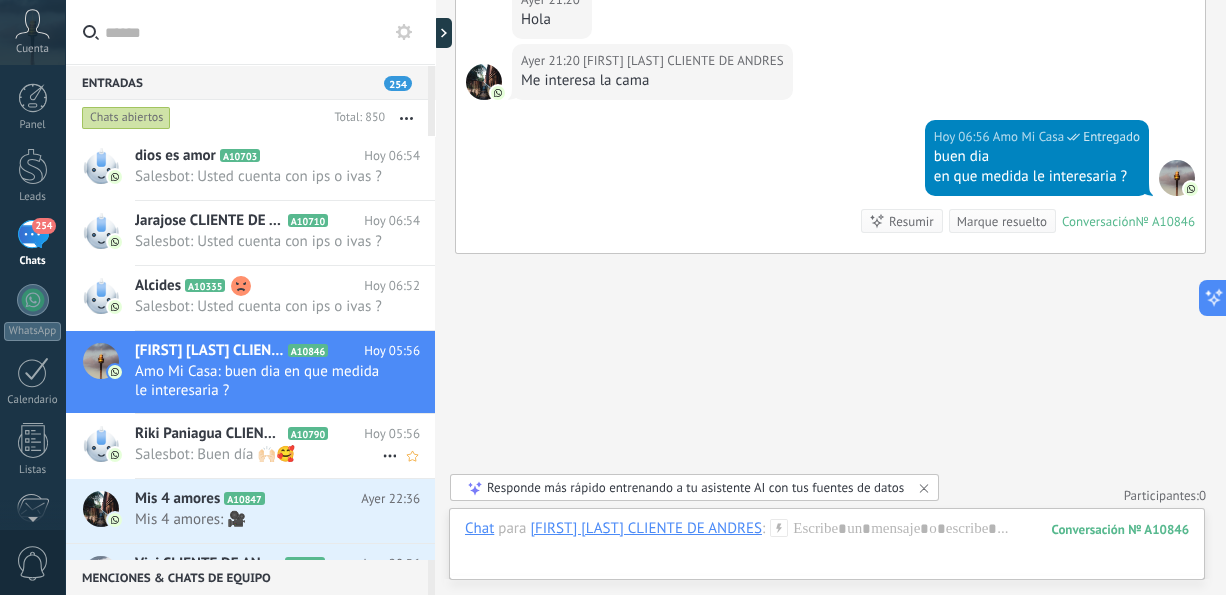 click on "Salesbot: Buen día 🙌🏻🥰" at bounding box center [258, 454] 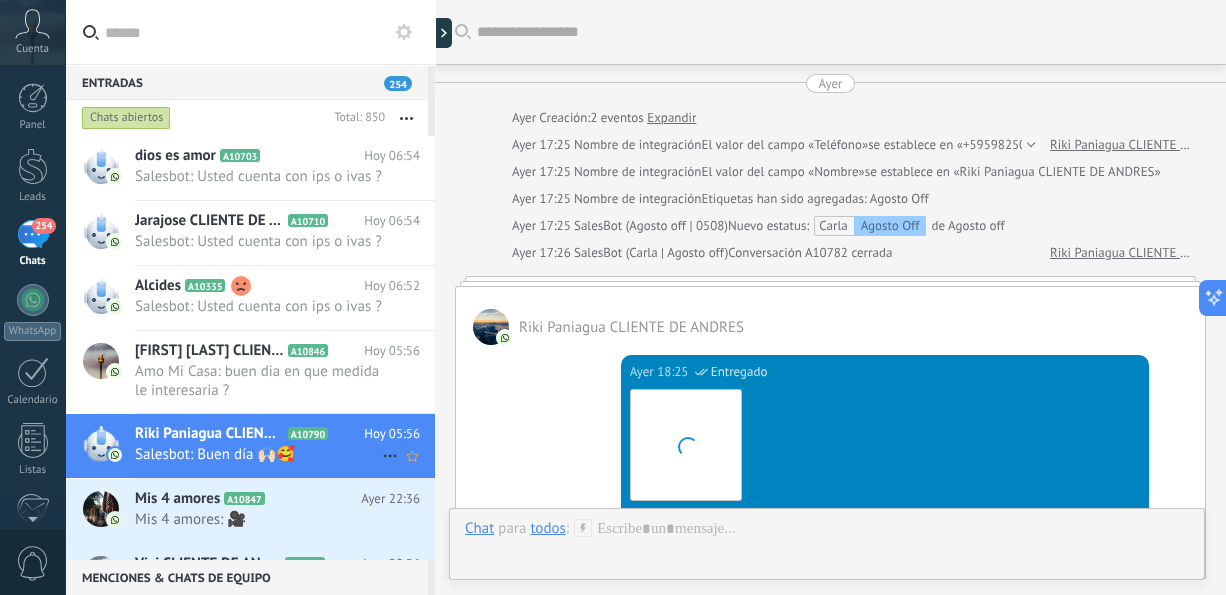 scroll, scrollTop: 1670, scrollLeft: 0, axis: vertical 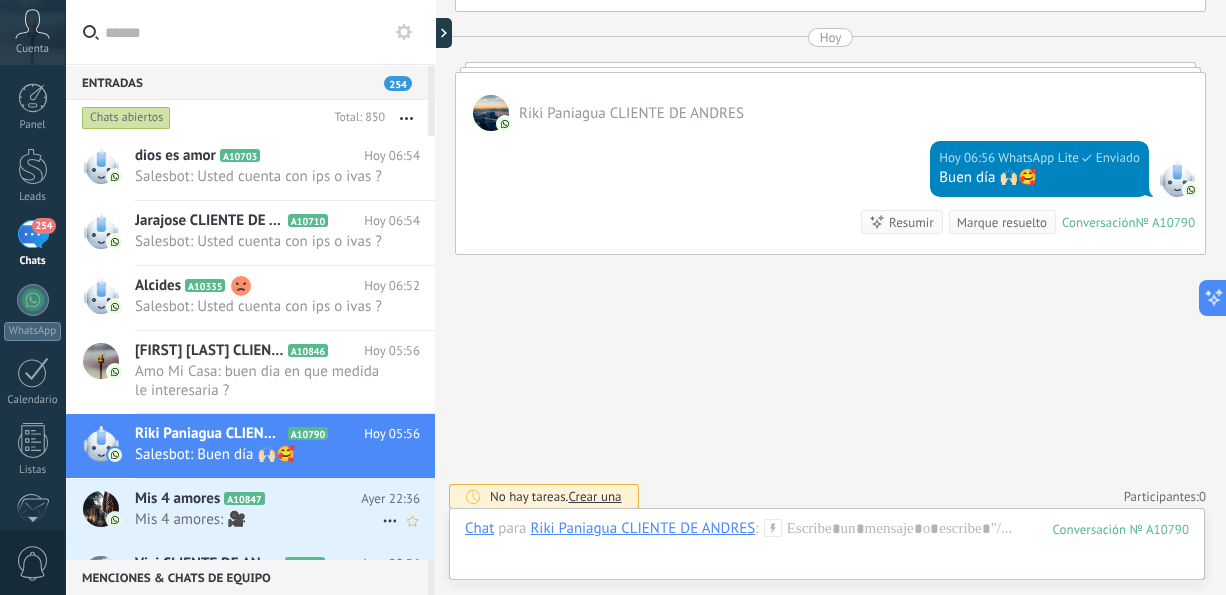 click on "Mis 4 amores
A10847" at bounding box center [248, 499] 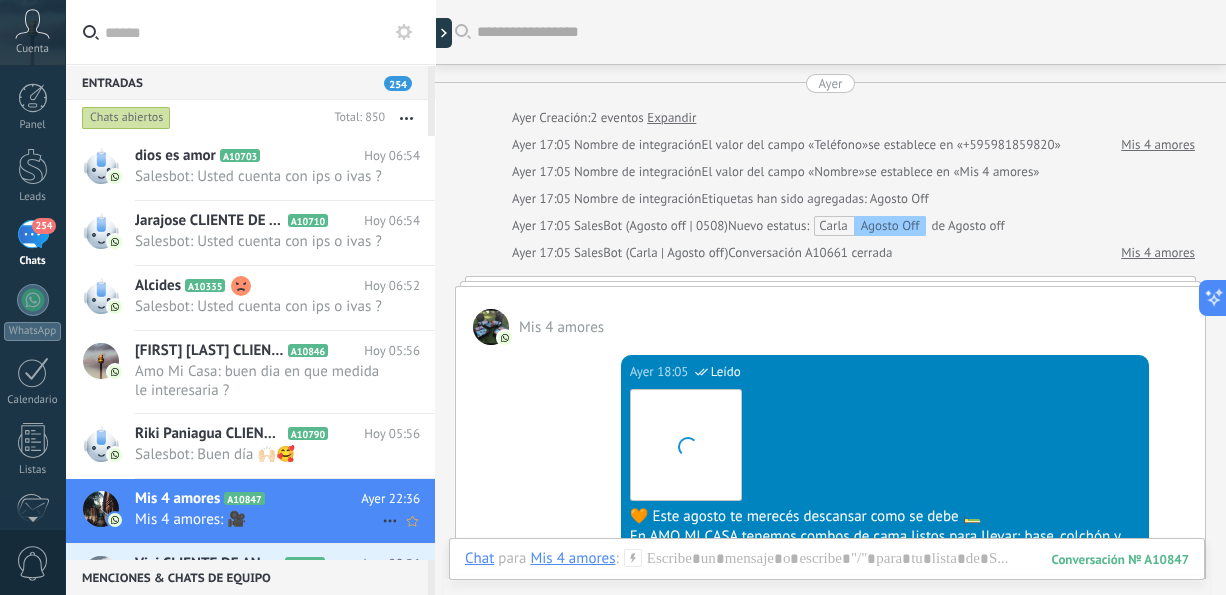 scroll, scrollTop: 1381, scrollLeft: 0, axis: vertical 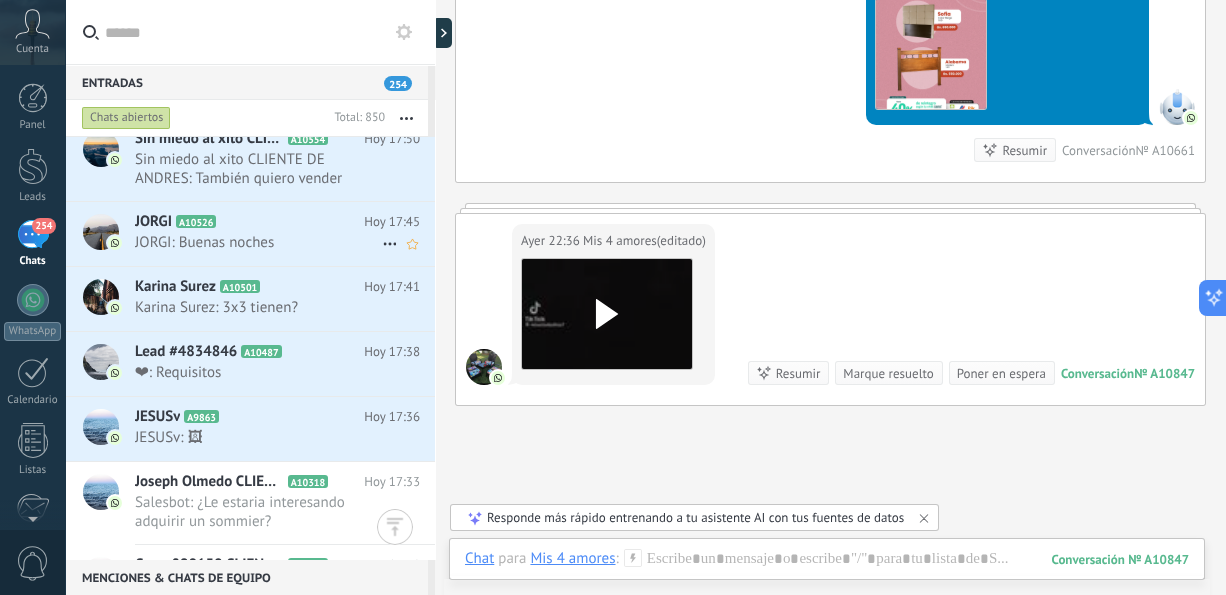 click on "JORGI: Buenas noches" at bounding box center (258, 242) 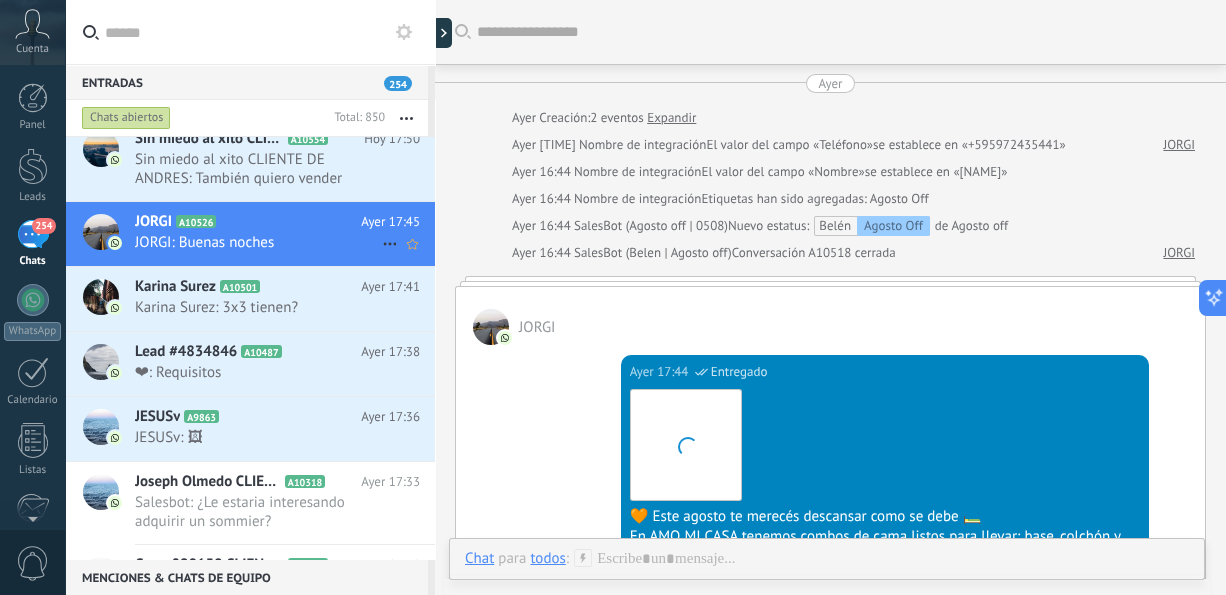 scroll, scrollTop: 1329, scrollLeft: 0, axis: vertical 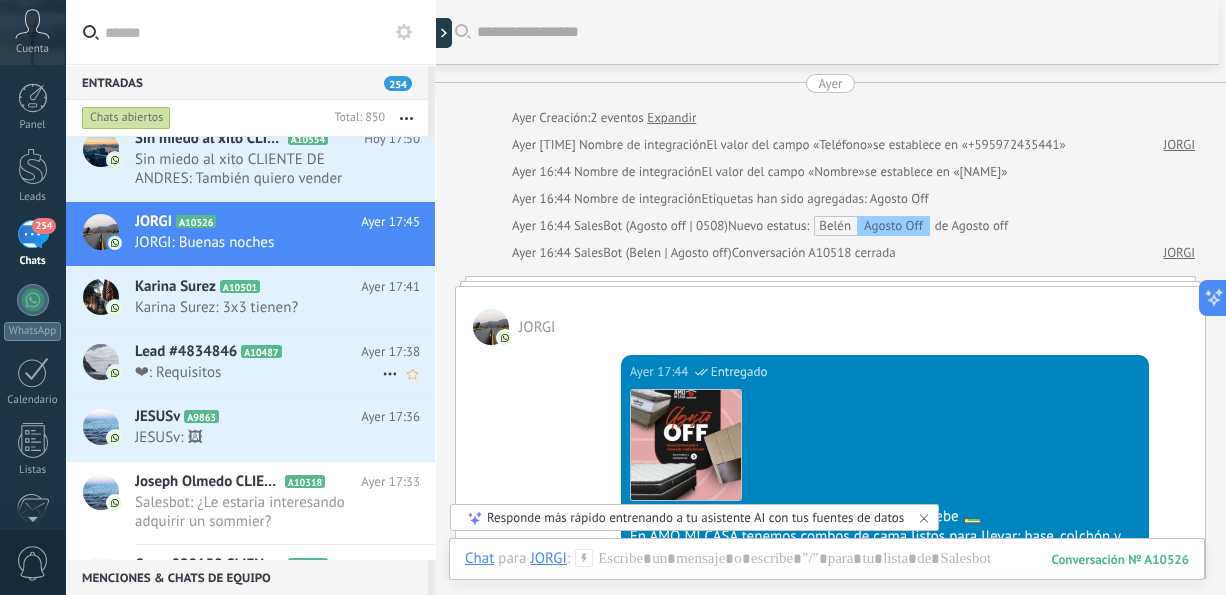 click on "❤‍: Requisitos" at bounding box center [258, 372] 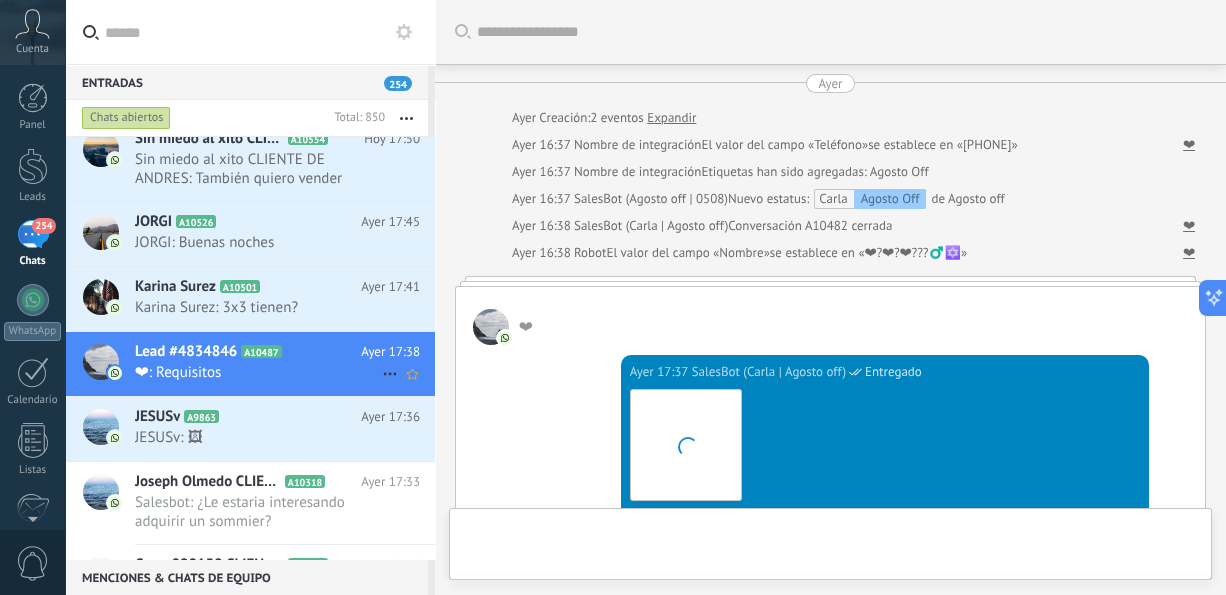 scroll, scrollTop: 1579, scrollLeft: 0, axis: vertical 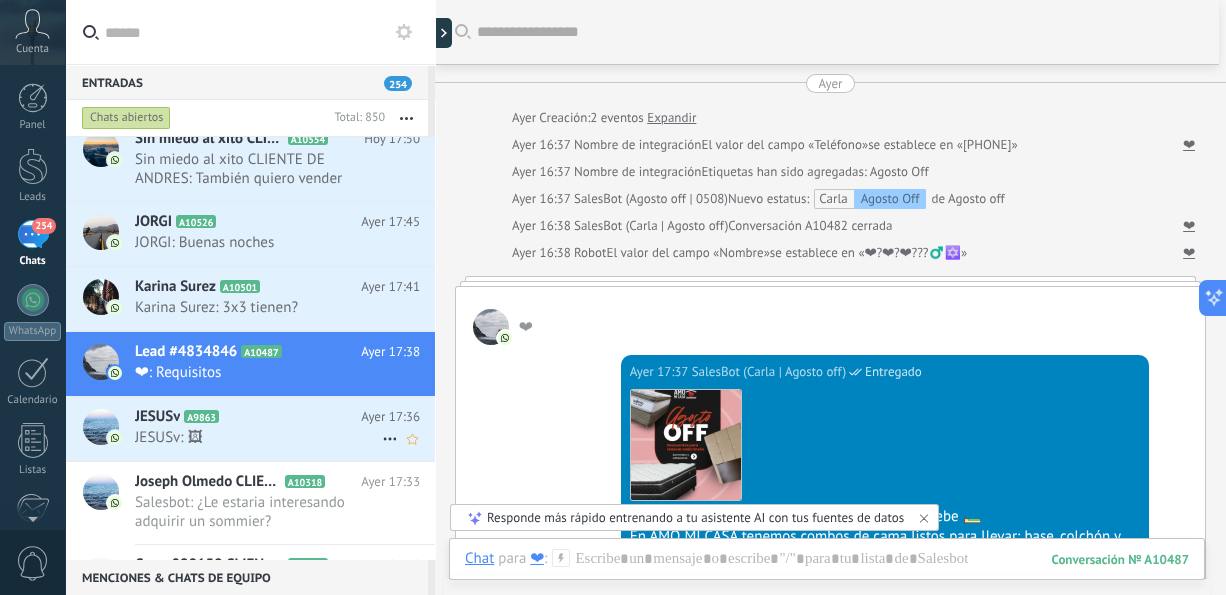 click on "A9863" at bounding box center [201, 416] 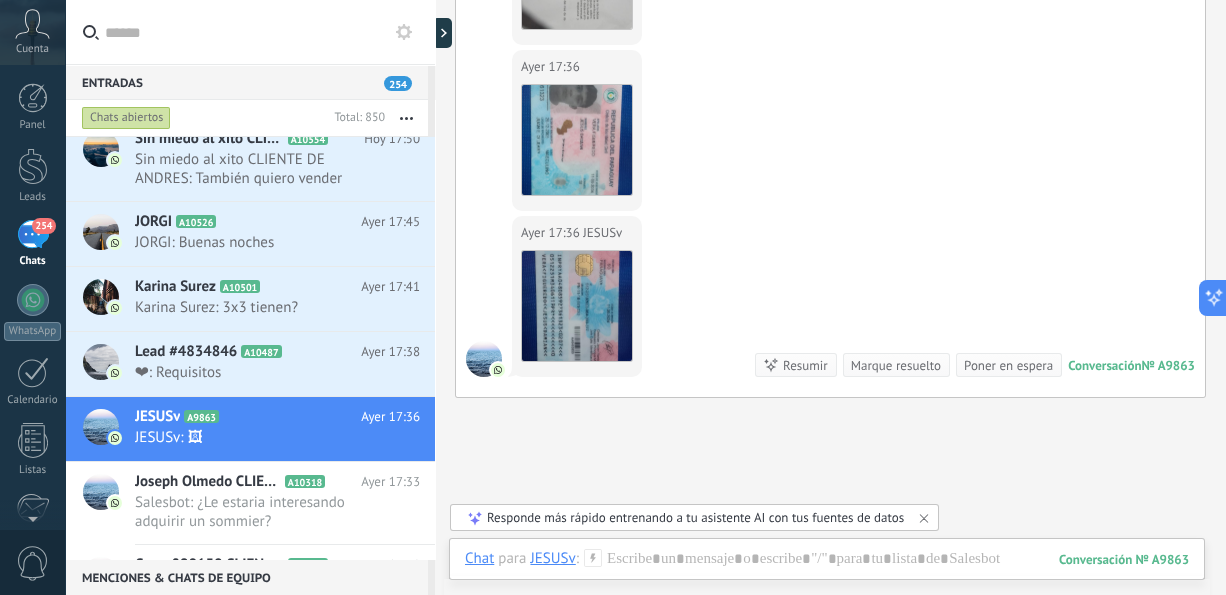 scroll, scrollTop: 1760, scrollLeft: 0, axis: vertical 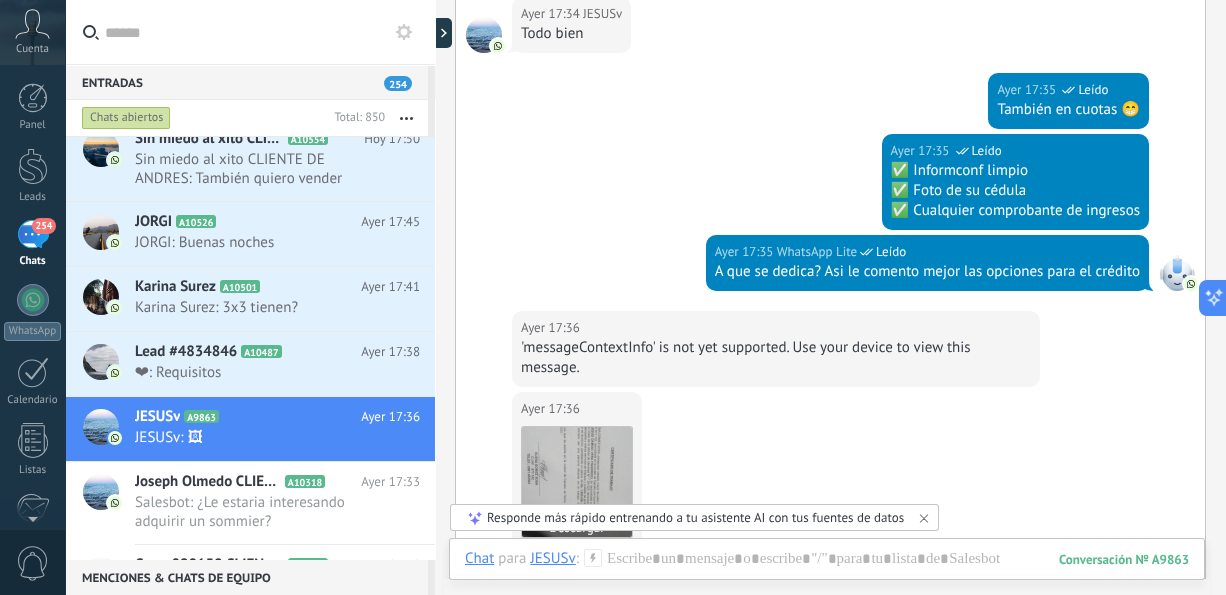 click at bounding box center [577, 482] 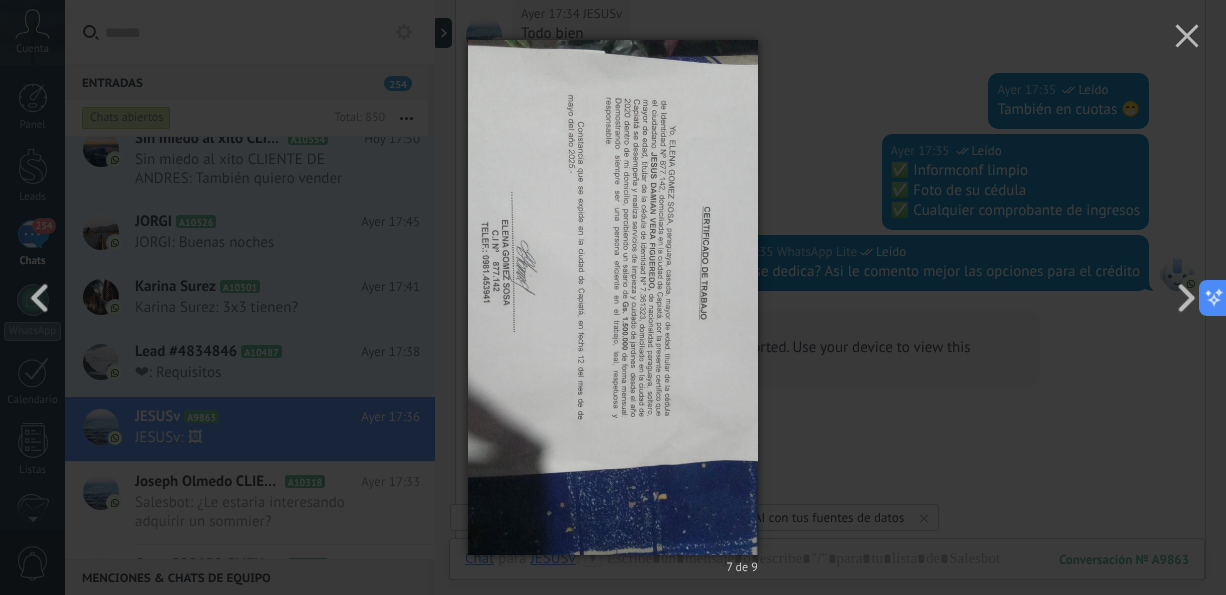 click at bounding box center [613, 297] 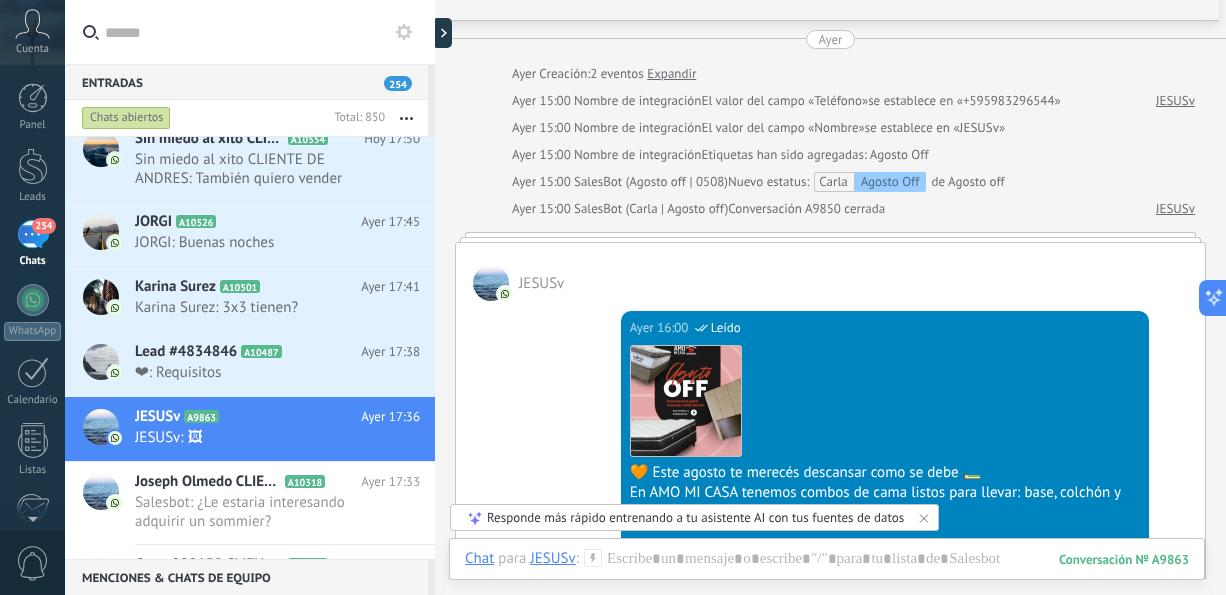 scroll, scrollTop: 0, scrollLeft: 0, axis: both 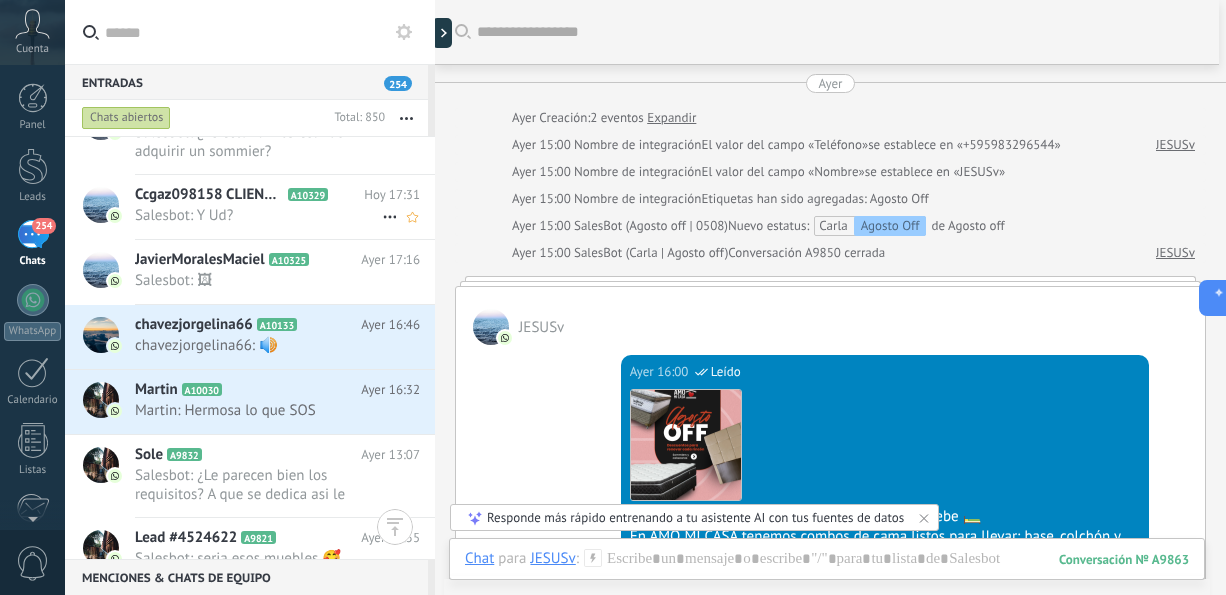 click on "A10329" at bounding box center (308, 194) 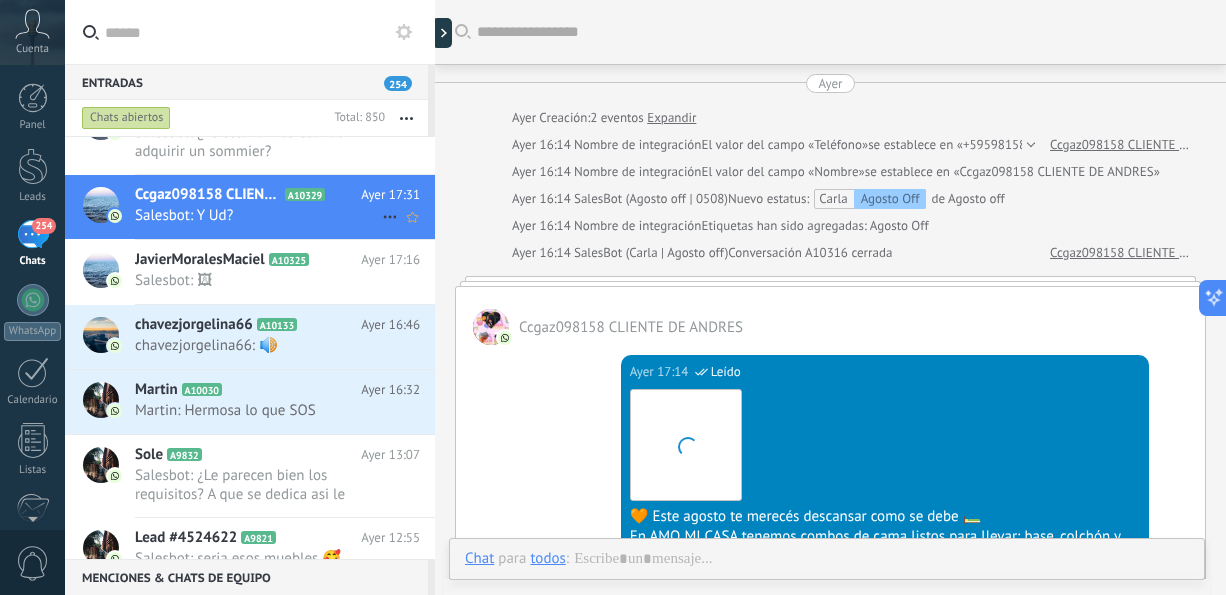 scroll, scrollTop: 1555, scrollLeft: 0, axis: vertical 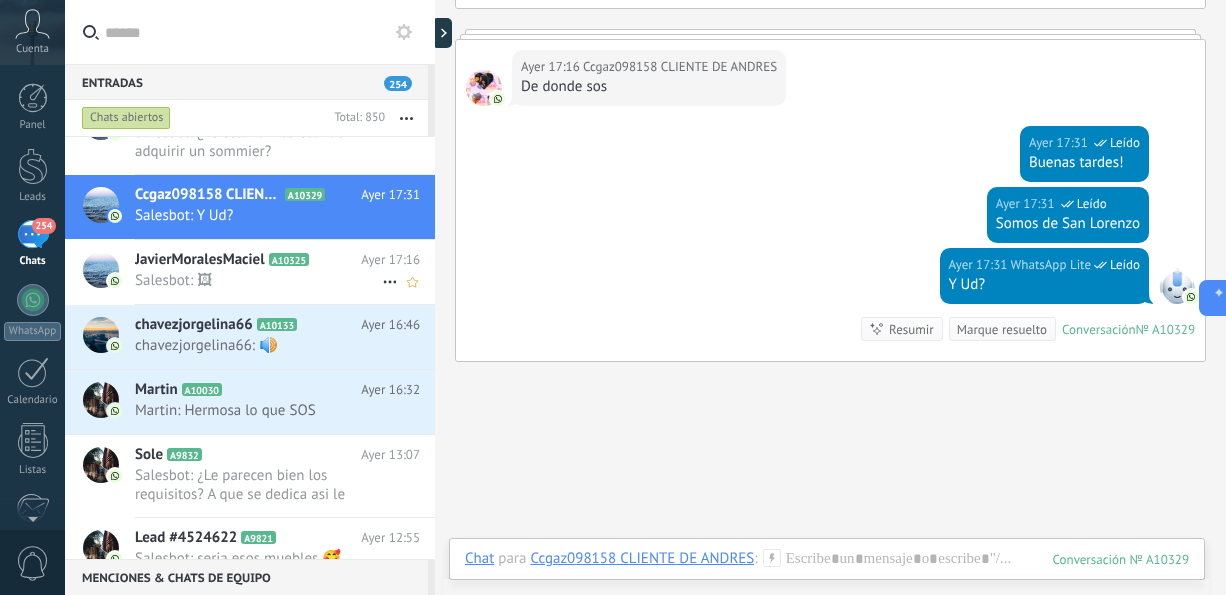 click on "Salesbot: 🖼" at bounding box center (258, 280) 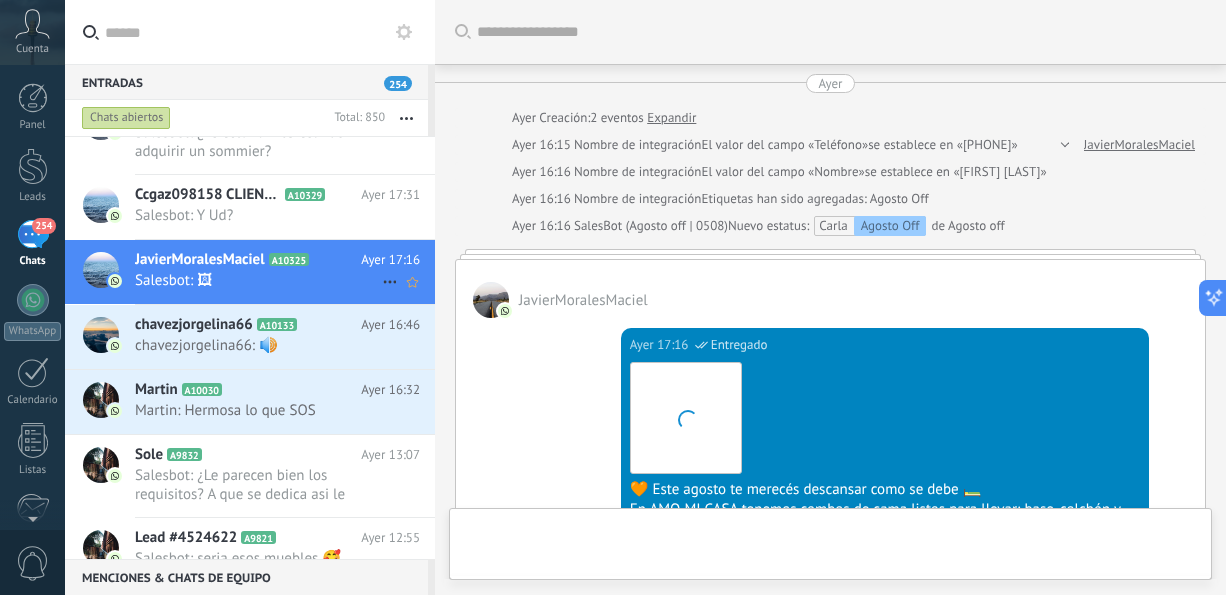 scroll, scrollTop: 789, scrollLeft: 0, axis: vertical 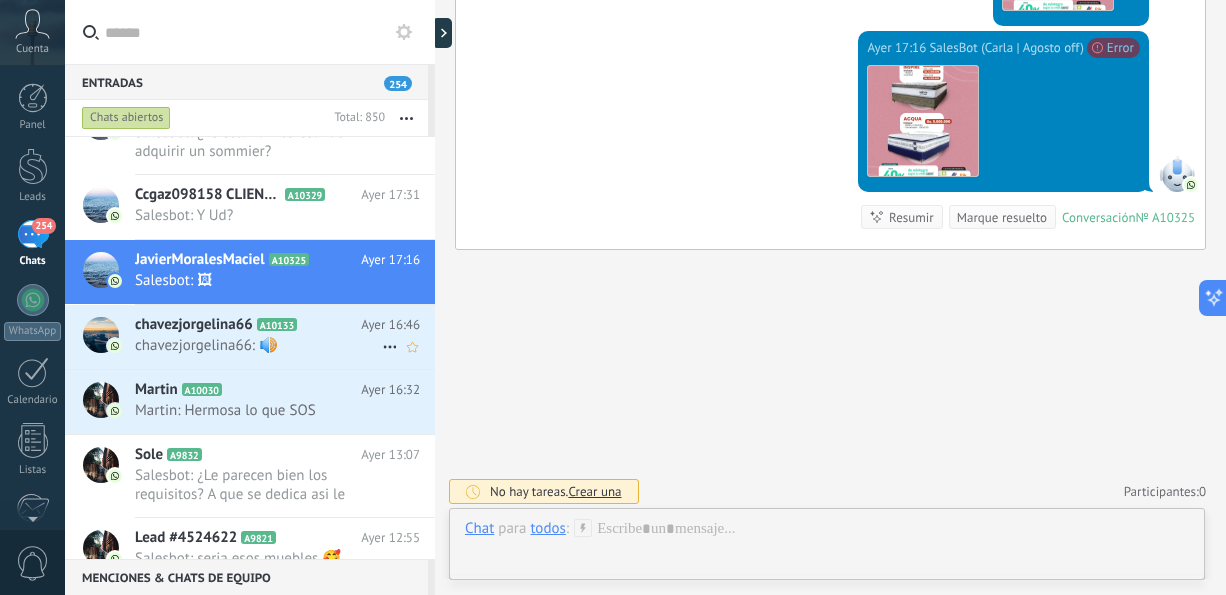 click on "chavezjorgelina66: 🔊" at bounding box center (258, 345) 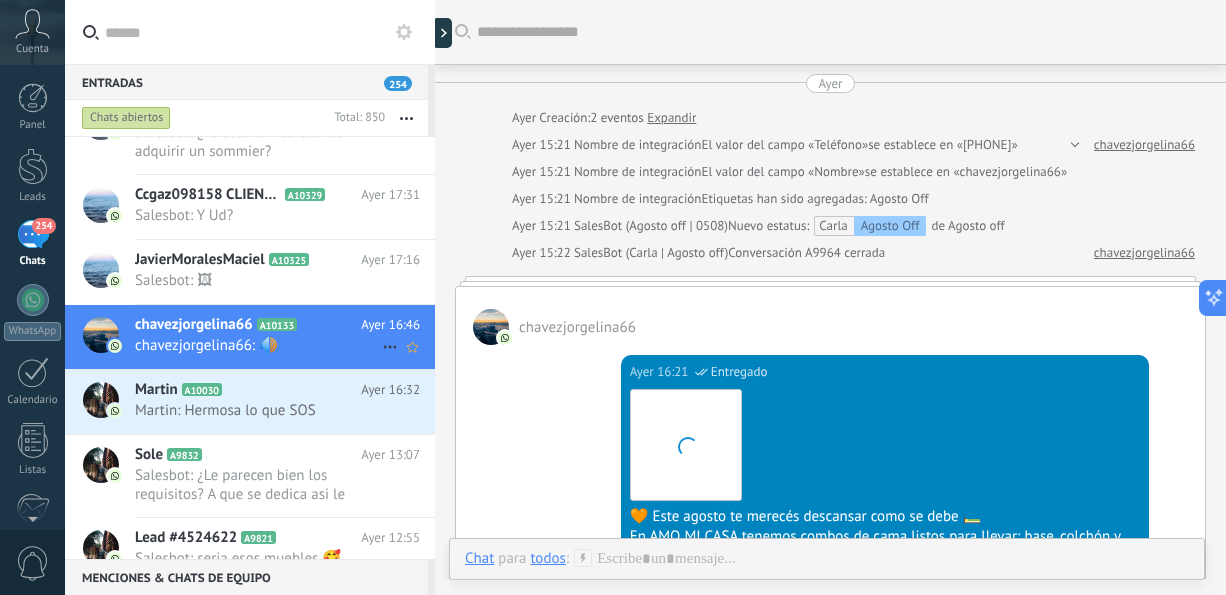 scroll, scrollTop: 1361, scrollLeft: 0, axis: vertical 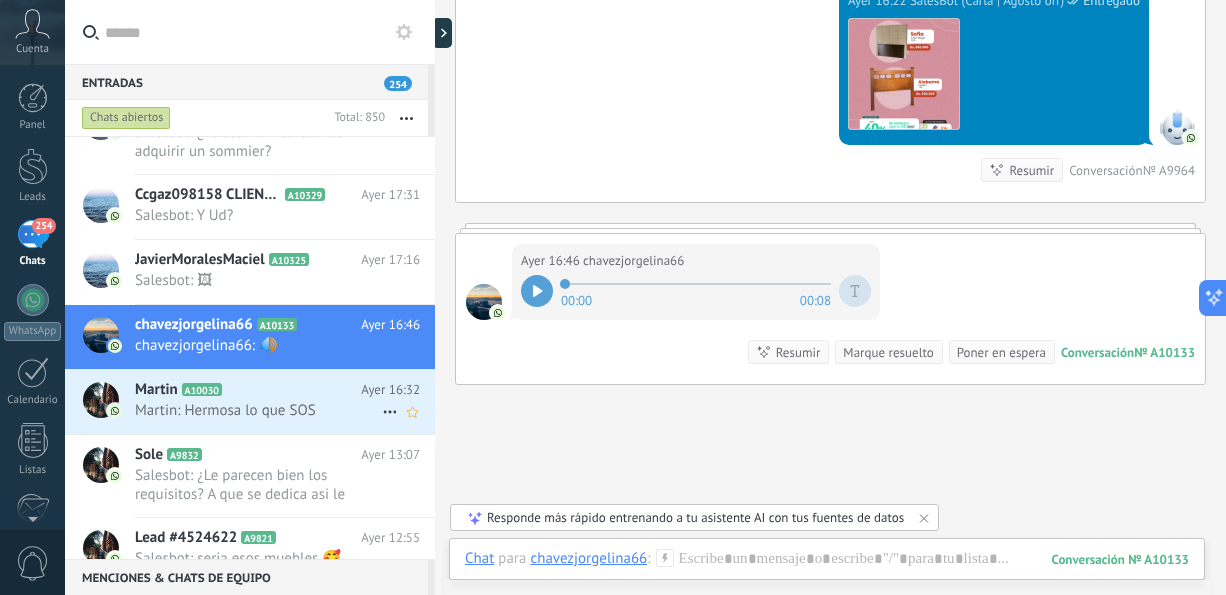 click on "Martin: Hermosa lo que SOS" at bounding box center [258, 410] 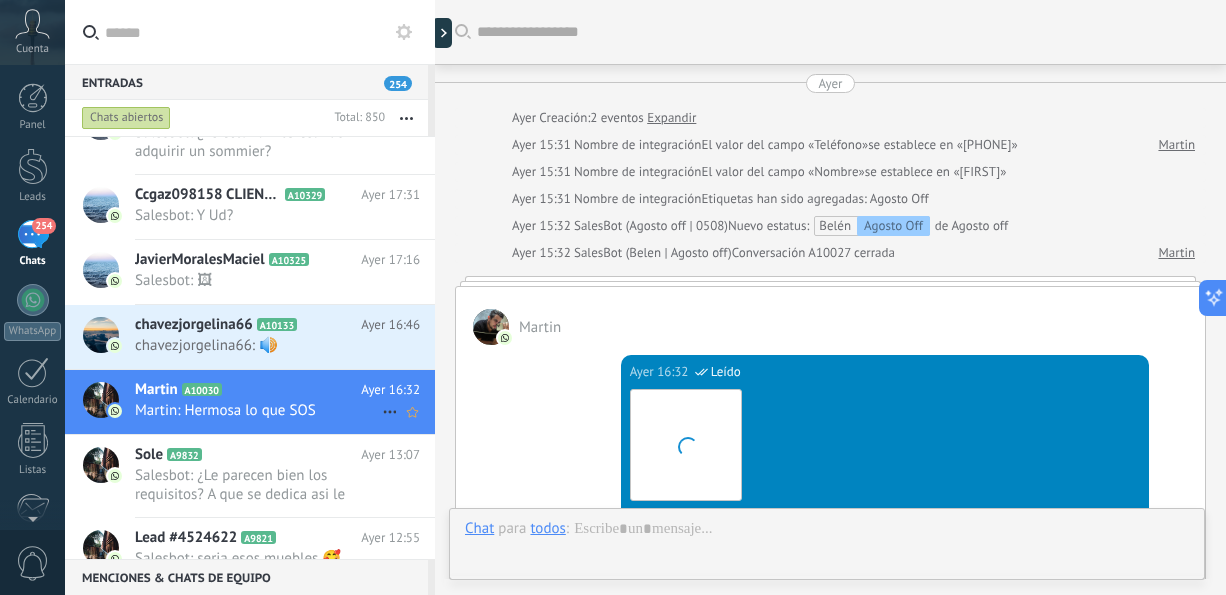 scroll, scrollTop: 1428, scrollLeft: 0, axis: vertical 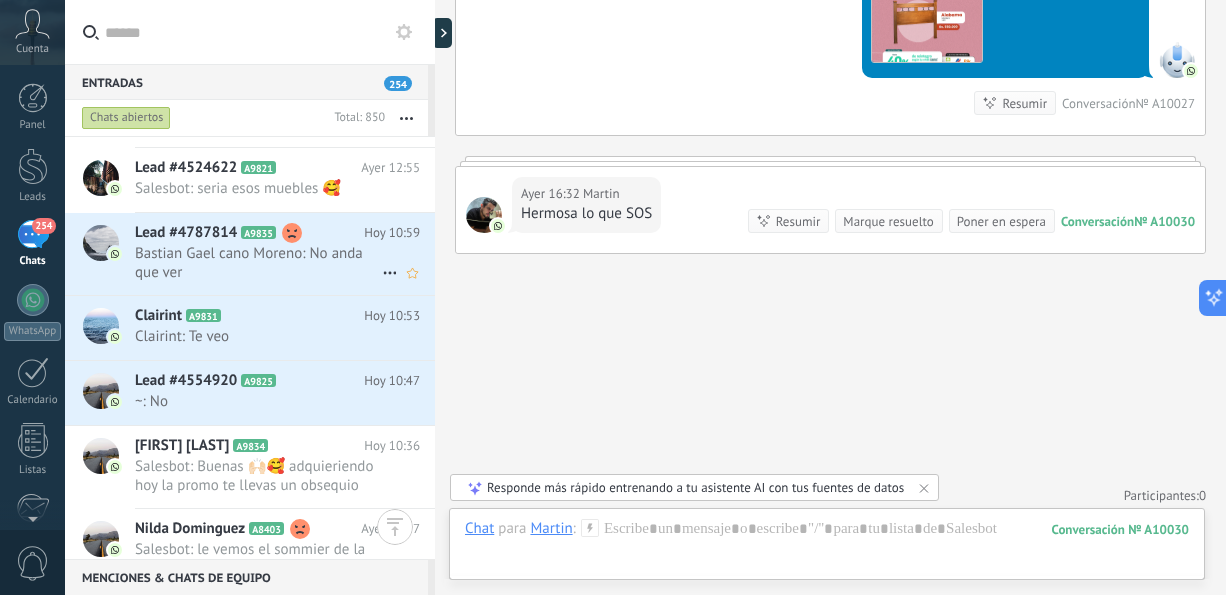click on "Bastian Gael cano Moreno: No anda que ver" at bounding box center (258, 263) 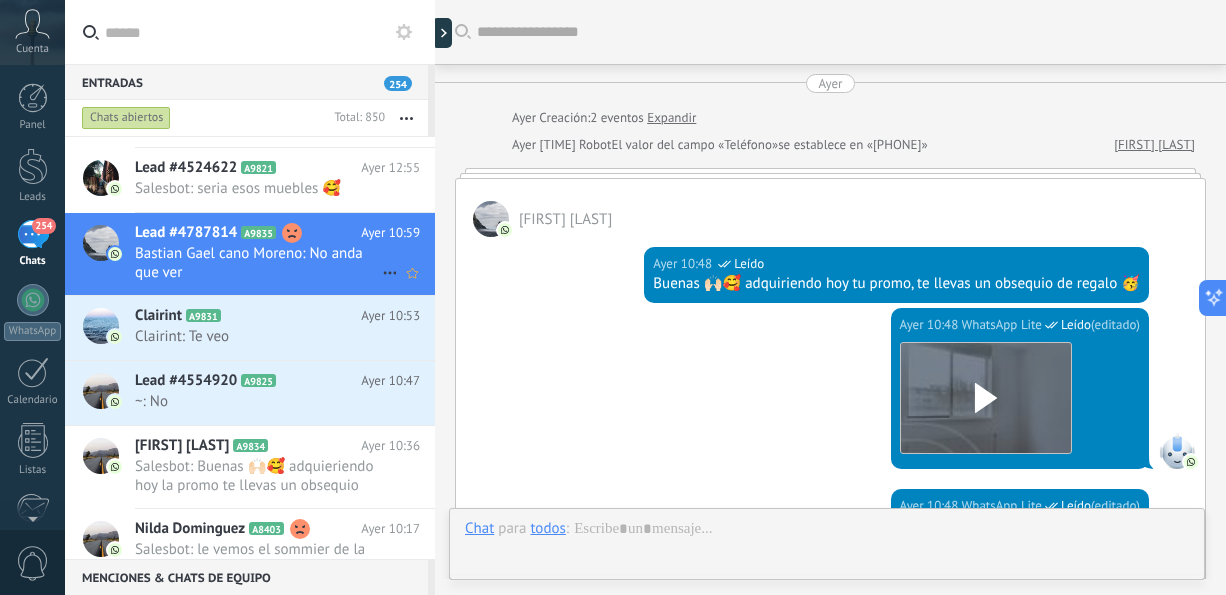 scroll, scrollTop: 815, scrollLeft: 0, axis: vertical 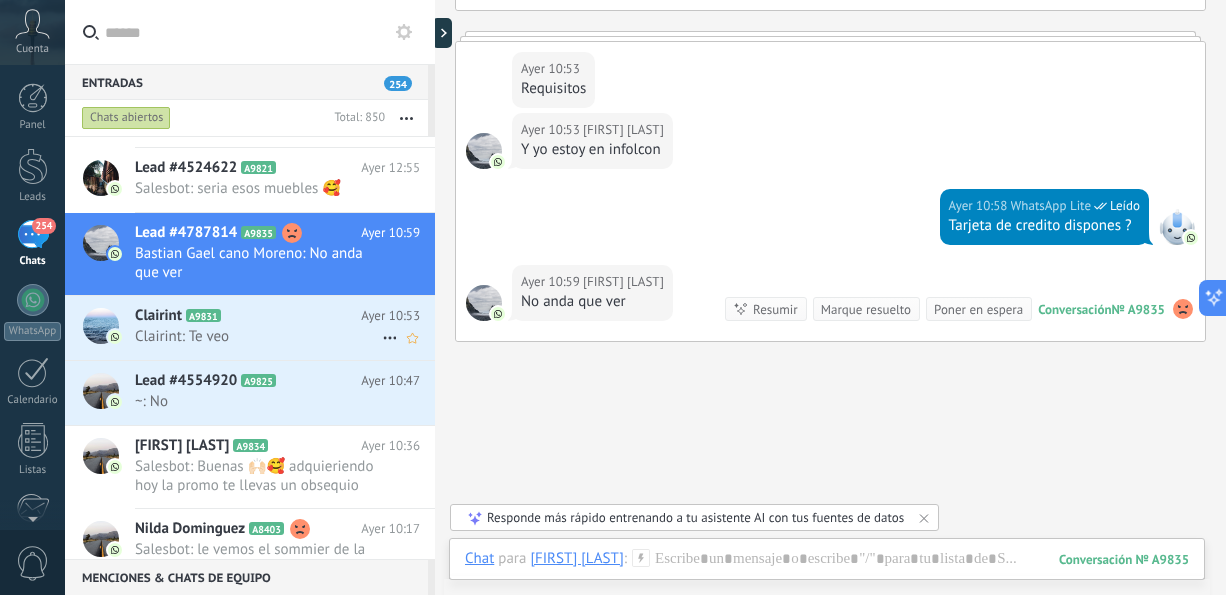 click on "Clairint
A9831" at bounding box center (248, 316) 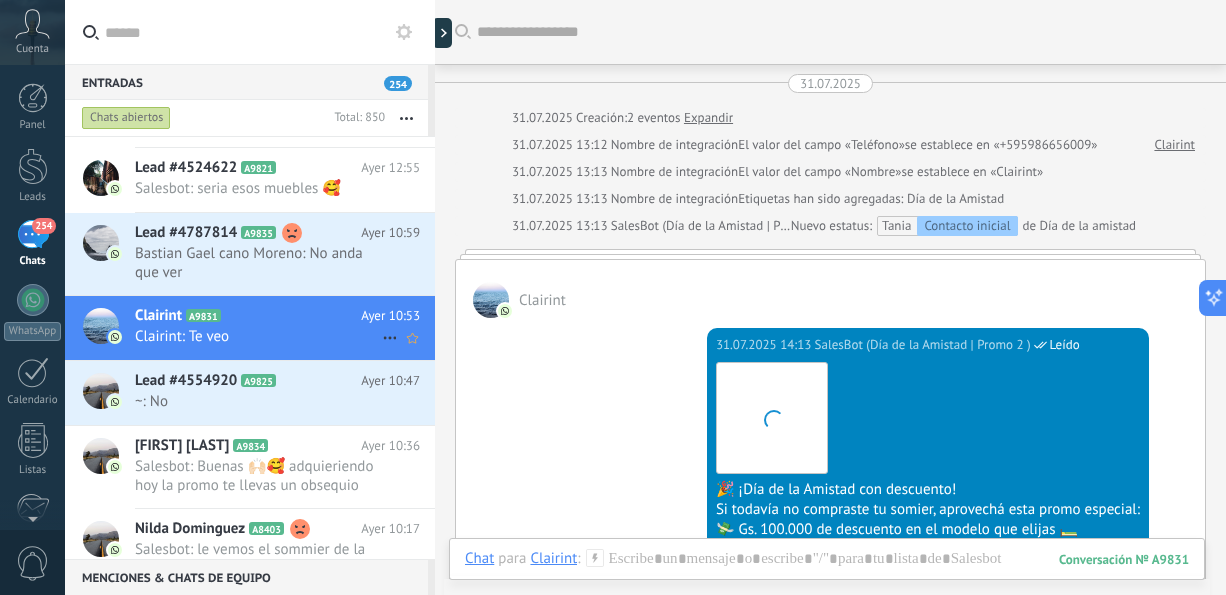 scroll, scrollTop: 1326, scrollLeft: 0, axis: vertical 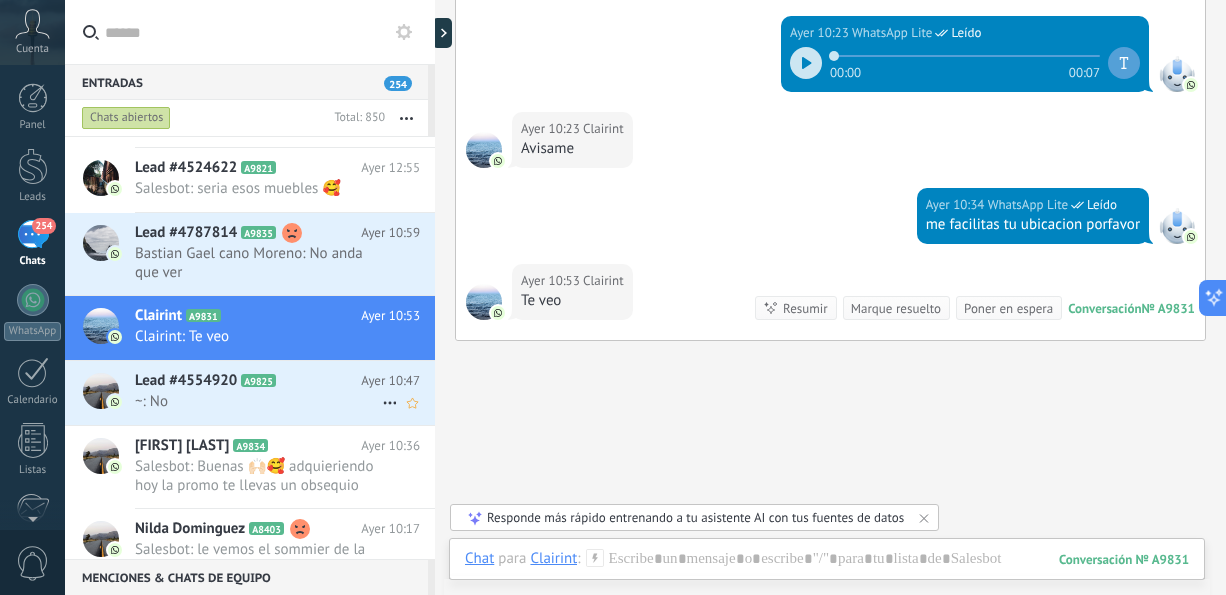 click on "~: No" at bounding box center (258, 401) 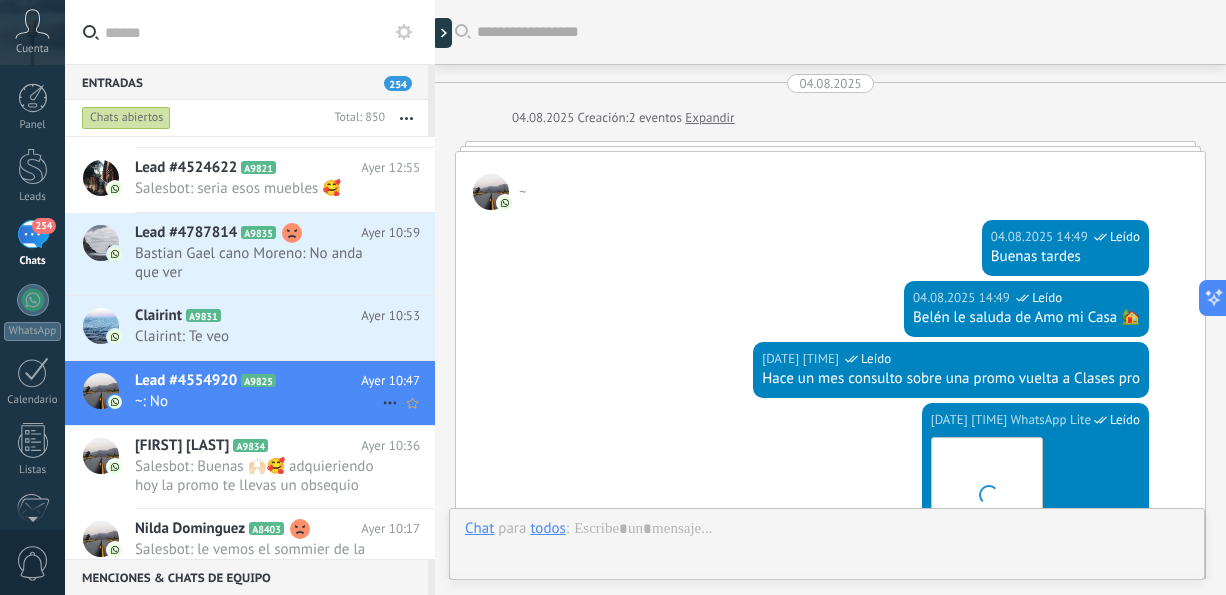 scroll, scrollTop: 912, scrollLeft: 0, axis: vertical 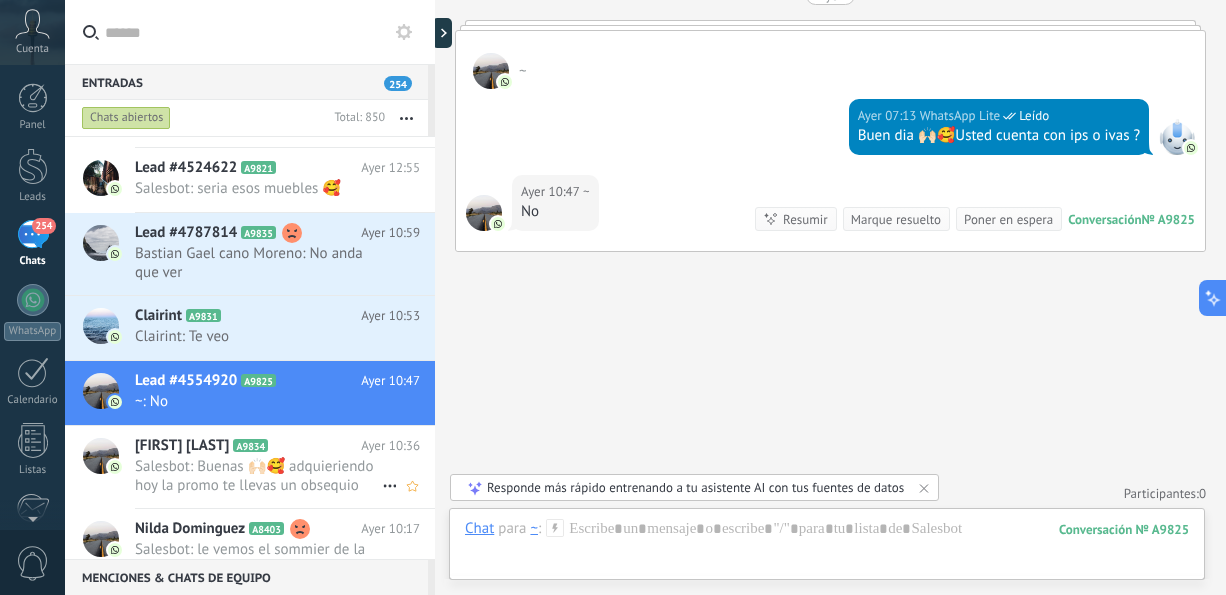 click on "Salesbot: Buenas 🙌🏻🥰 adquieriendo hoy la promo te llevas un obsequio extra de regalo 🥳" at bounding box center [258, 476] 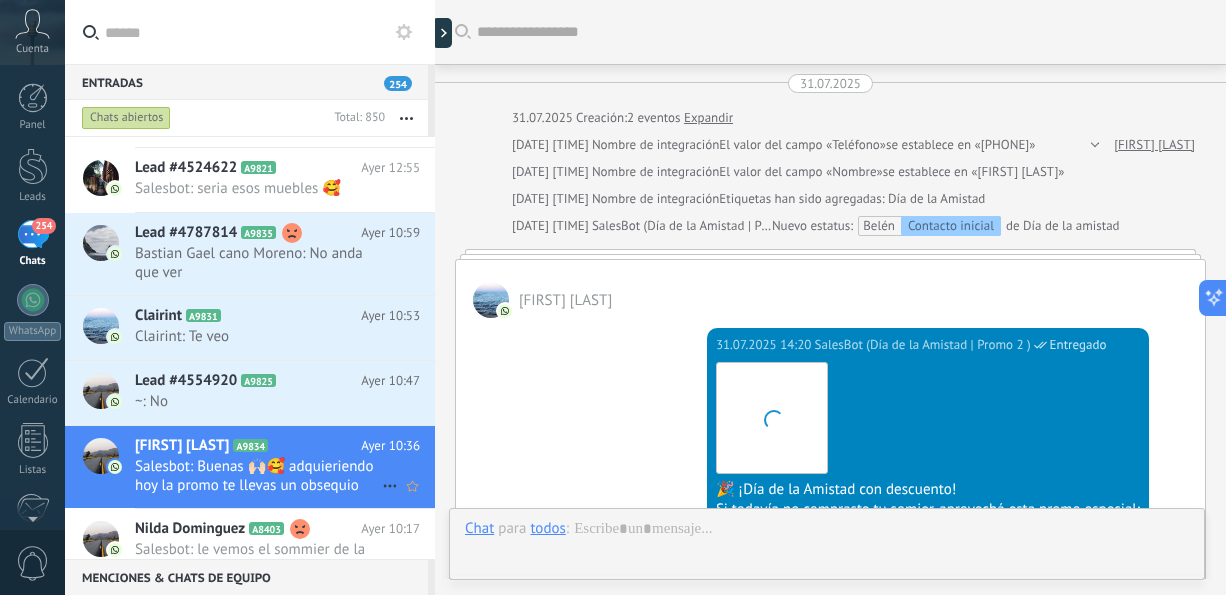 scroll, scrollTop: 914, scrollLeft: 0, axis: vertical 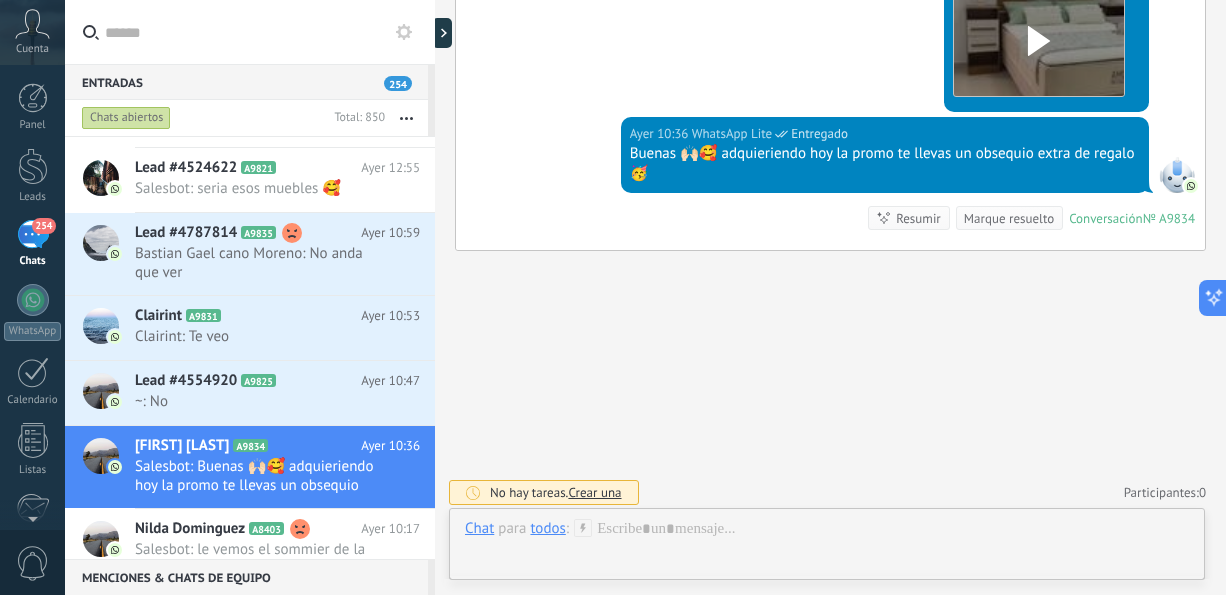 click on "Salesbot: le vemos el sommier de la promo en estos dias?" at bounding box center (258, 559) 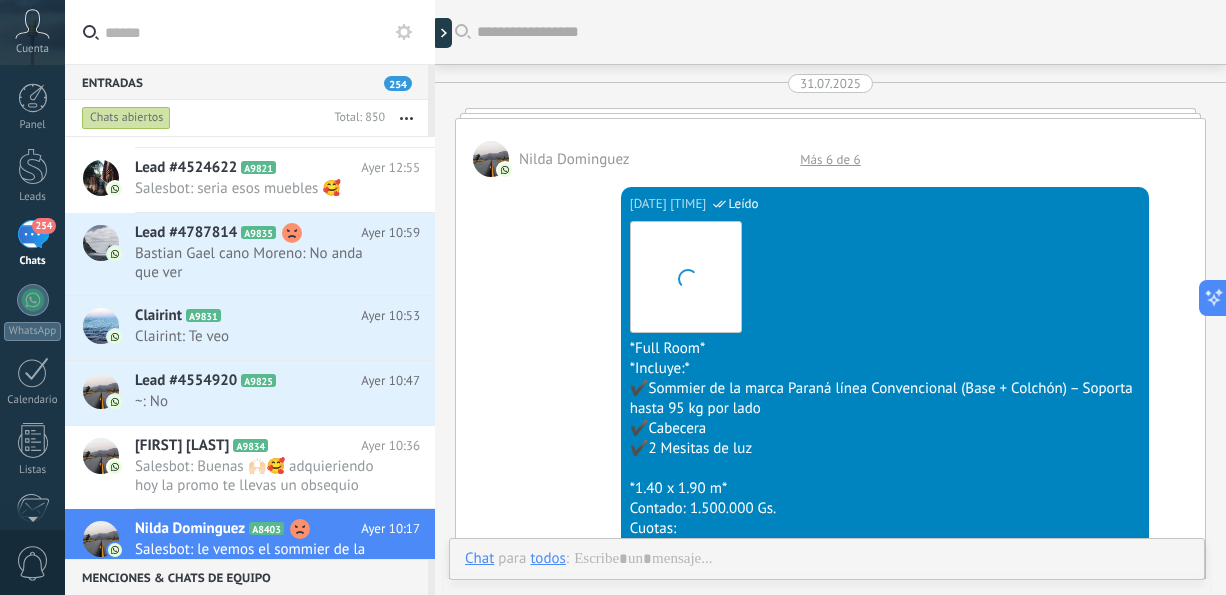 scroll, scrollTop: 3326, scrollLeft: 0, axis: vertical 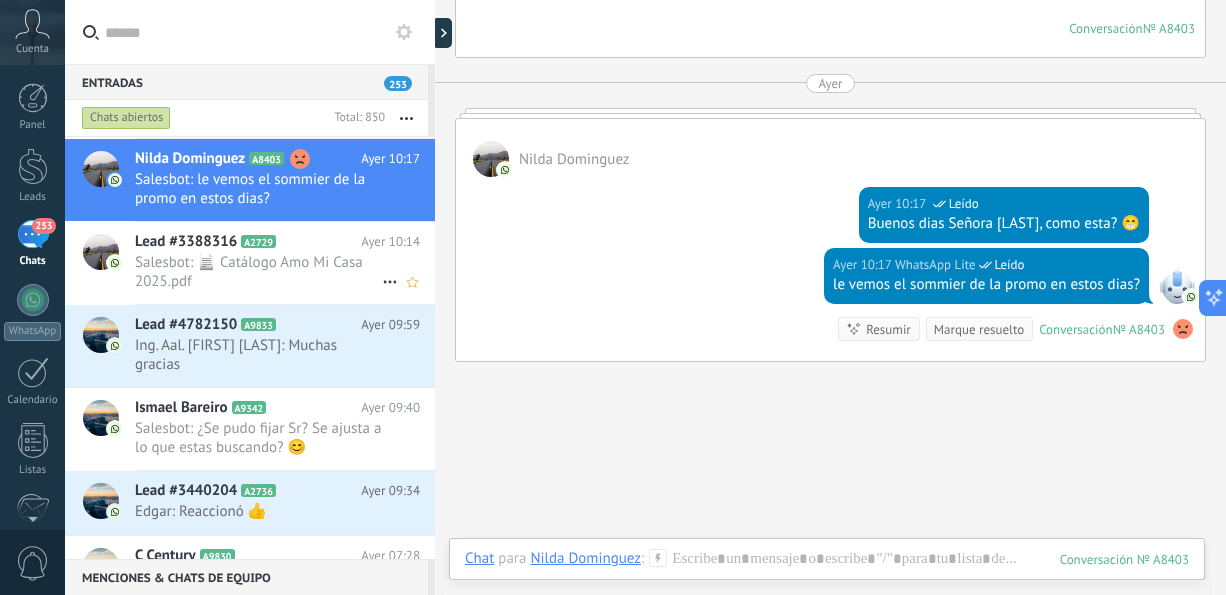 click on "Salesbot: 📄 Catálogo Amo Mi Casa 2025.pdf" at bounding box center [258, 272] 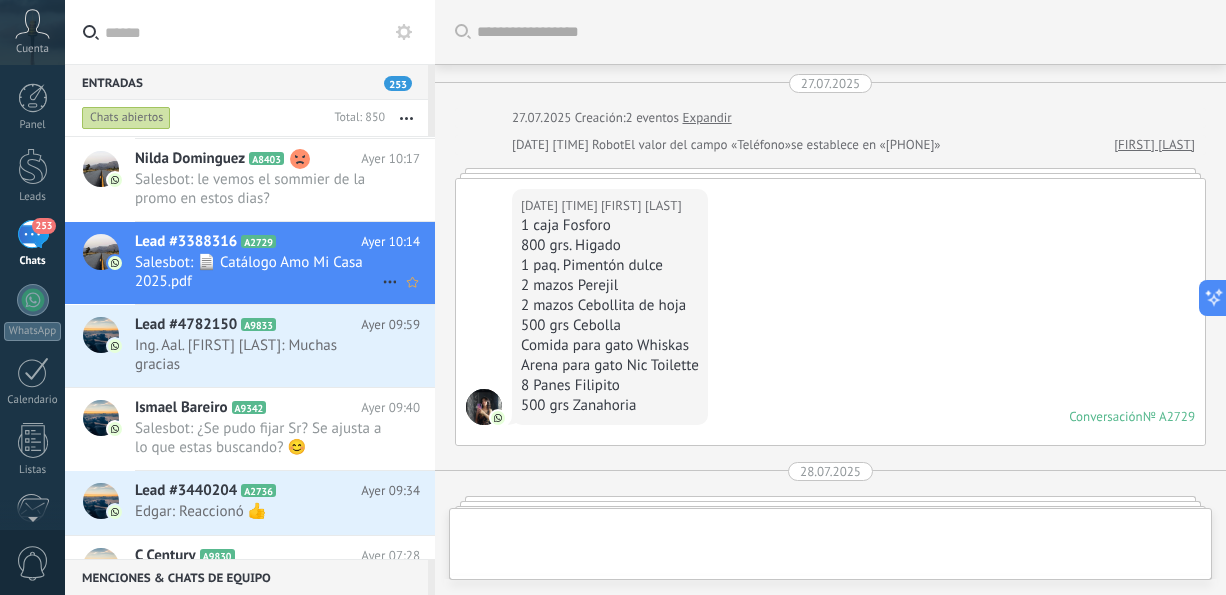 scroll, scrollTop: 1514, scrollLeft: 0, axis: vertical 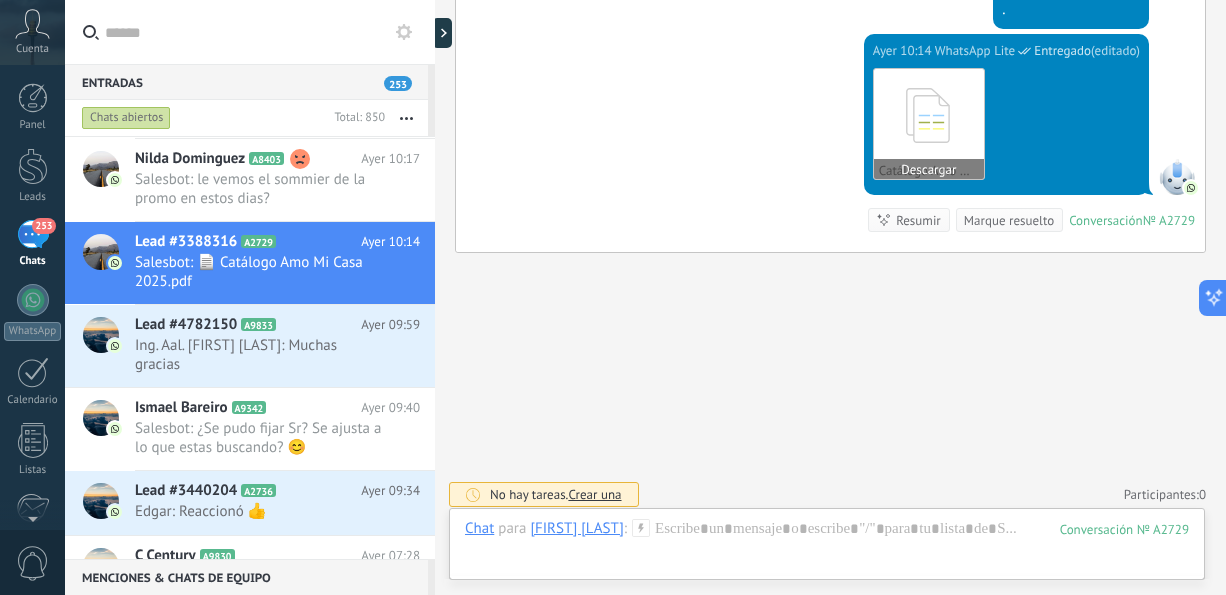 click 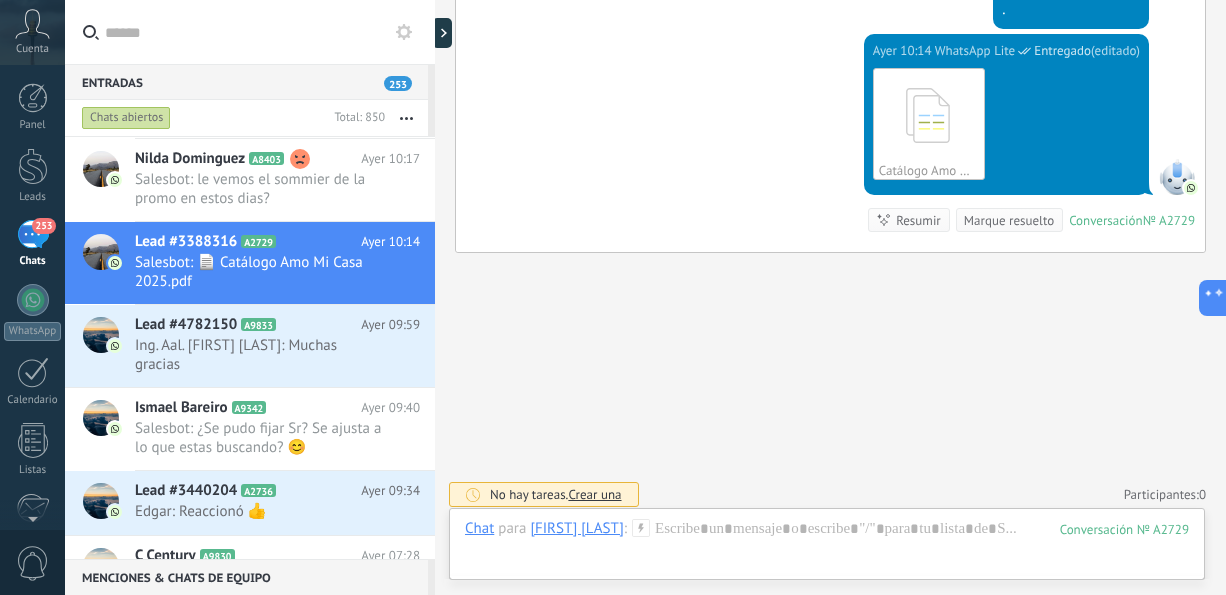 scroll, scrollTop: 993, scrollLeft: 0, axis: vertical 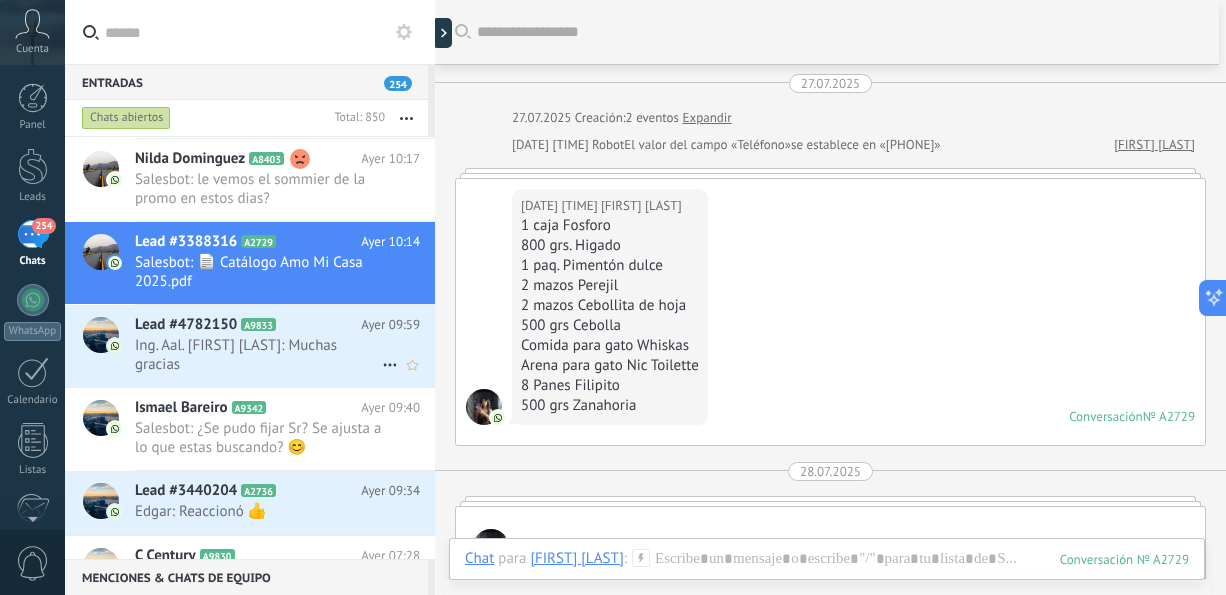 click on "Ing. Aal. [FIRST] [LAST]: Muchas gracias" at bounding box center (258, 355) 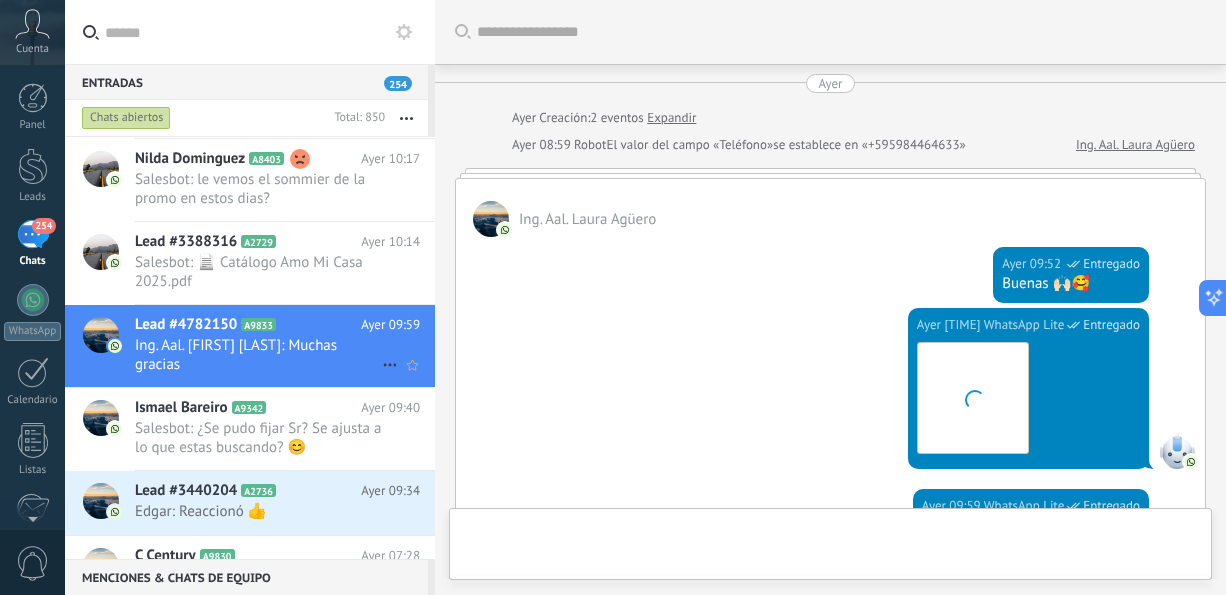 scroll, scrollTop: 648, scrollLeft: 0, axis: vertical 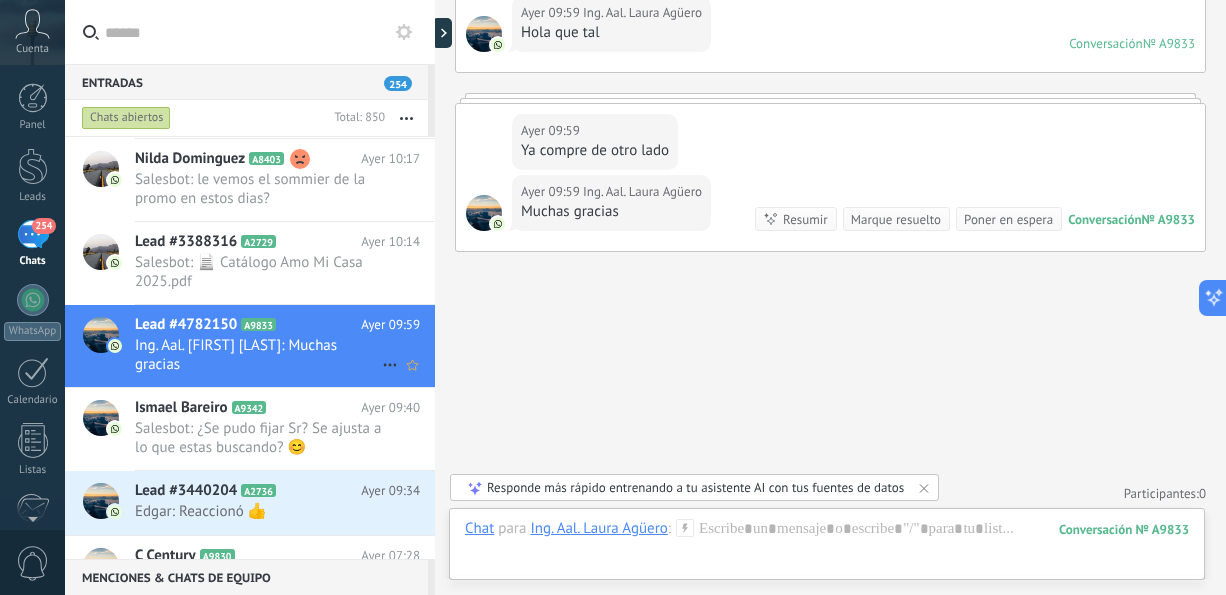 click on "Ing. Aal. [FIRST] [LAST]: Muchas gracias" at bounding box center (258, 355) 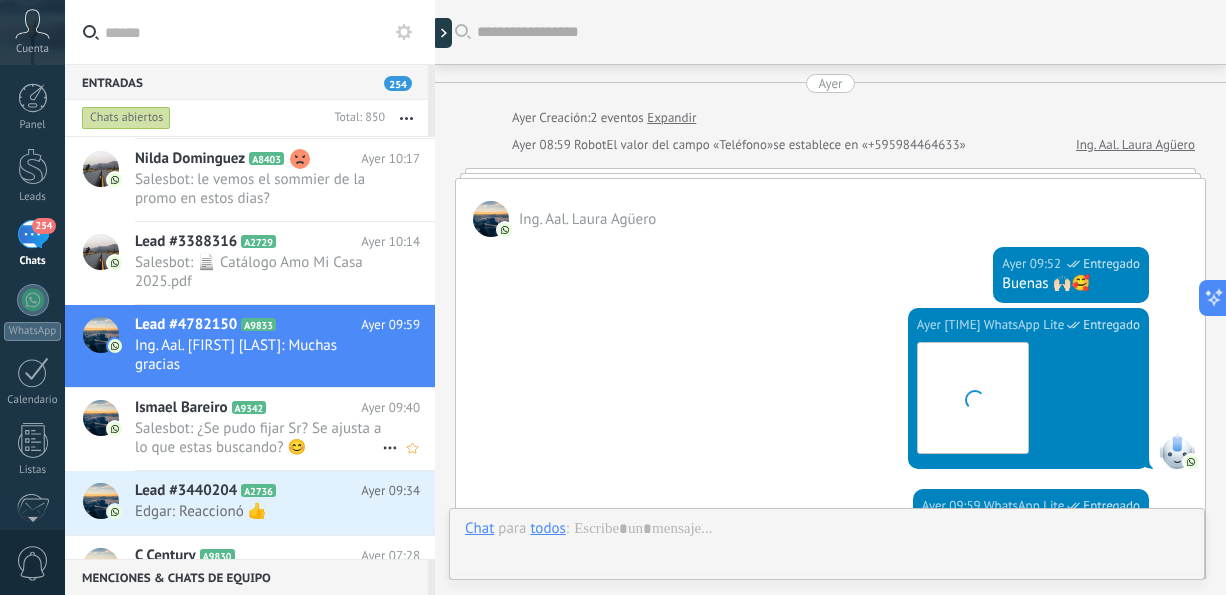 scroll, scrollTop: 648, scrollLeft: 0, axis: vertical 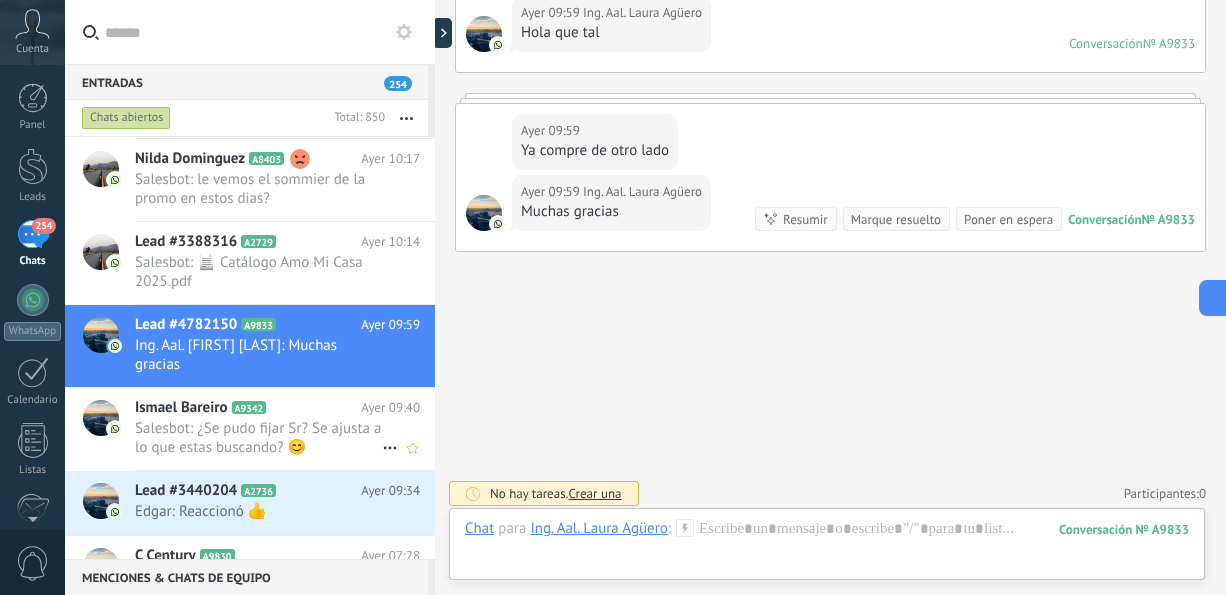 click on "Salesbot: ¿Se pudo fijar Sr? Se ajusta a lo que estas buscando? 😊" at bounding box center [258, 438] 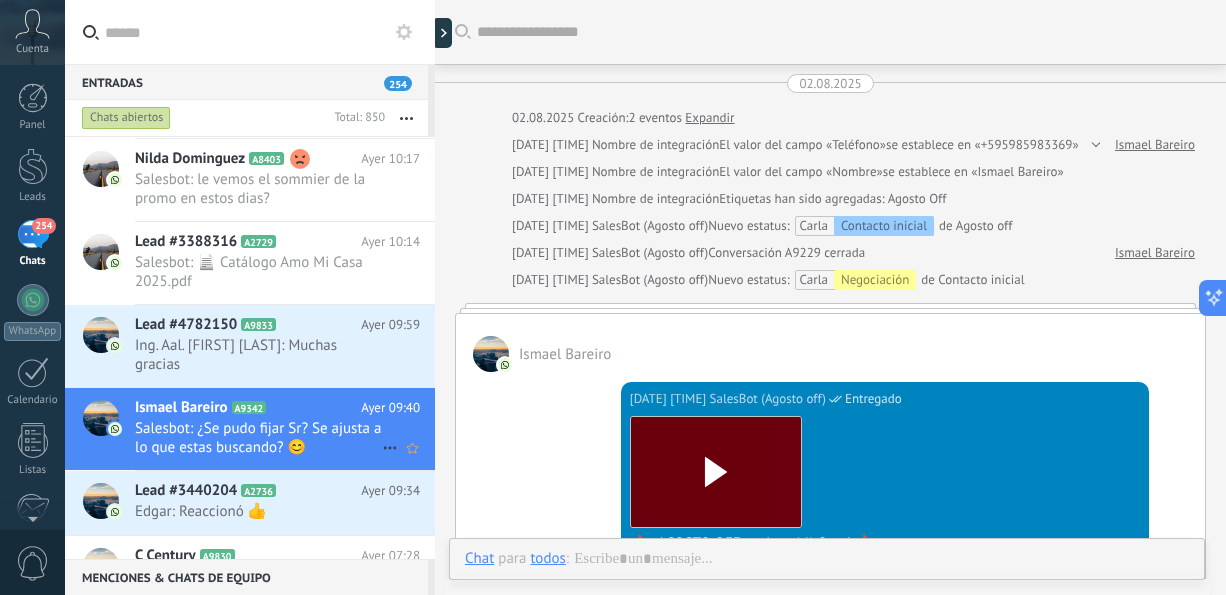 scroll, scrollTop: 3936, scrollLeft: 0, axis: vertical 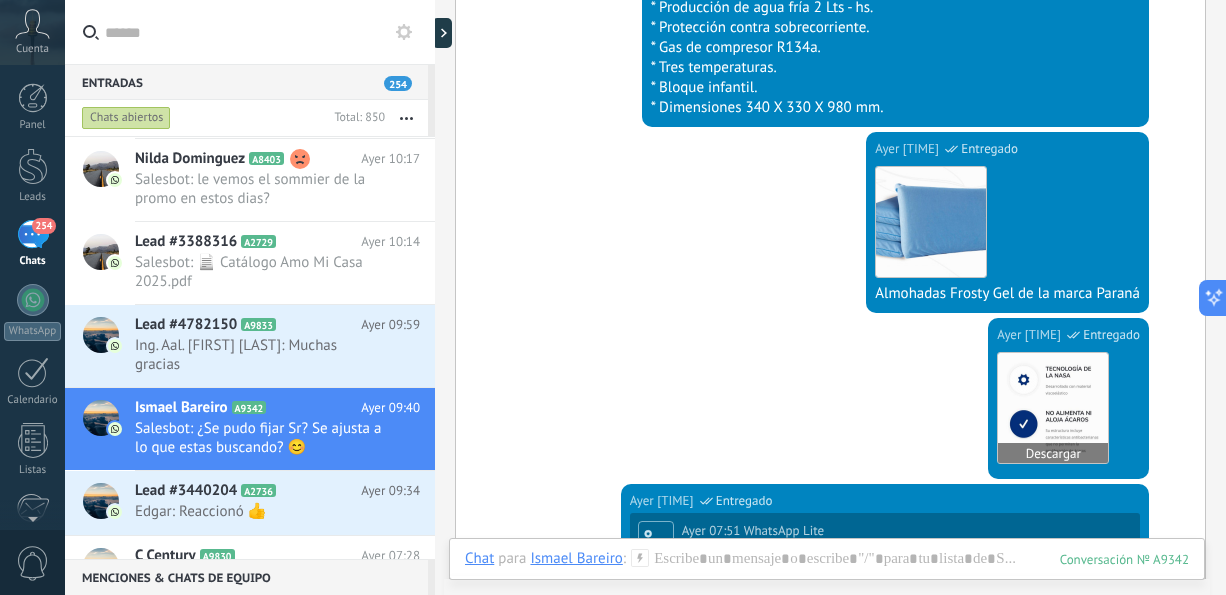 click at bounding box center (1053, 408) 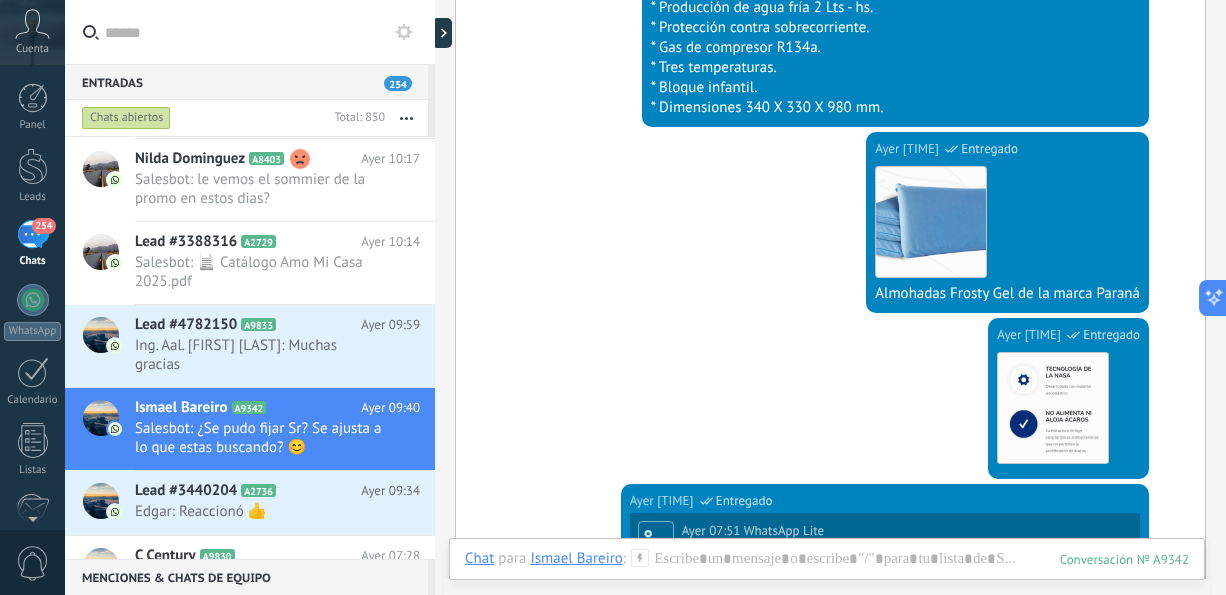scroll, scrollTop: 3040, scrollLeft: 0, axis: vertical 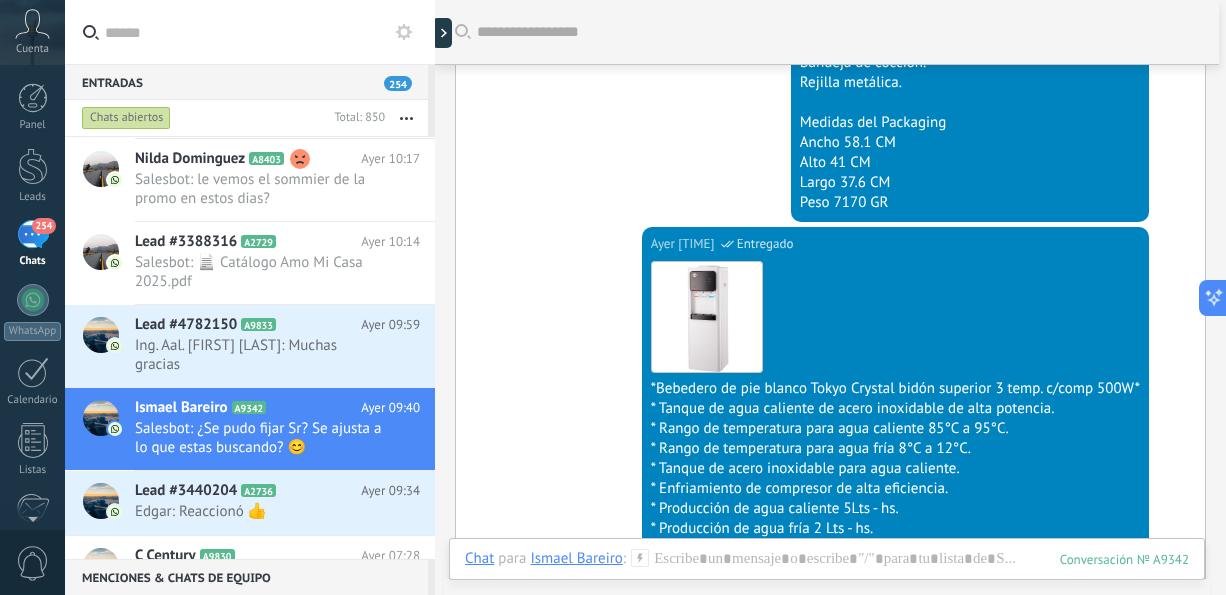 drag, startPoint x: 1225, startPoint y: 418, endPoint x: 1226, endPoint y: 398, distance: 20.024984 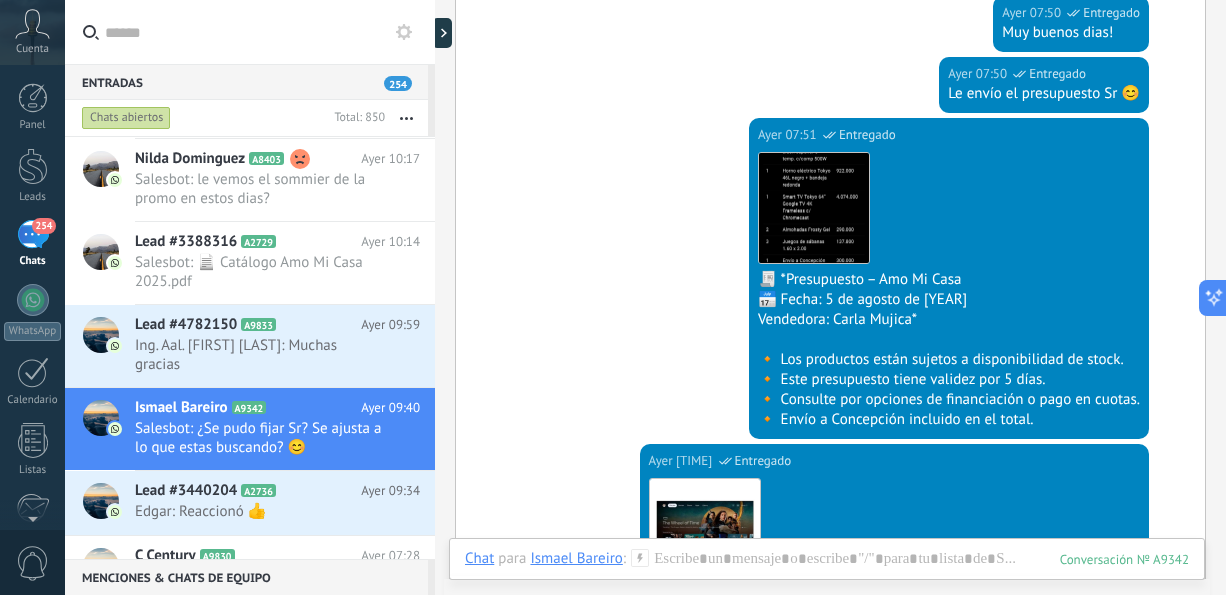 scroll, scrollTop: 2158, scrollLeft: 0, axis: vertical 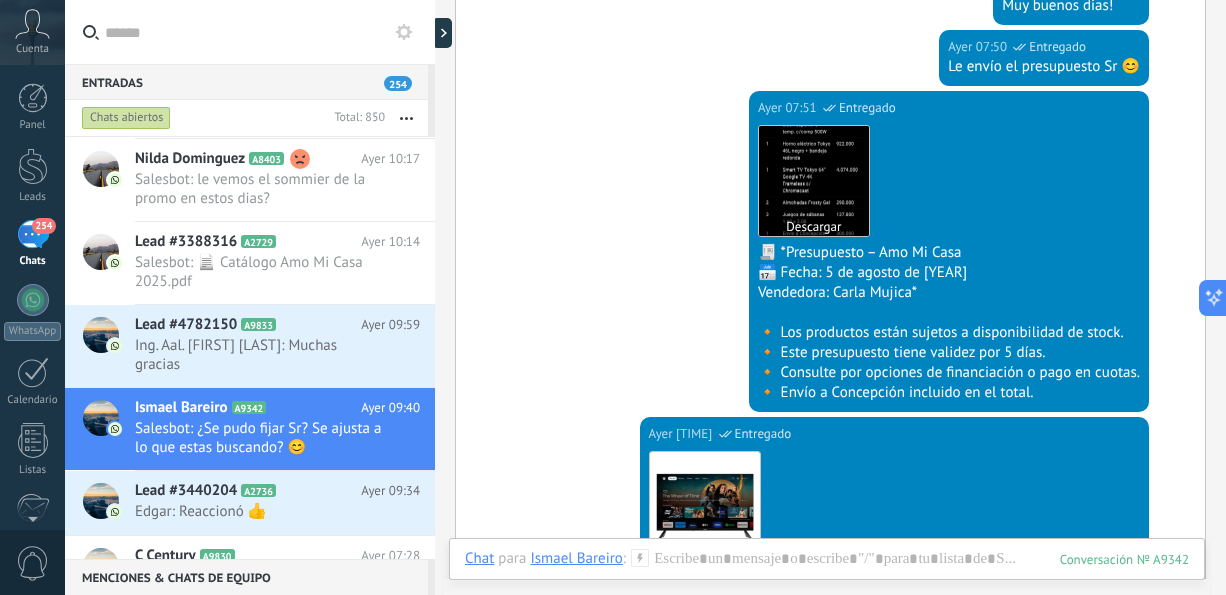click at bounding box center (814, 181) 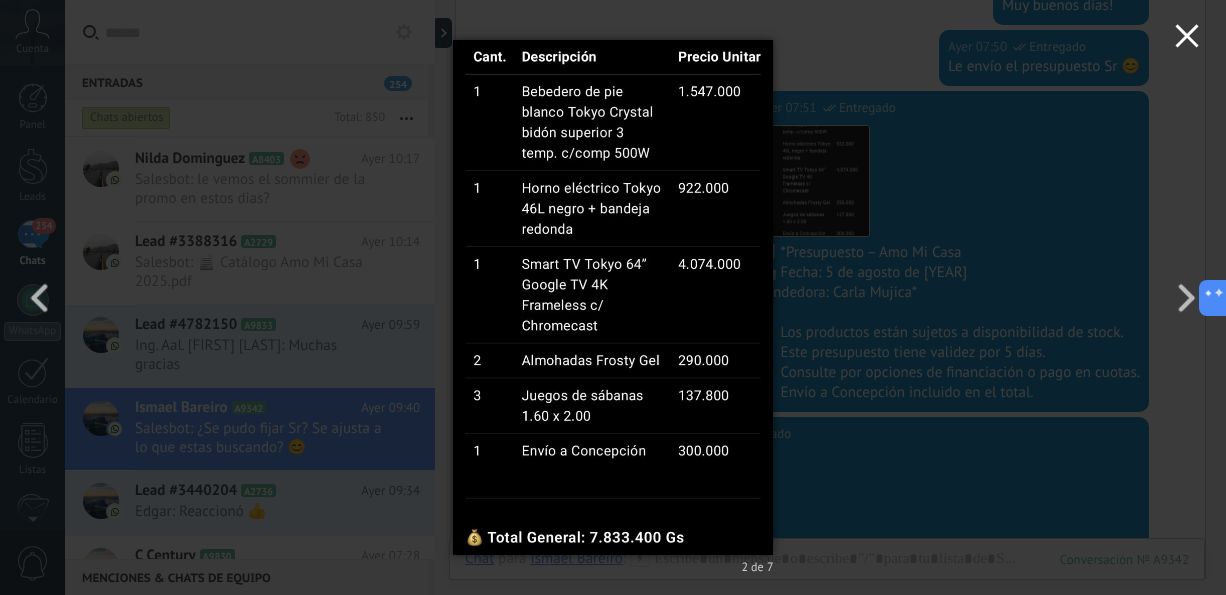 click 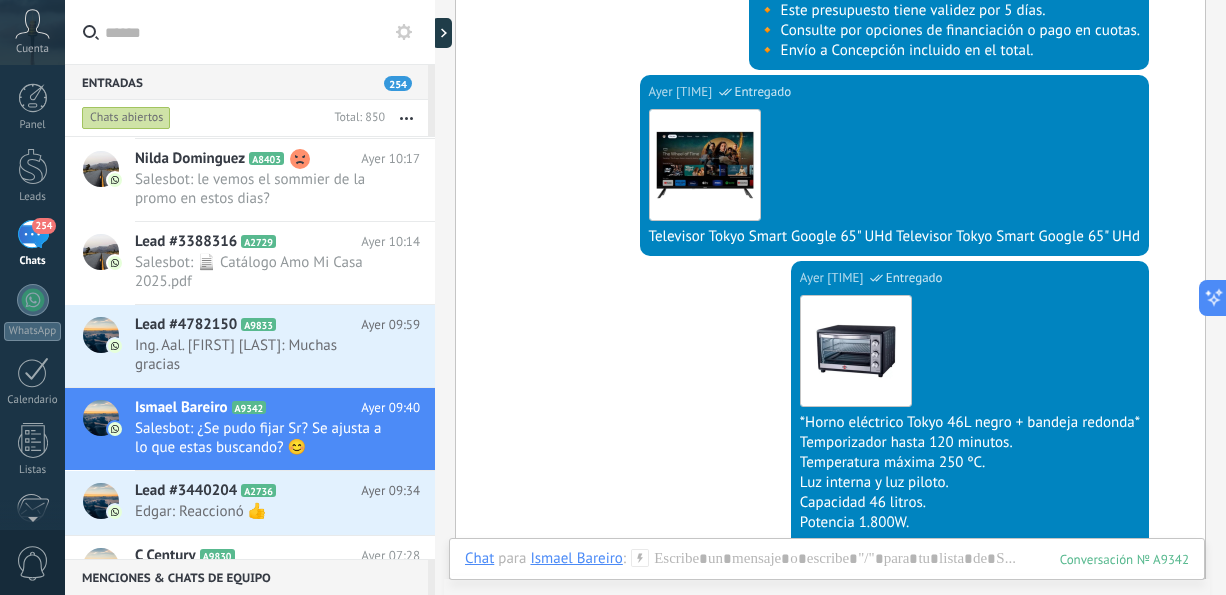 scroll, scrollTop: 2506, scrollLeft: 0, axis: vertical 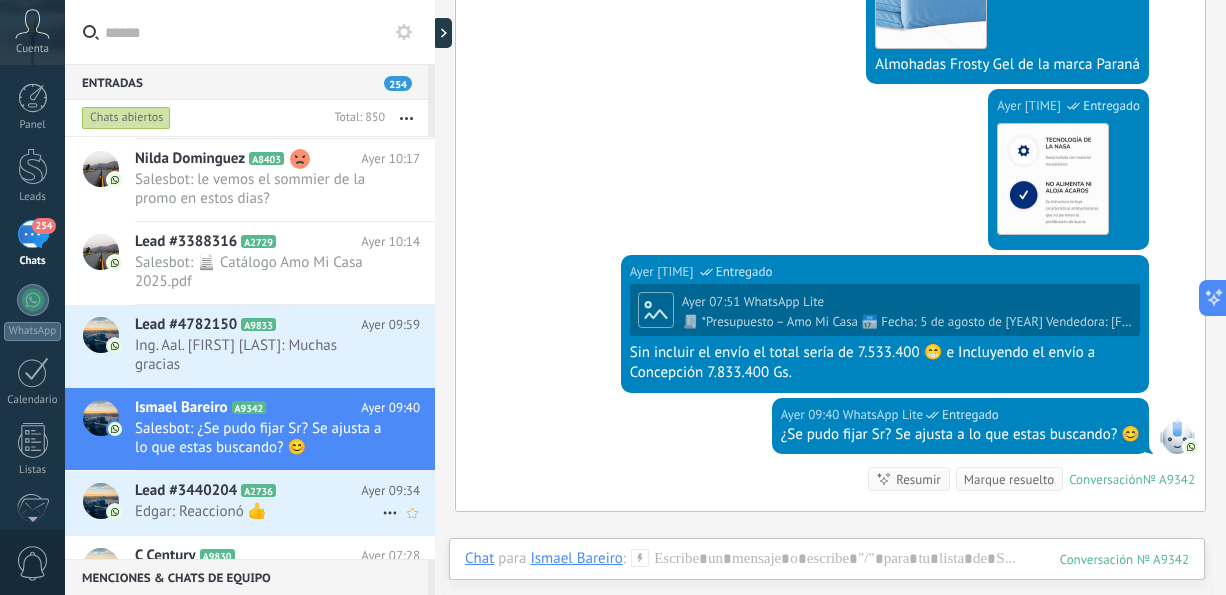 click on "Lead #[NUMBER]
A2736
Ayer [TIME]
Edgar: Reaccionó 👍" at bounding box center (285, 502) 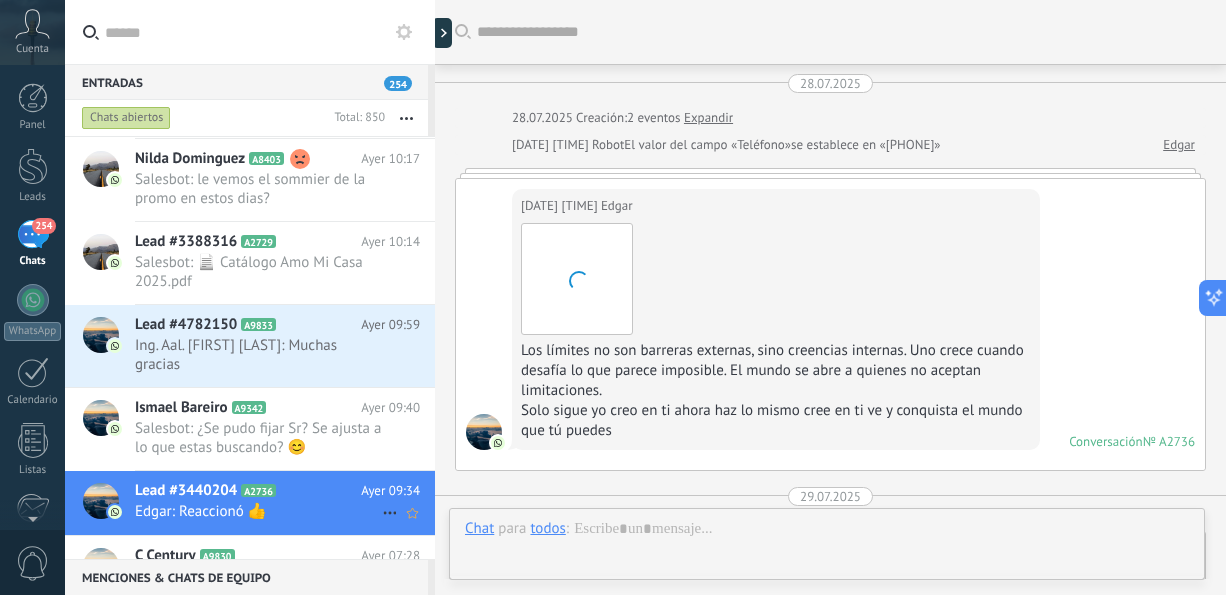 scroll, scrollTop: 1421, scrollLeft: 0, axis: vertical 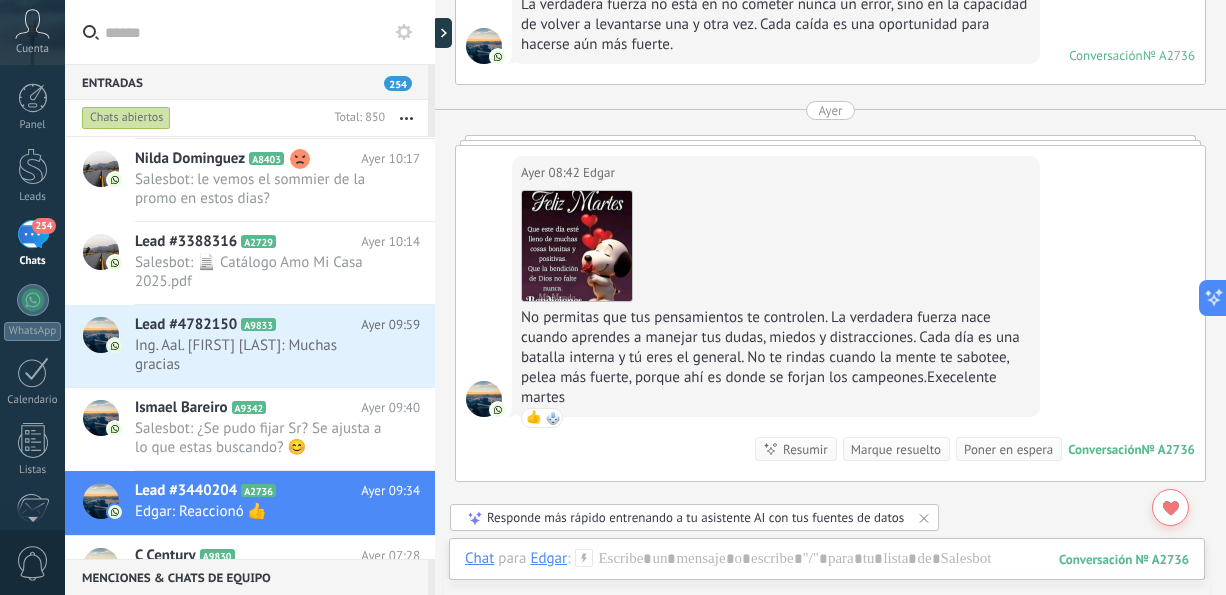 click on "C Century
A9830" at bounding box center [248, 556] 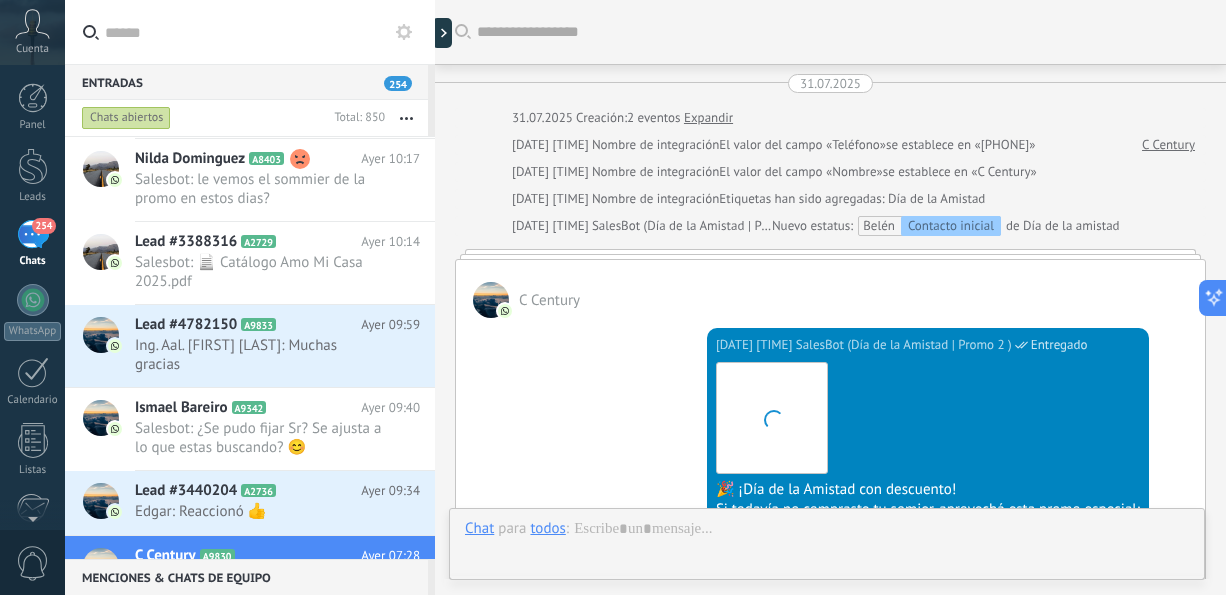 scroll, scrollTop: 894, scrollLeft: 0, axis: vertical 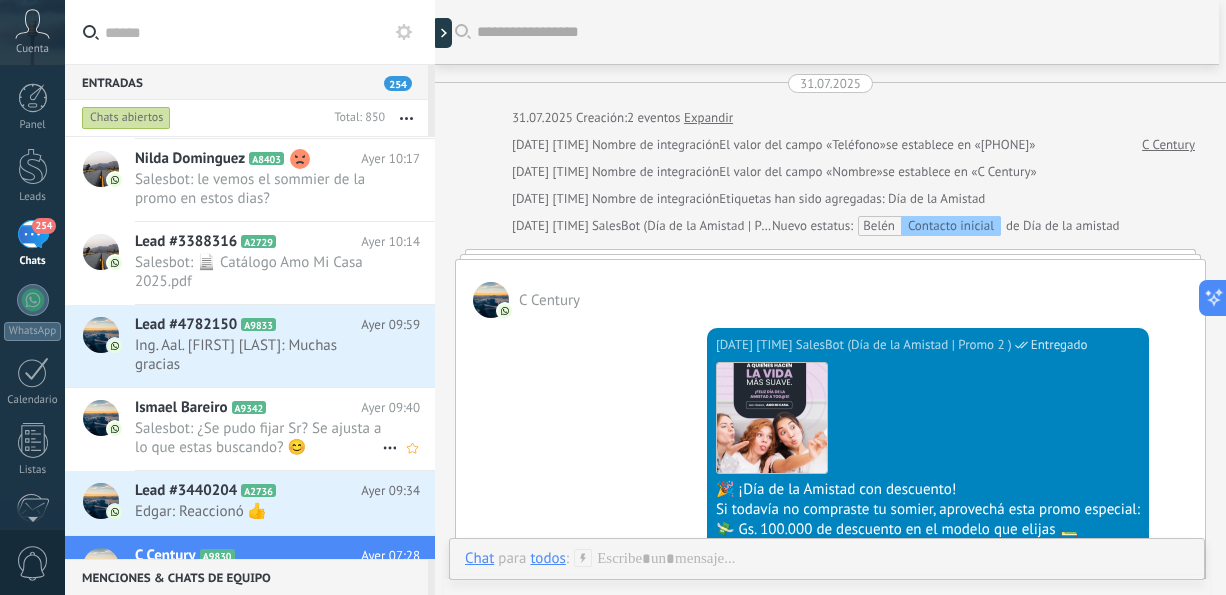 click on "Salesbot: ¿Se pudo fijar Sr? Se ajusta a lo que estas buscando? 😊" at bounding box center [258, 438] 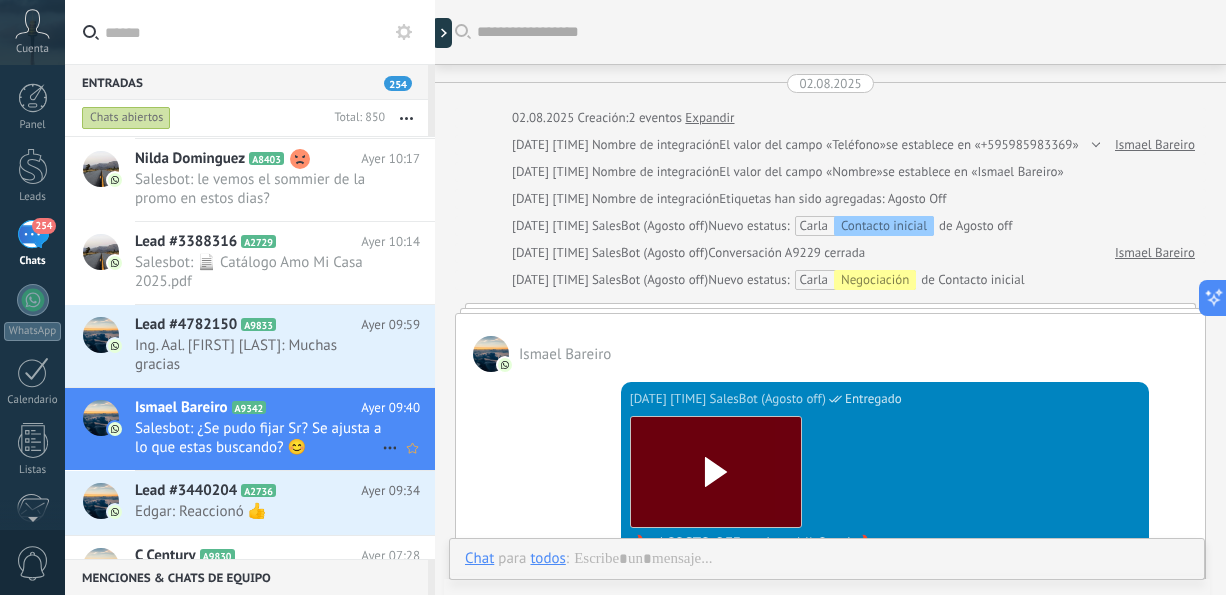 scroll, scrollTop: 3936, scrollLeft: 0, axis: vertical 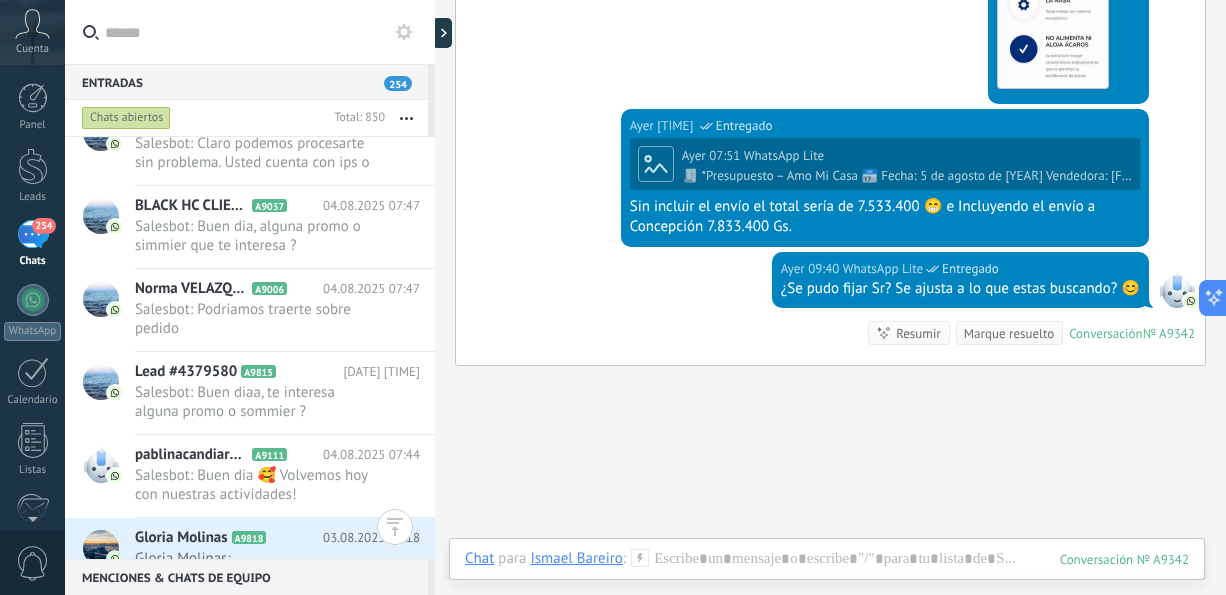 click at bounding box center [406, 118] 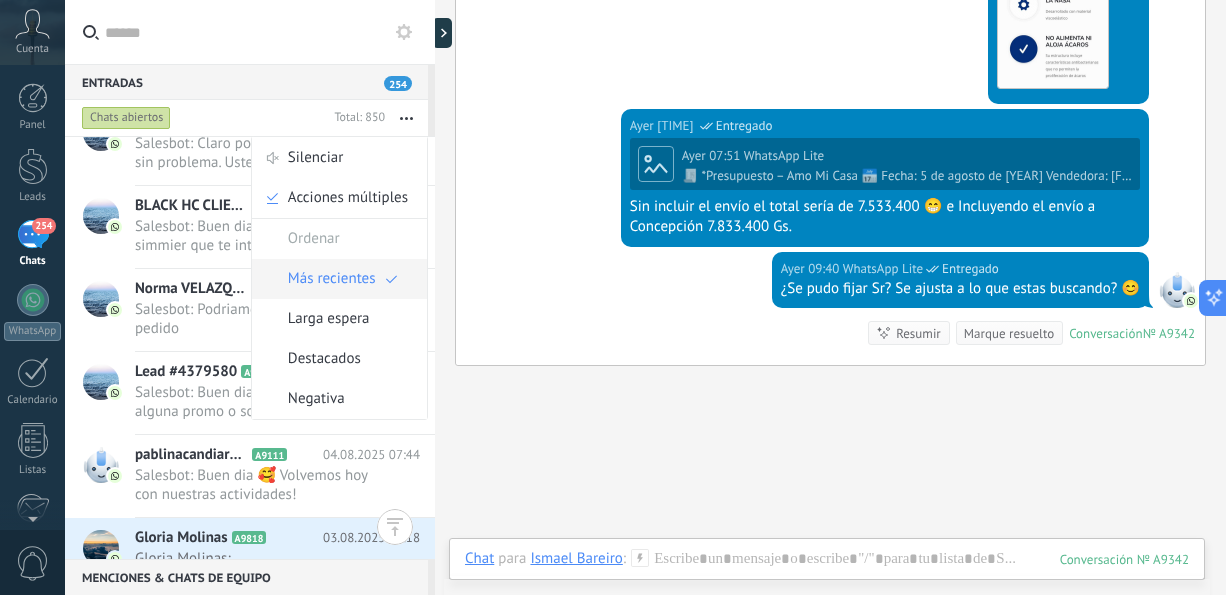 click on "Más recientes" at bounding box center [332, 279] 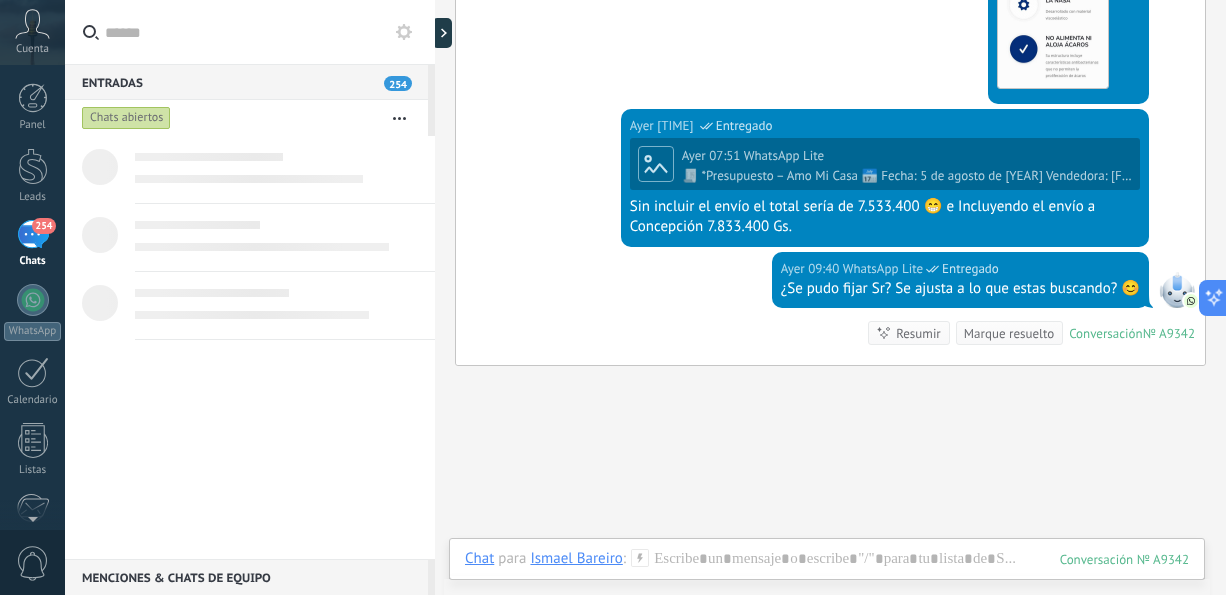 scroll, scrollTop: 0, scrollLeft: 0, axis: both 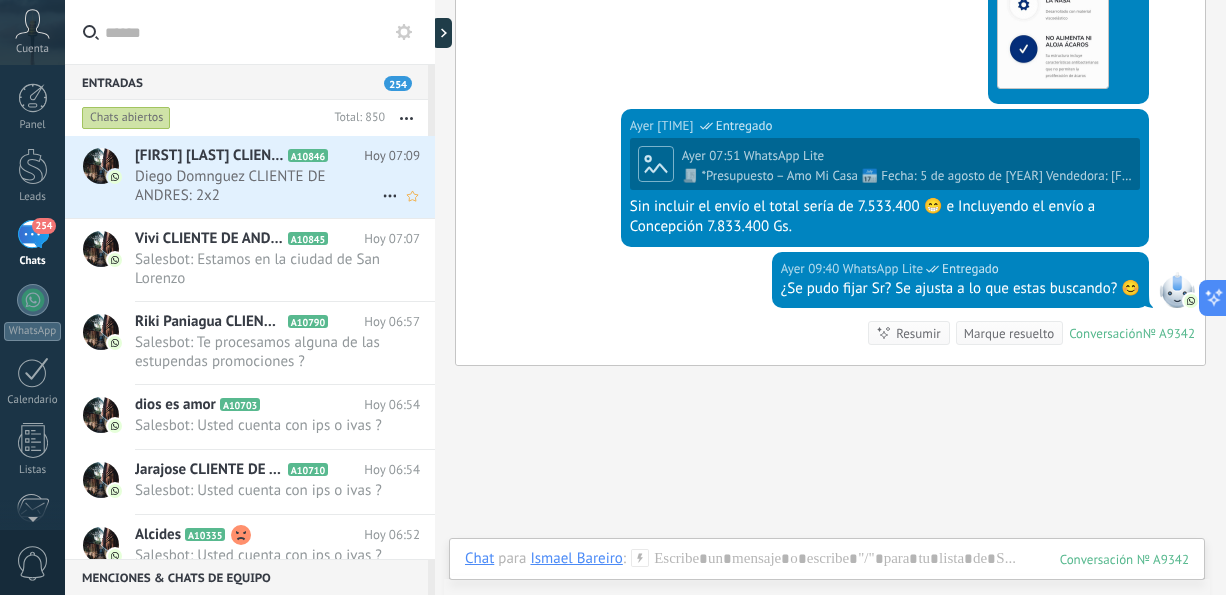 click on "Diego Domnguez CLIENTE DE ANDRES: 2x2" at bounding box center (258, 186) 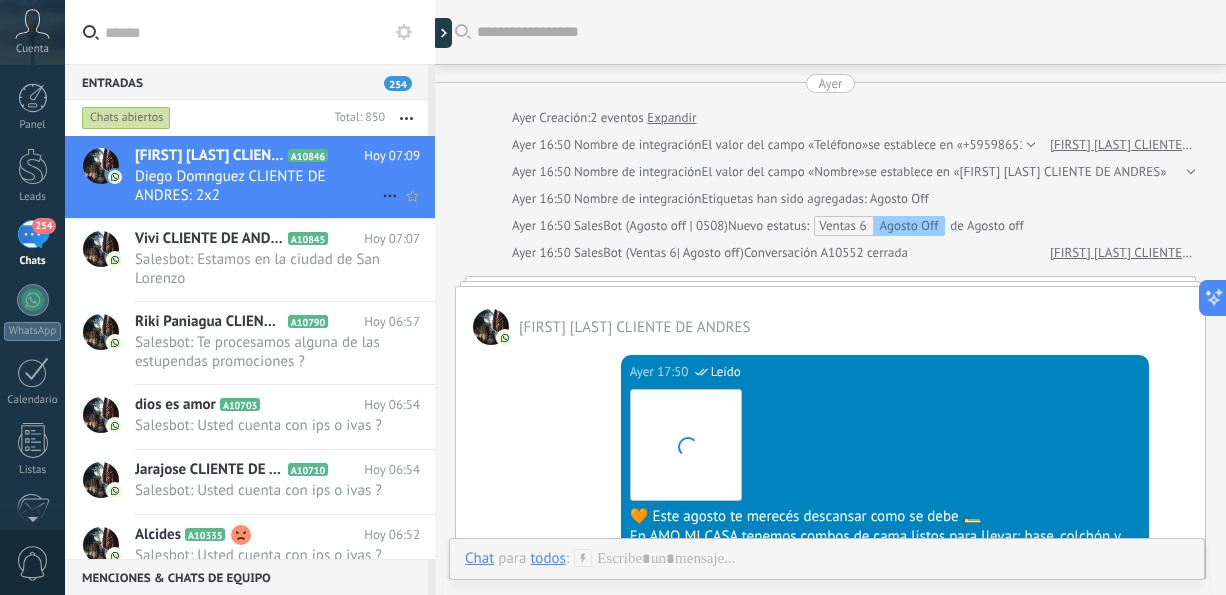 scroll, scrollTop: 1654, scrollLeft: 0, axis: vertical 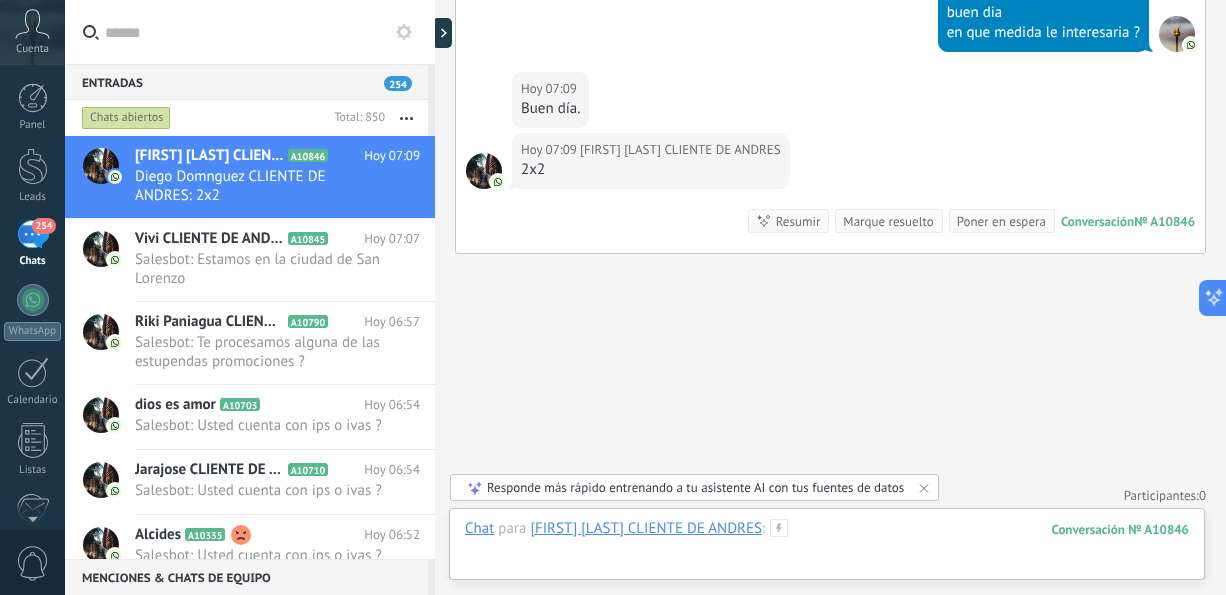 click at bounding box center (827, 549) 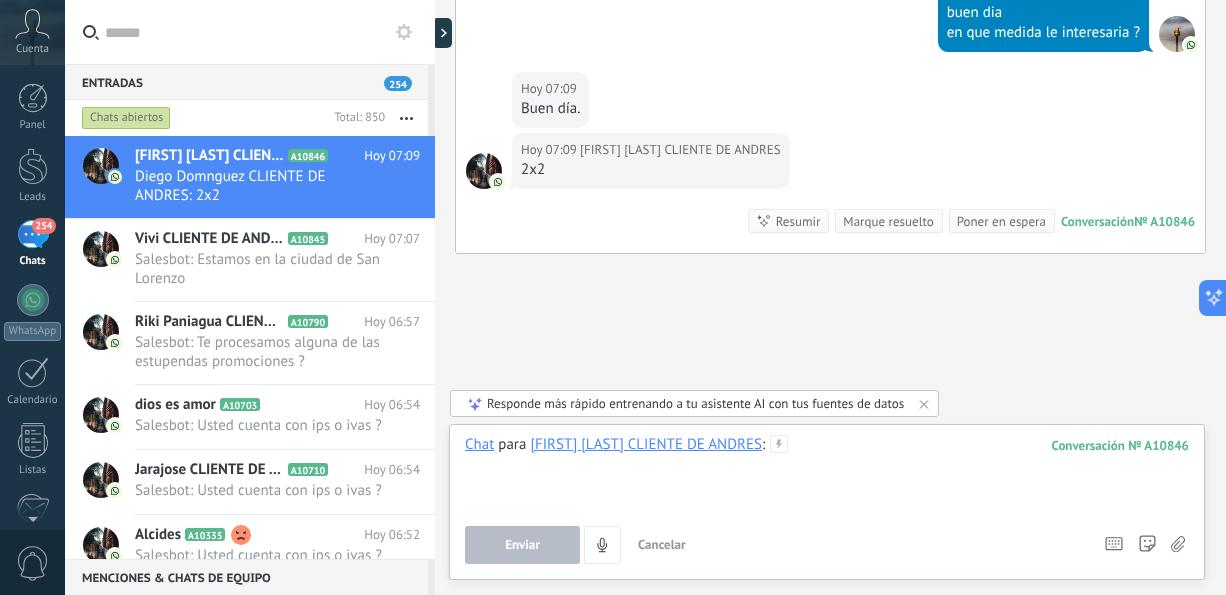 type 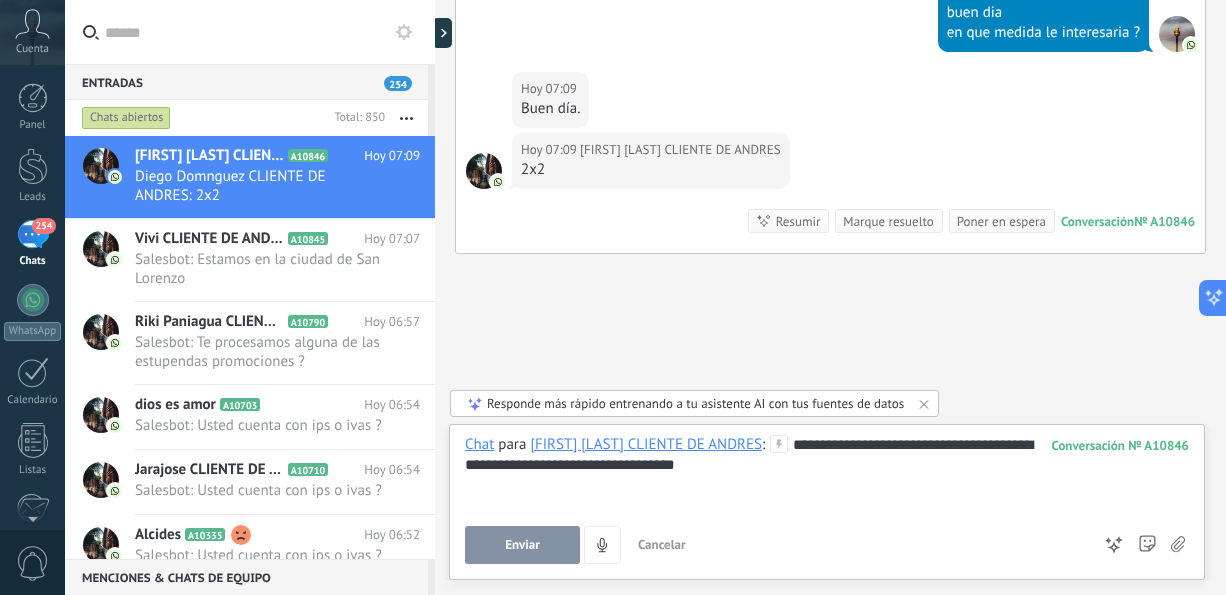 click on "**********" at bounding box center (827, 473) 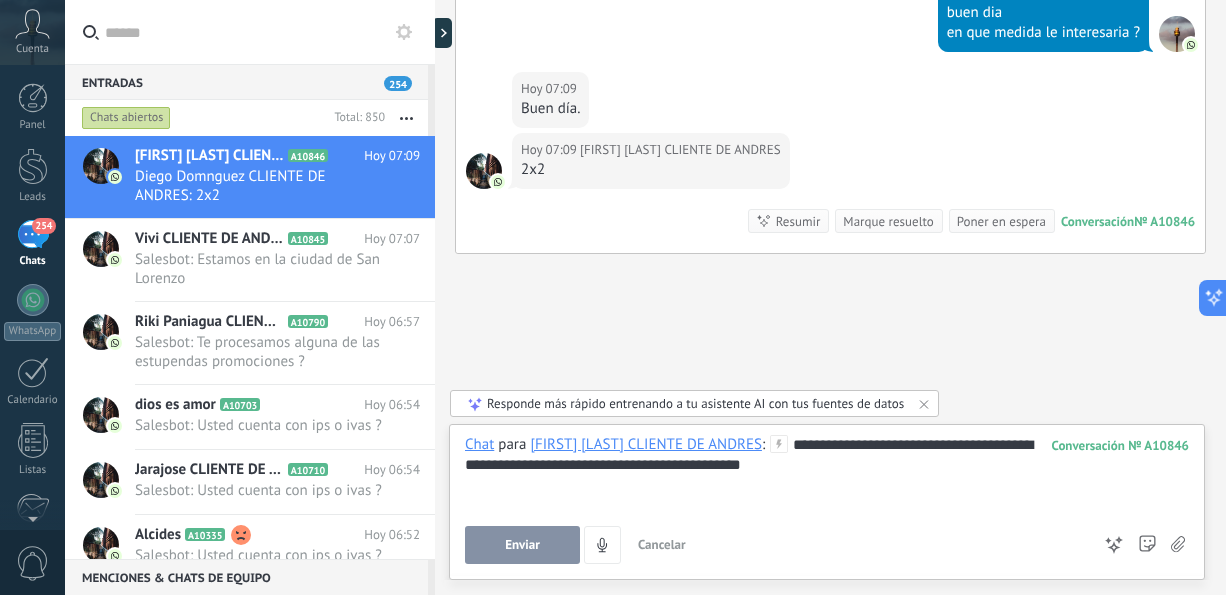 click on "Enviar" at bounding box center (522, 545) 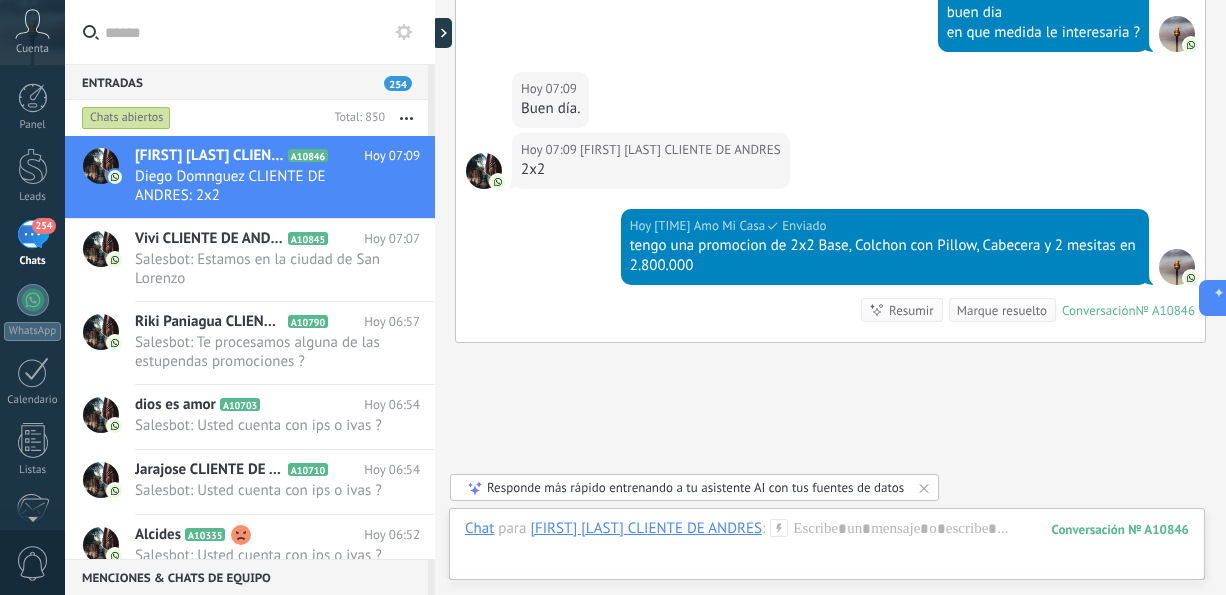 scroll, scrollTop: 1856, scrollLeft: 0, axis: vertical 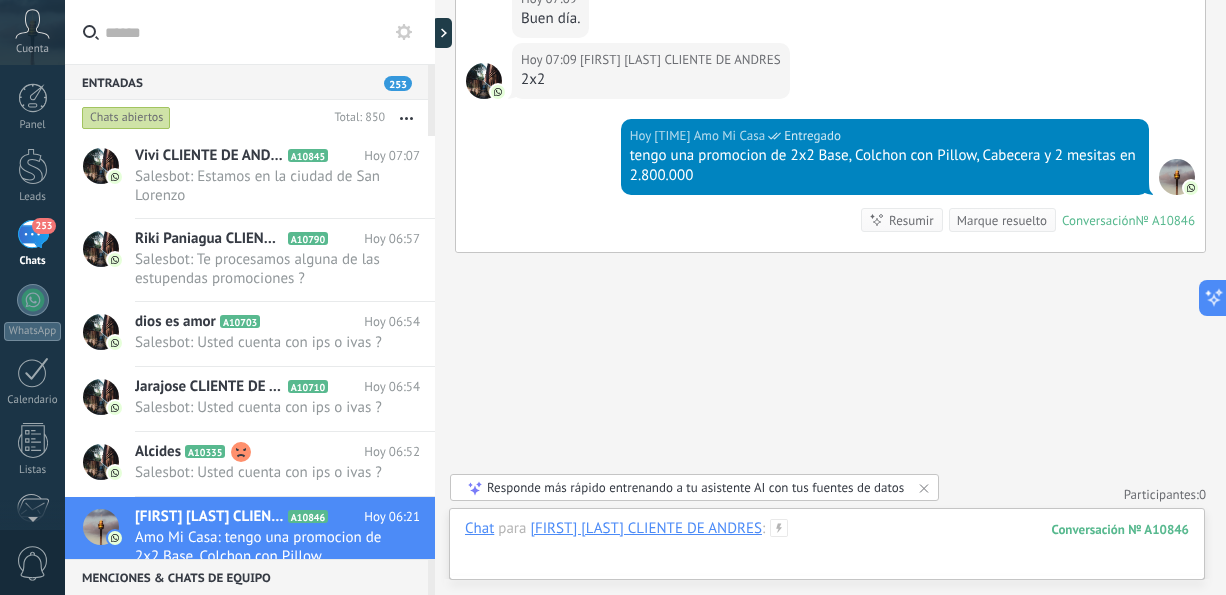 click at bounding box center (827, 549) 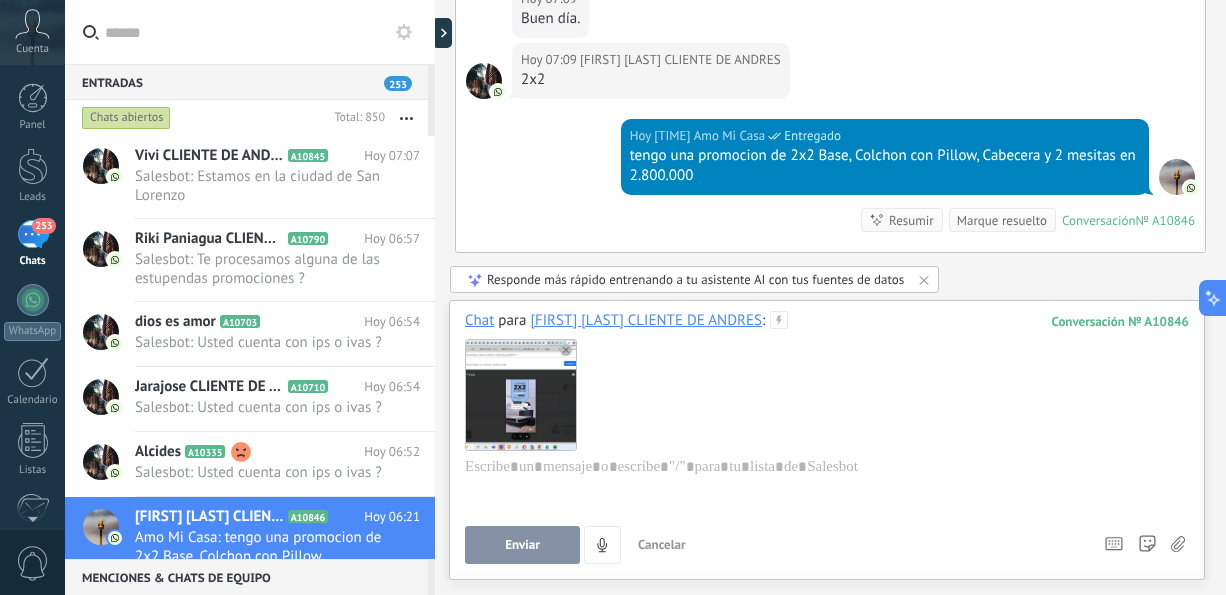 click 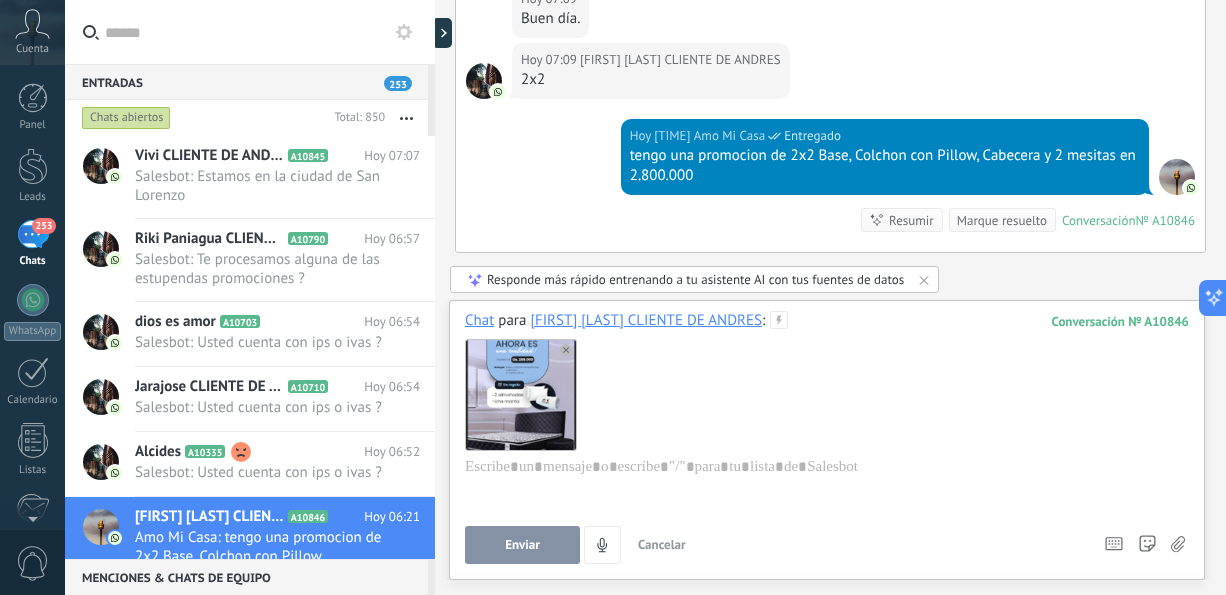 click on "Enviar" at bounding box center (522, 545) 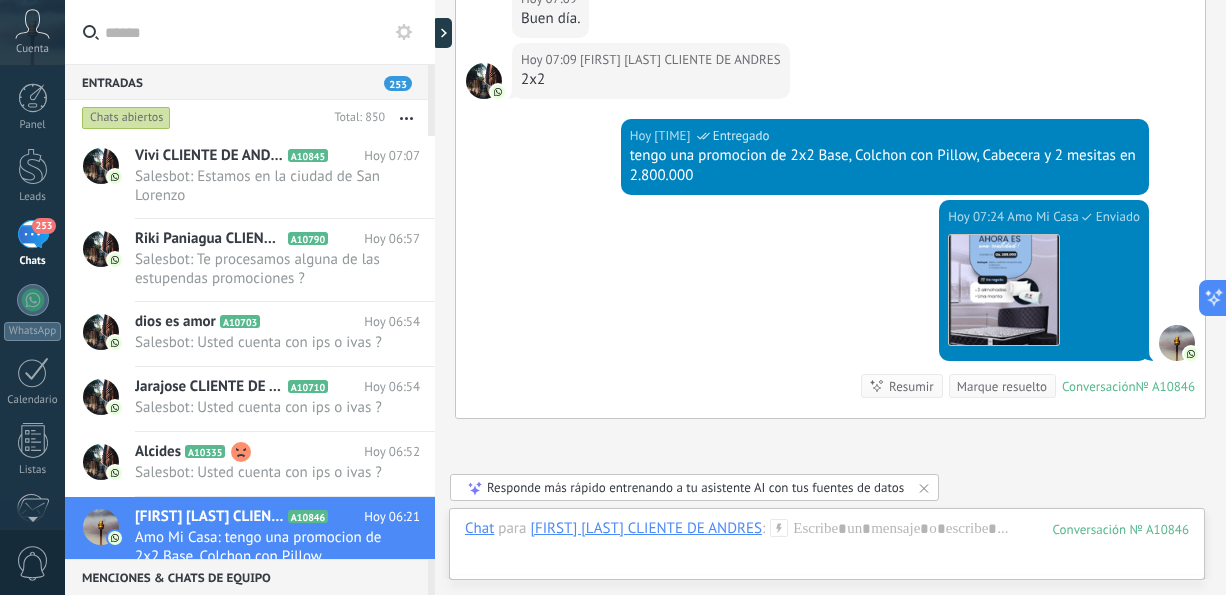 scroll, scrollTop: 2021, scrollLeft: 0, axis: vertical 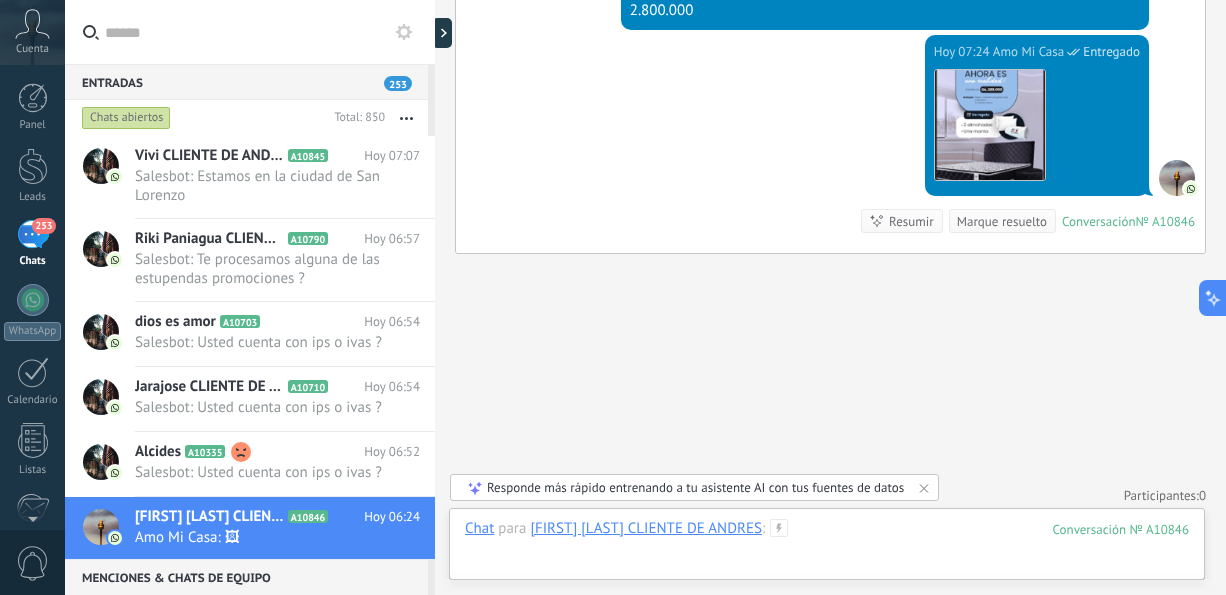 click at bounding box center [827, 549] 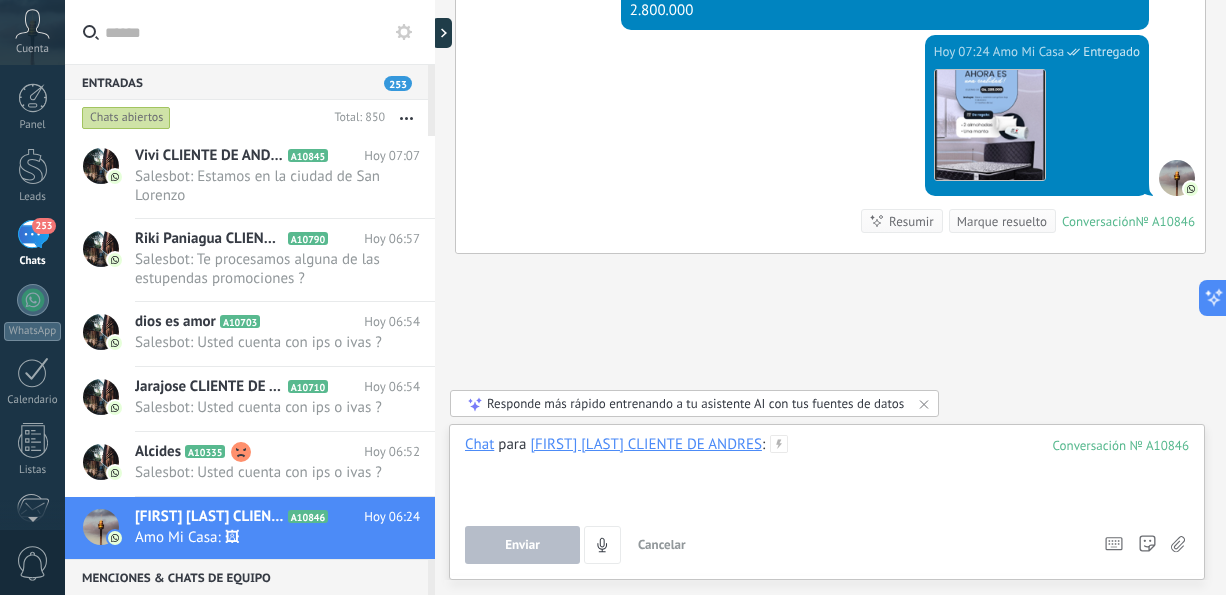 type 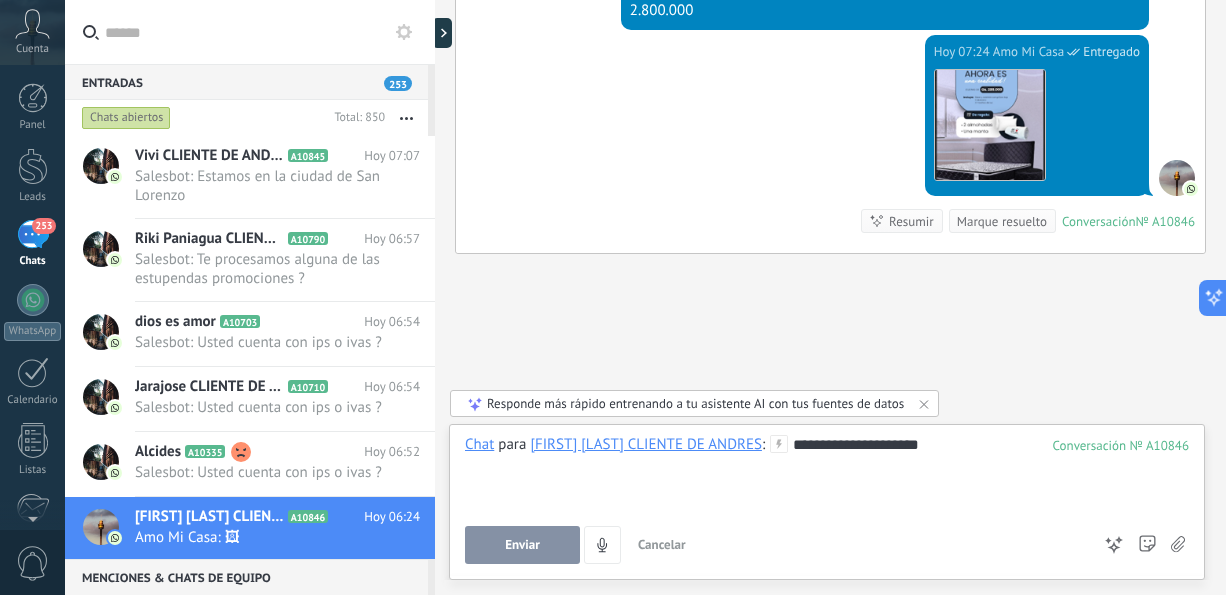 click on "Enviar" at bounding box center [522, 545] 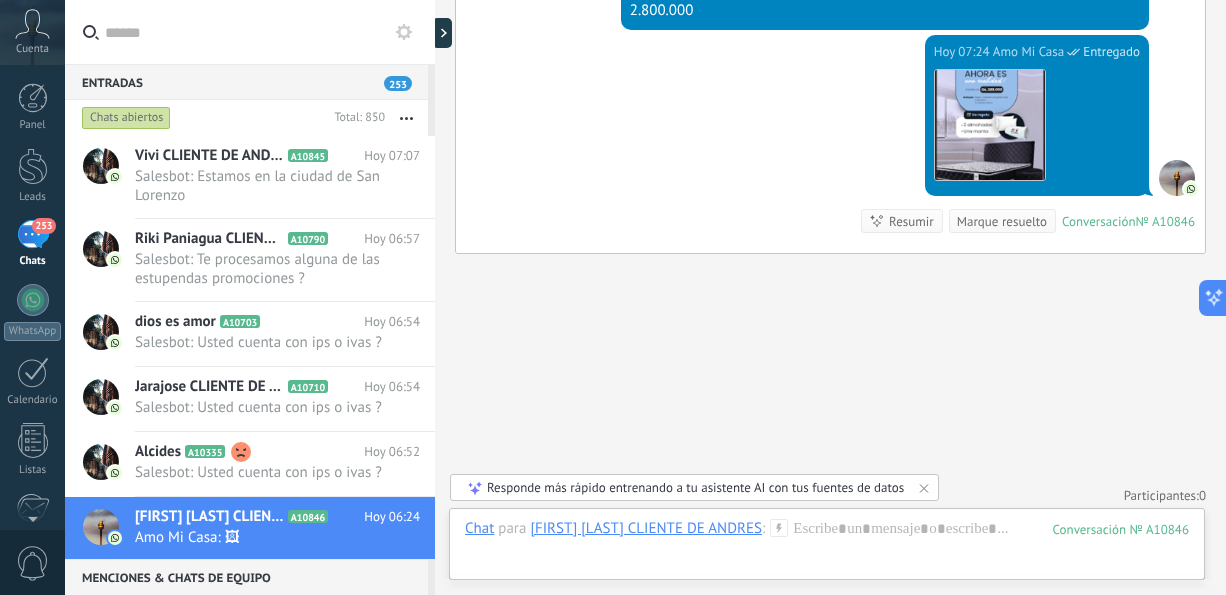 scroll, scrollTop: 2082, scrollLeft: 0, axis: vertical 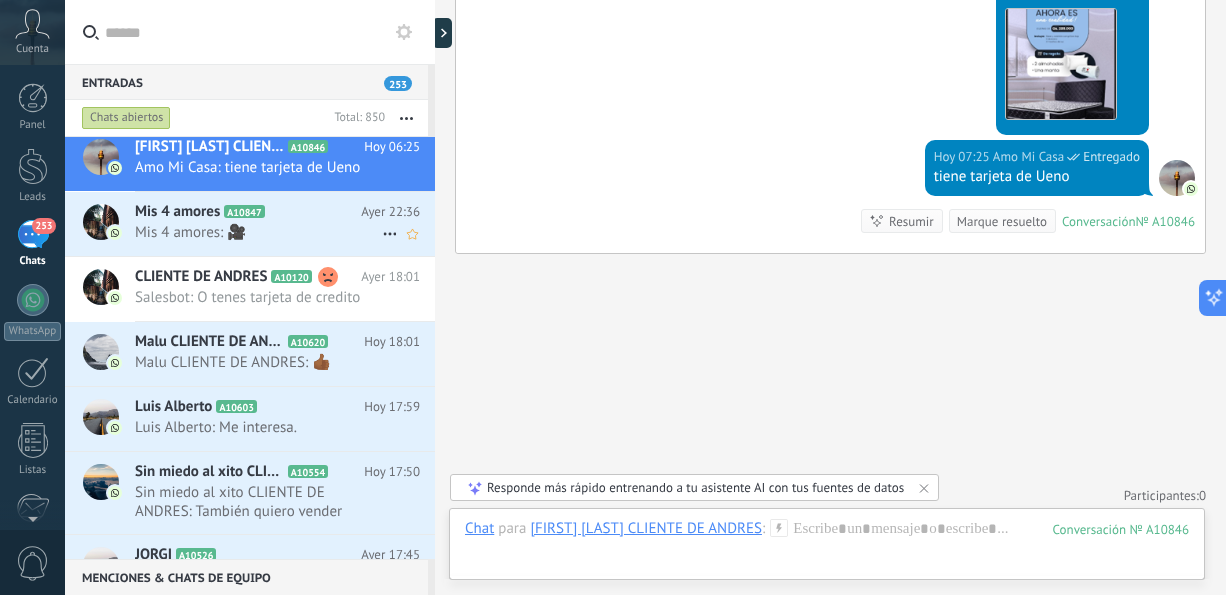 click on "Mis 4 amores: 🎥" at bounding box center [258, 232] 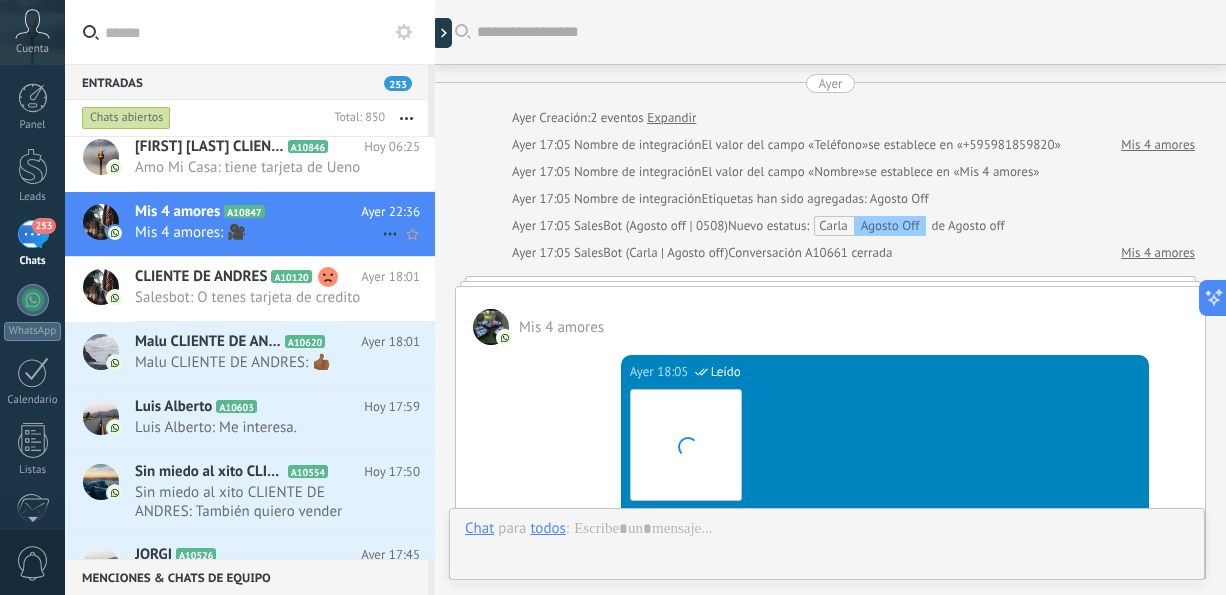 scroll, scrollTop: 1381, scrollLeft: 0, axis: vertical 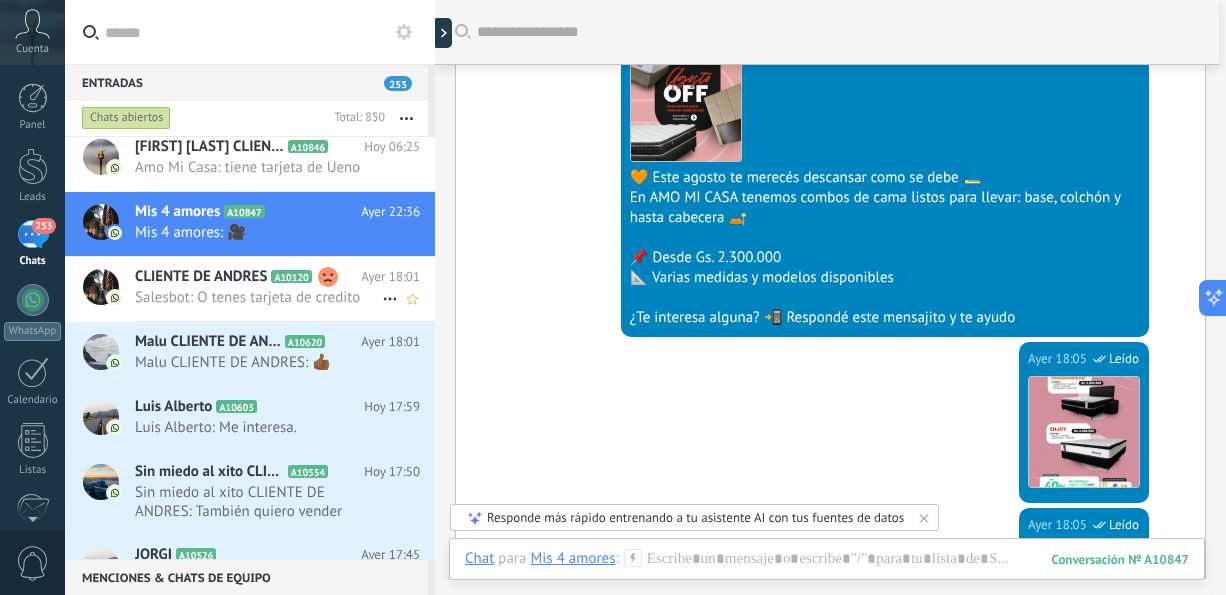 click on "CLIENTE DE ANDRES
A10120
Ayer [TIME]
Salesbot: O tenes tarjeta de credito" at bounding box center (285, 288) 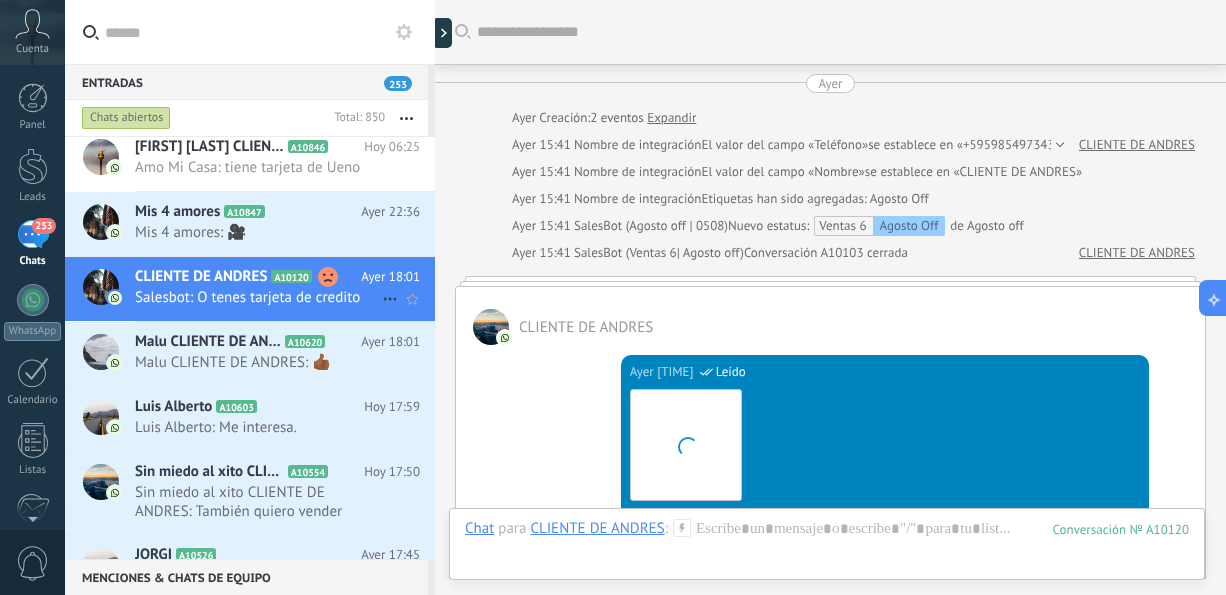 scroll, scrollTop: 2315, scrollLeft: 0, axis: vertical 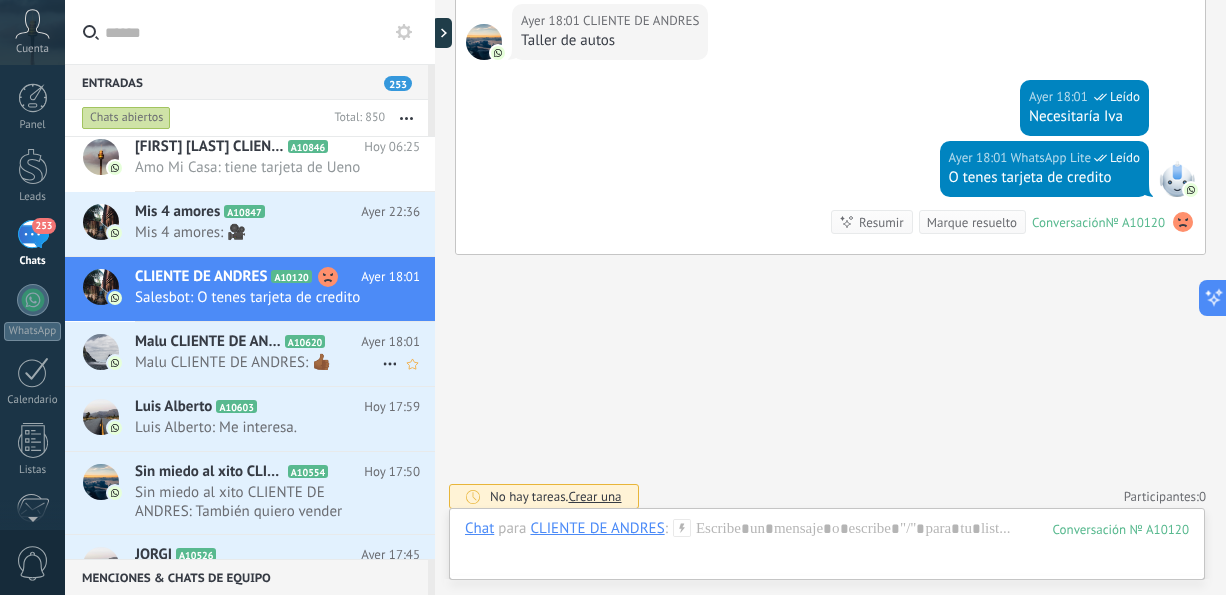 click on "Malu CLIENTE DE ANDRES: 👍🏾" at bounding box center [258, 362] 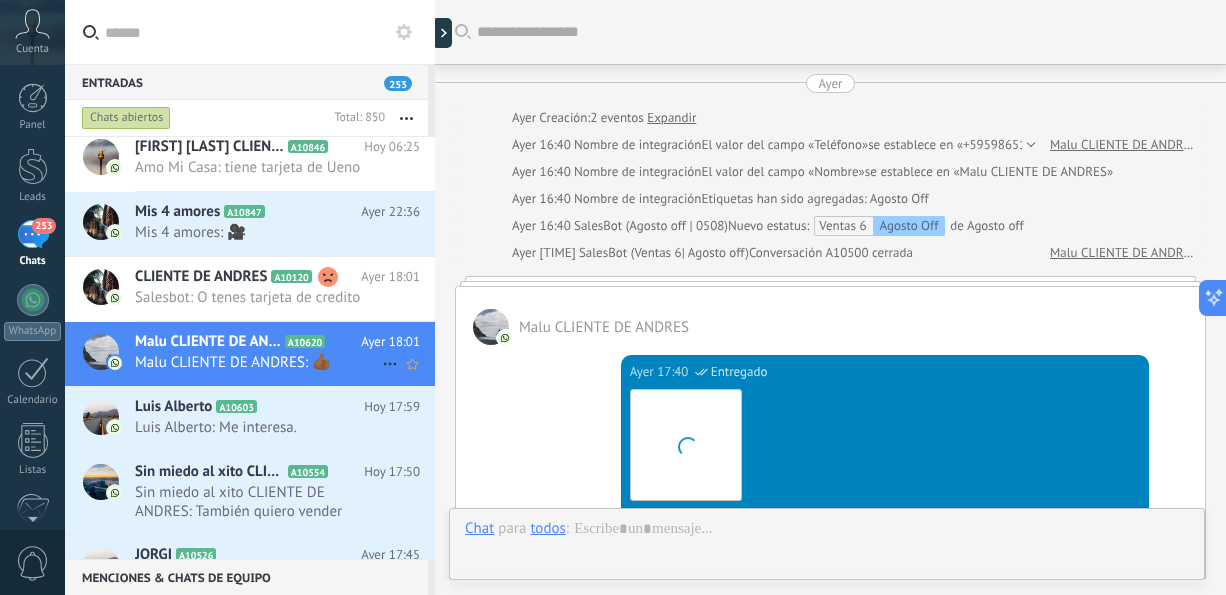 scroll, scrollTop: 1472, scrollLeft: 0, axis: vertical 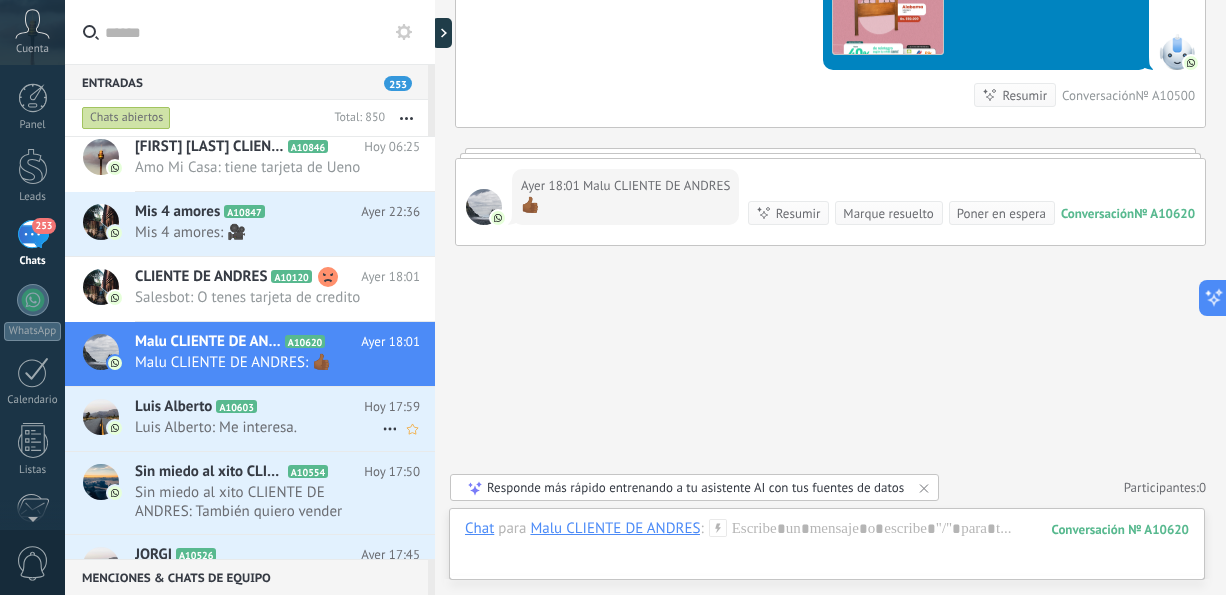 click on "Luis Alberto: Me interesa." at bounding box center (258, 427) 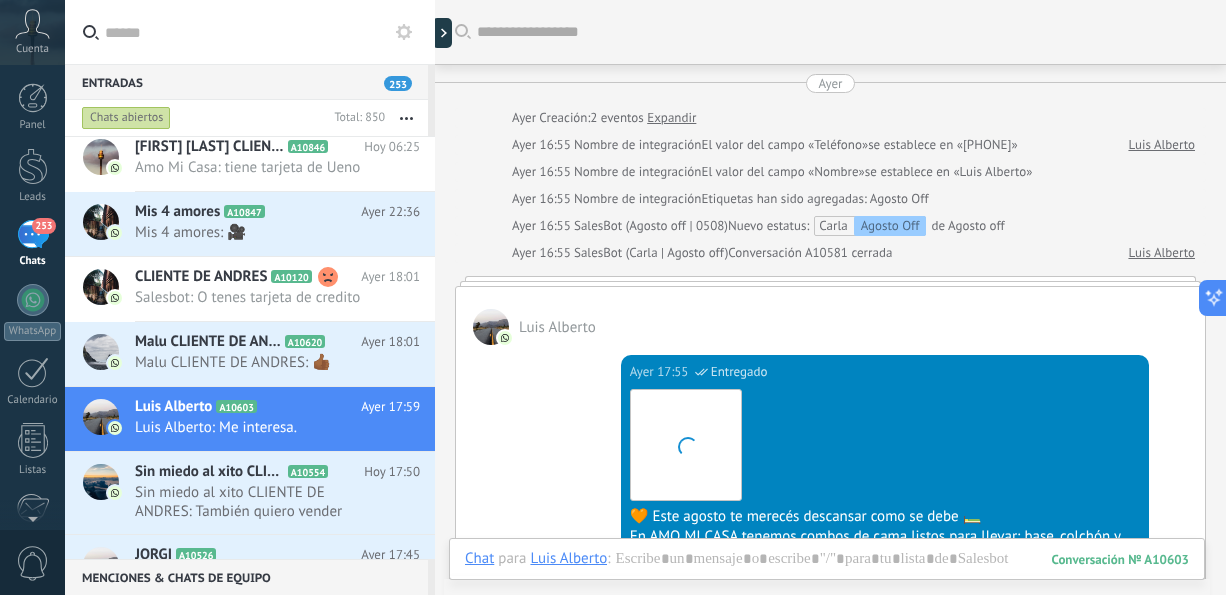 scroll, scrollTop: 1400, scrollLeft: 0, axis: vertical 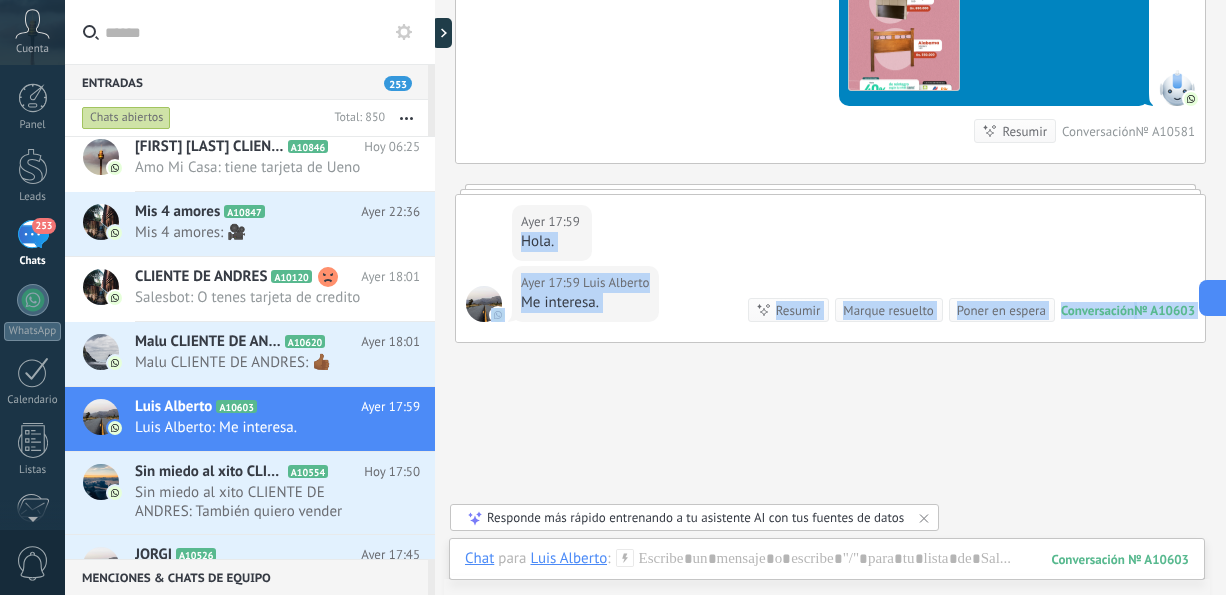 drag, startPoint x: 1225, startPoint y: 456, endPoint x: 1225, endPoint y: 224, distance: 232 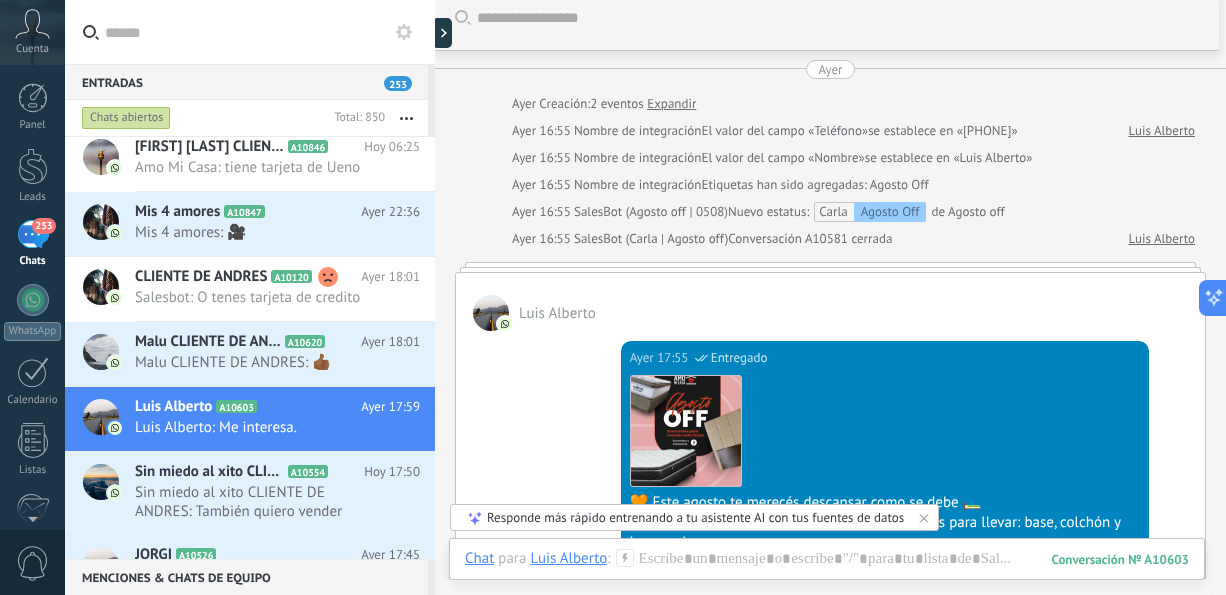 scroll, scrollTop: 0, scrollLeft: 0, axis: both 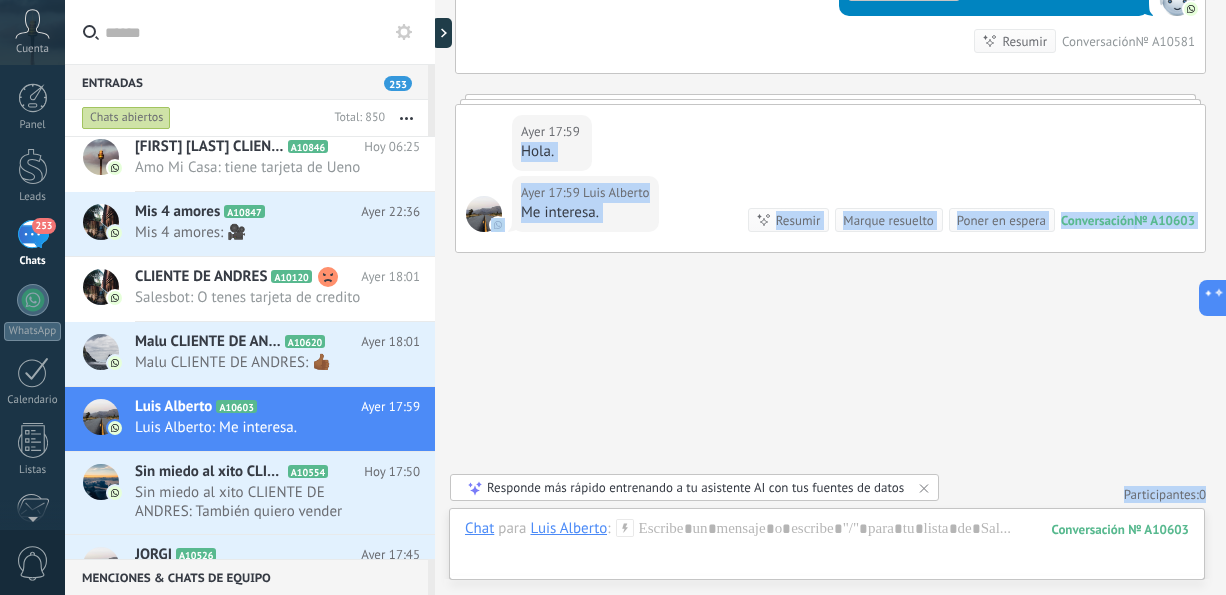 click on "Buscar Carga más Ayer Ayer Creación:  2  eventos   ExpandirAyer [TIME] Nombre de integración  El valor del campo «Teléfono»  se establece en «[PHONE]» [FIRST] [LAST] Ayer [TIME] Nombre de integración  El valor del campo «Nombre»  se establece en «[FIRST] [LAST]» Ayer [TIME] Nombre de integración  Etiquetas han sido agregadas: Agosto Off Ayer [TIME] SalesBot (Agosto off | 0508)  Nuevo estatus: Carla Agosto Off de Agosto off Ayer [TIME] SalesBot (Carla | Agosto off)  Conversación A10581 cerrada [FIRST] [LAST] [FIRST] [LAST]  Ayer [TIME] SalesBot (Carla | Agosto off)  Entregado Descargar 🧡 Este agosto te merecés descansar como se debe 🛏️ En AMO MI CASA tenemos combos de cama listos para llevar: base, colchón y hasta cabecera 🛋️   📌 Desde Gs. 2.300.000 📐 Varias medidas y modelos disponibles   ¿Te interesa alguna? 📲 Respondé este mensajito y te ayudo Ayer [TIME] SalesBot (Carla | Agosto off)  Entregado Descargar Ayer [TIME] SalesBot (Carla | Agosto off)  Entregado 0 0" at bounding box center (830, -444) 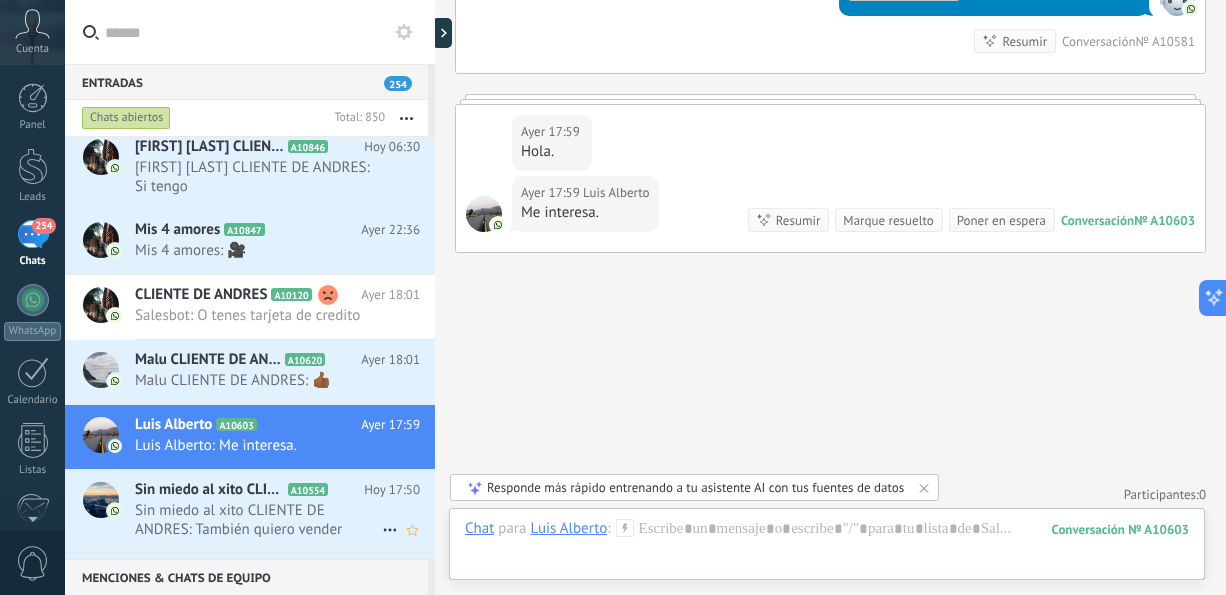 click on "Sin miedo al xito CLIENTE DE ANDRES: También quiero vender" at bounding box center (258, 520) 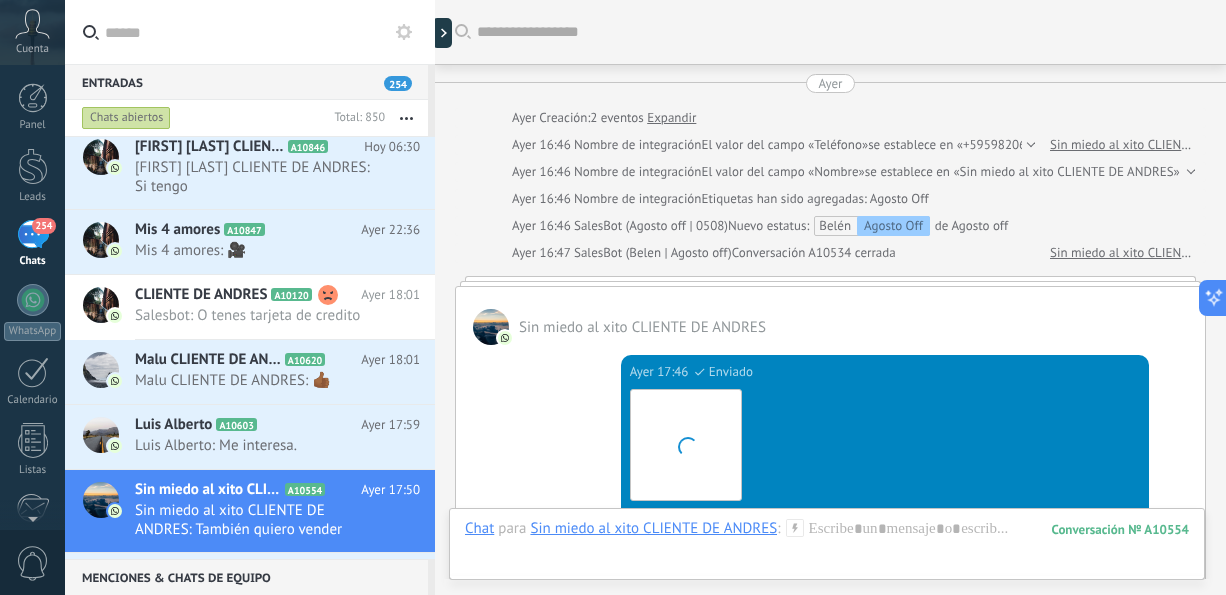 scroll, scrollTop: 2987, scrollLeft: 0, axis: vertical 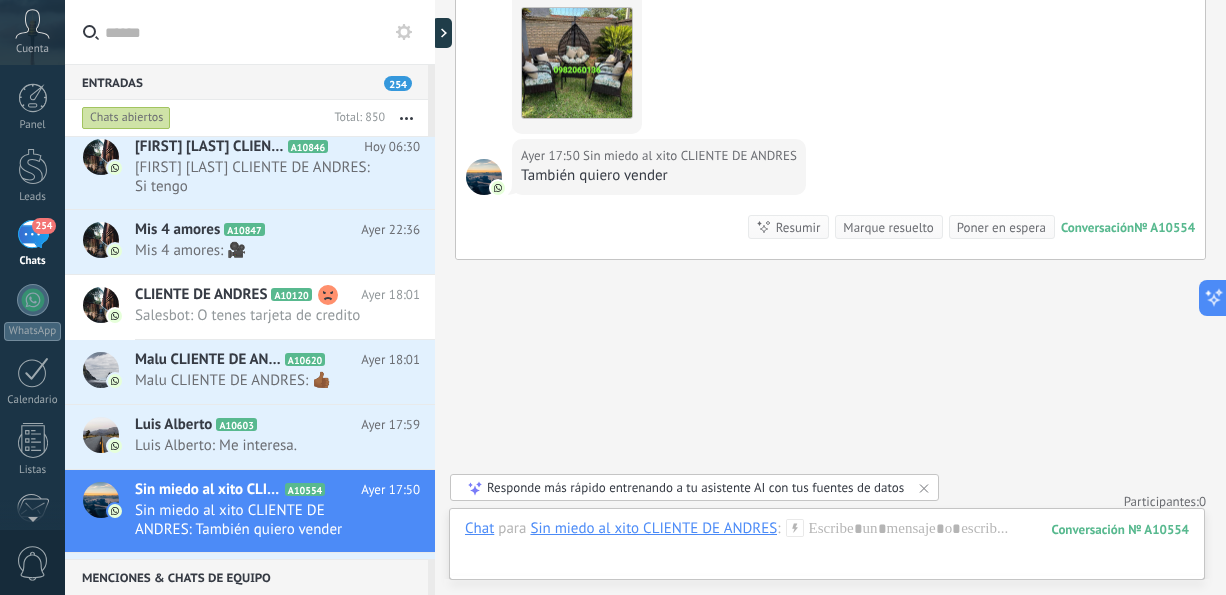 click on "254" at bounding box center [43, 226] 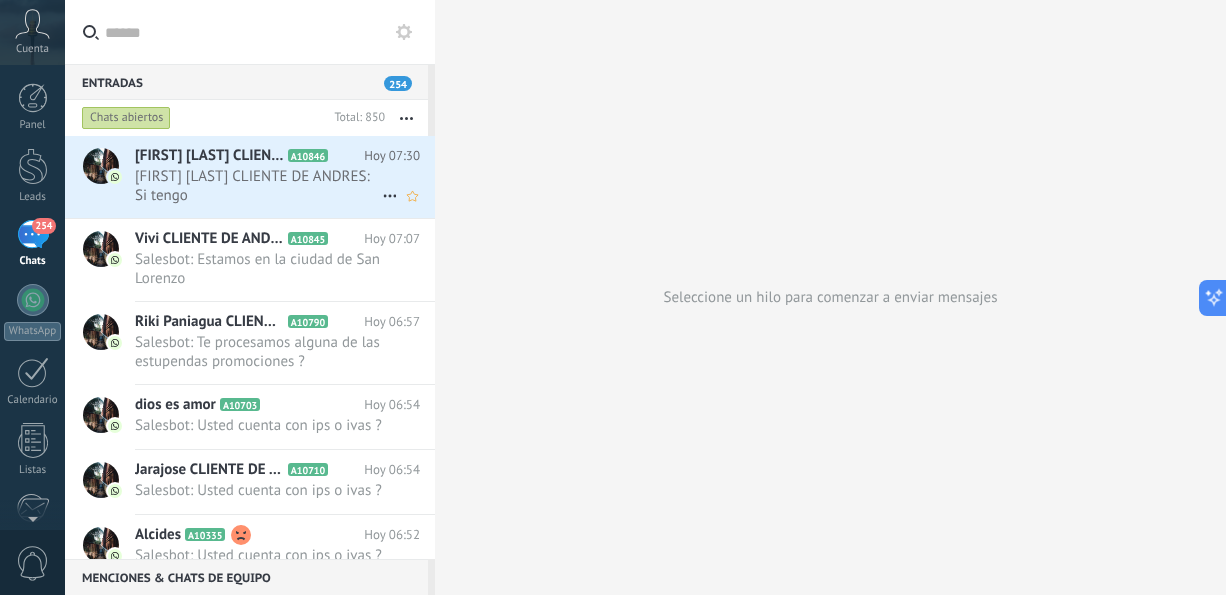 click on "[FIRST] [LAST] CLIENTE DE ANDRES: Si tengo" at bounding box center (258, 186) 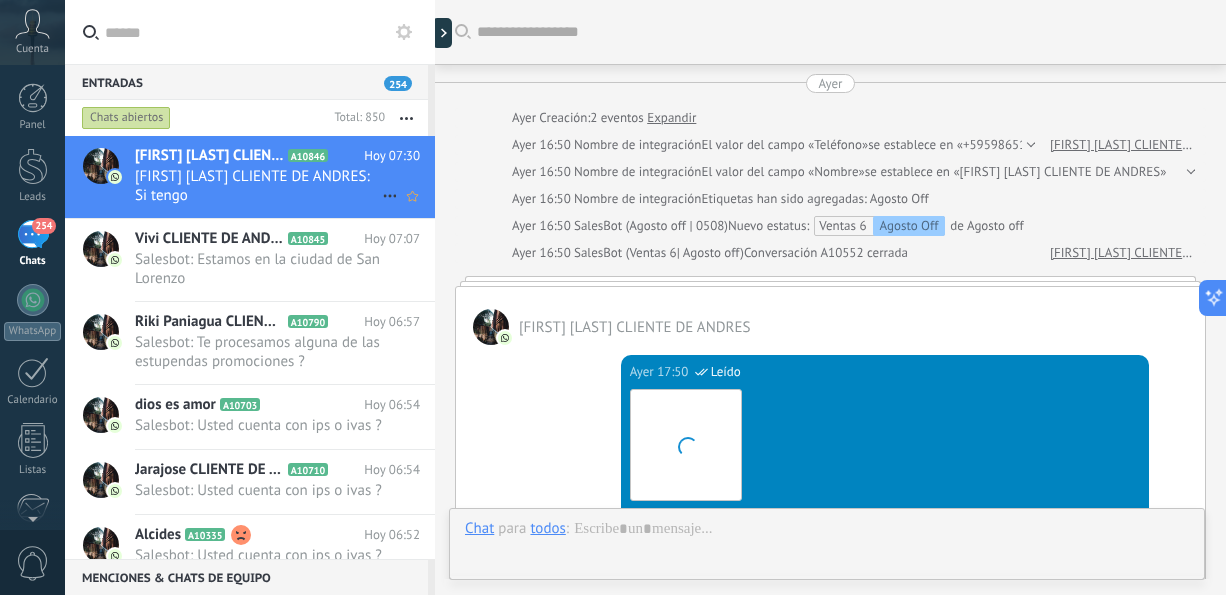 scroll, scrollTop: 2225, scrollLeft: 0, axis: vertical 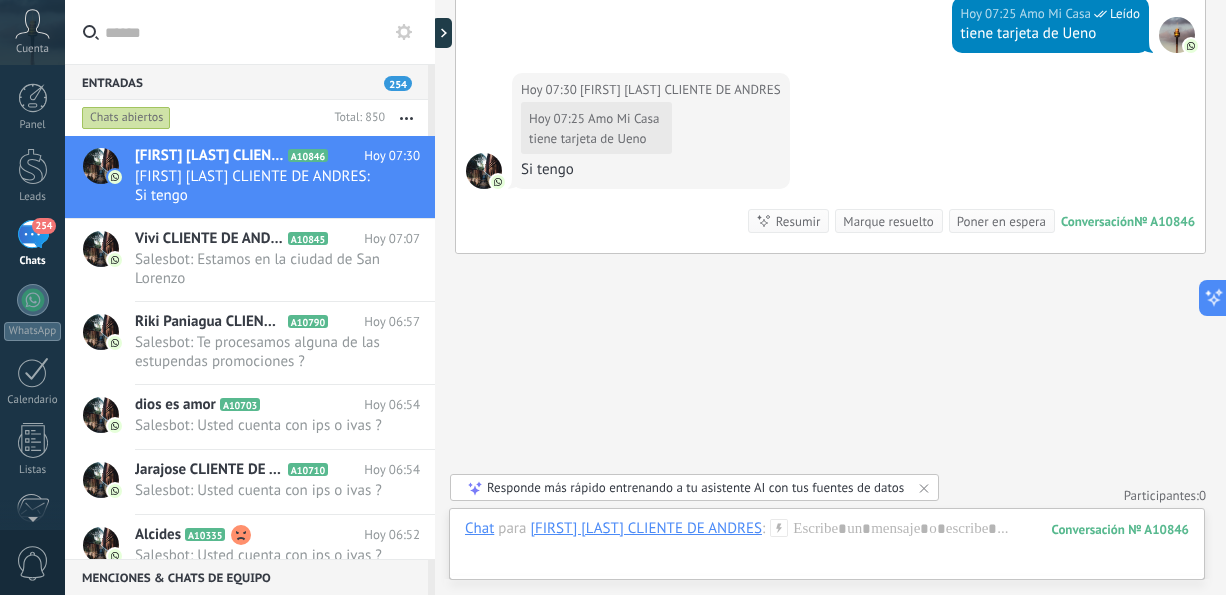 drag, startPoint x: 1225, startPoint y: 504, endPoint x: 1225, endPoint y: 357, distance: 147 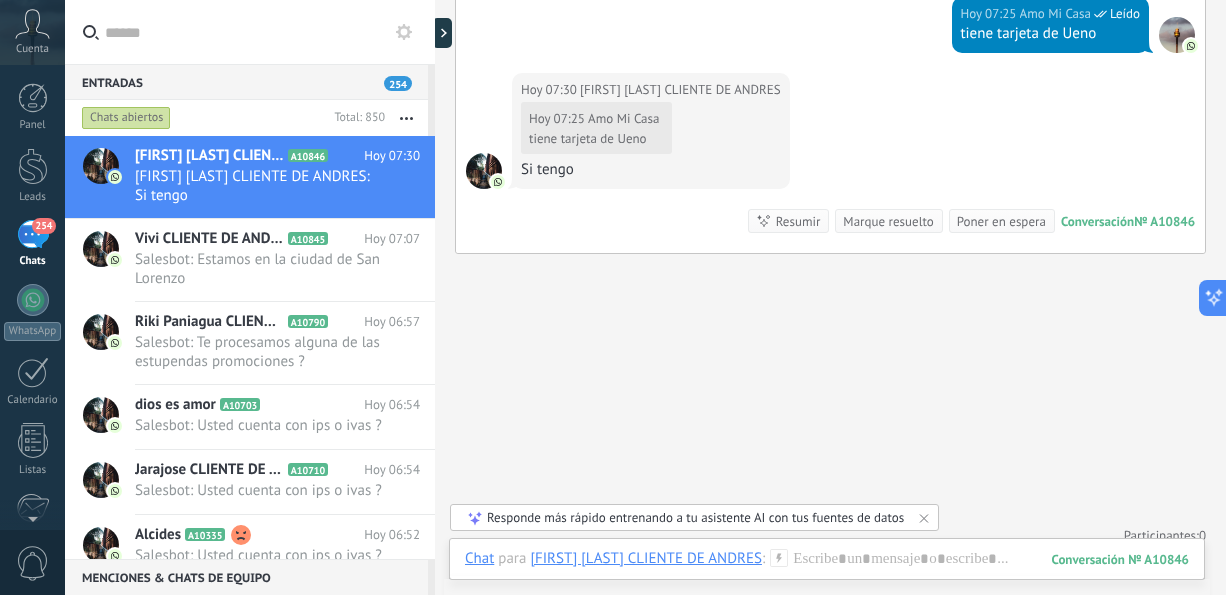 scroll, scrollTop: 1704, scrollLeft: 0, axis: vertical 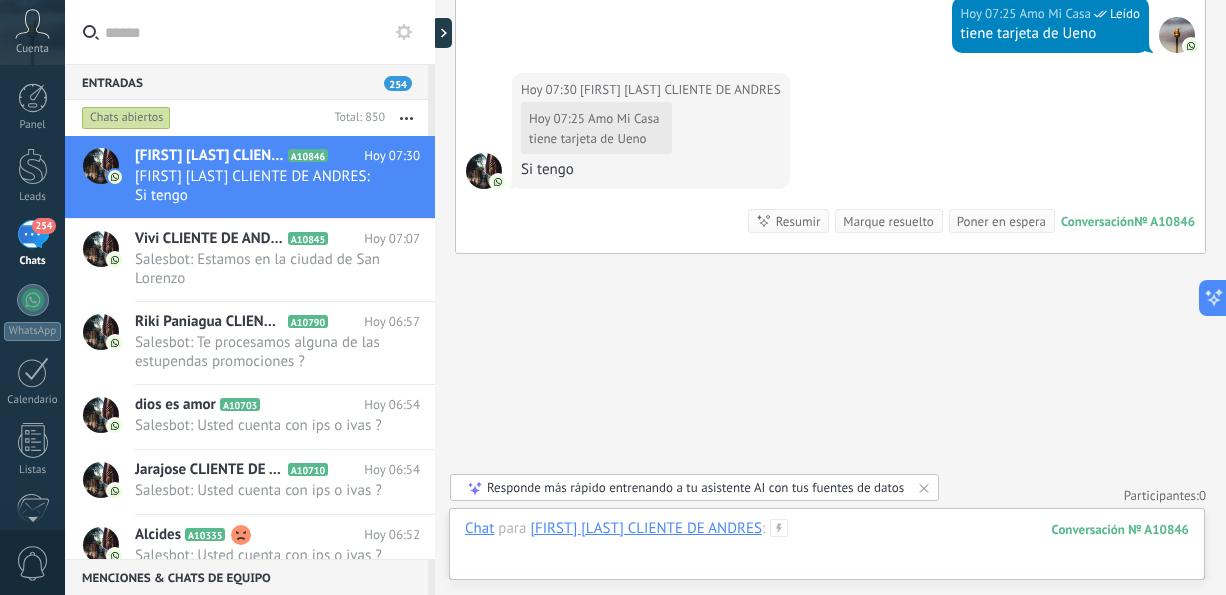 click at bounding box center [827, 549] 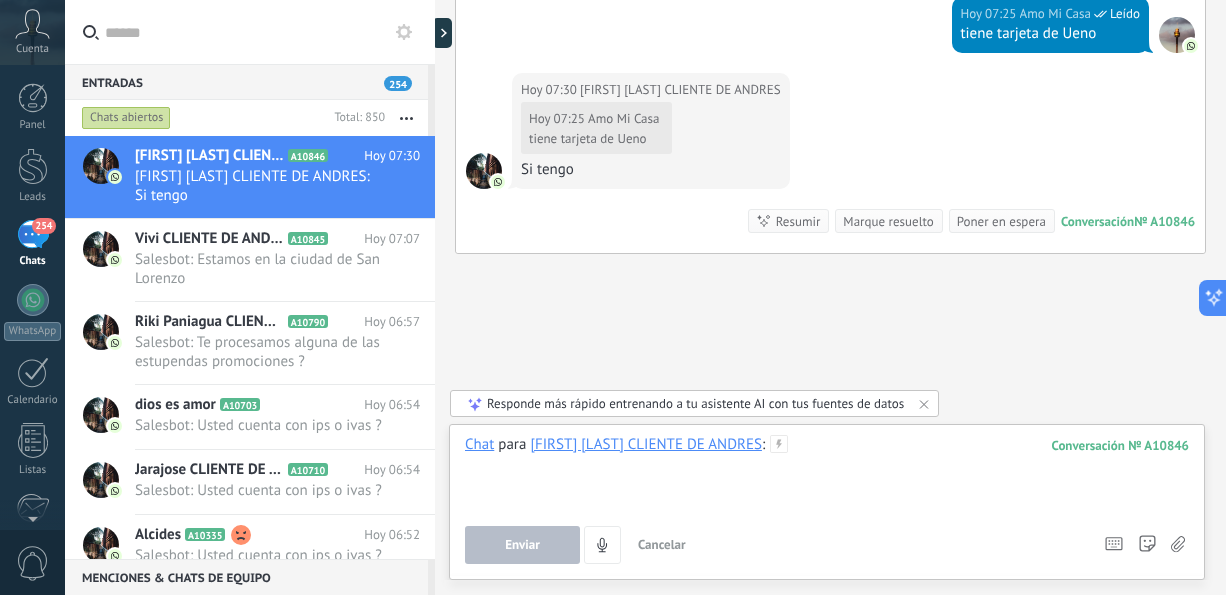 type 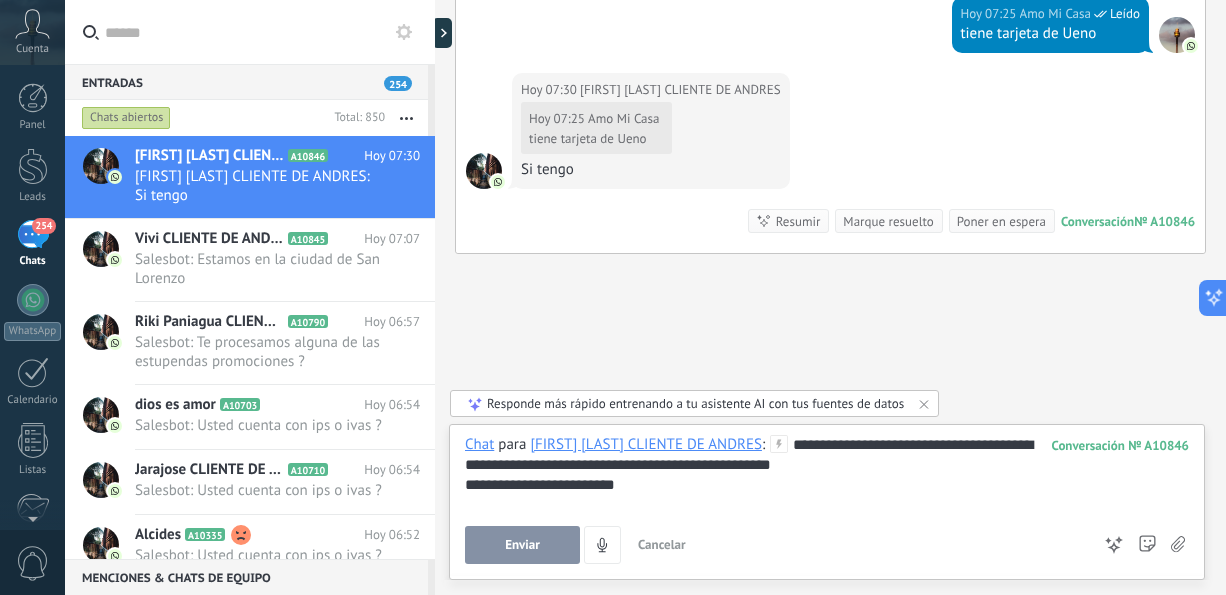 click on "Enviar" at bounding box center (522, 545) 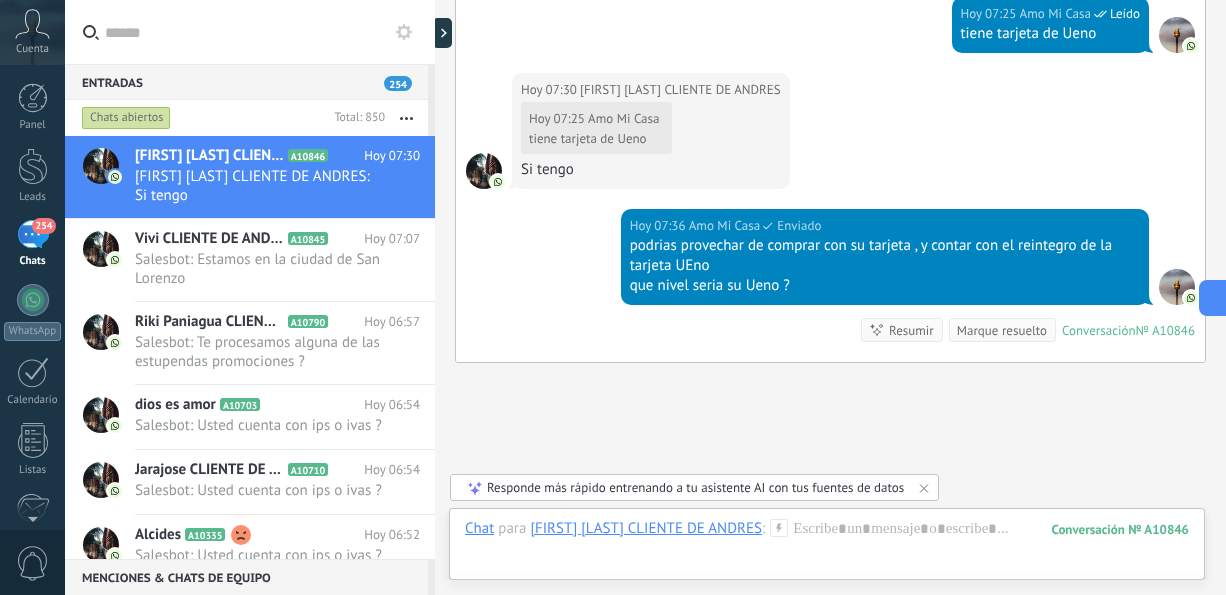 scroll, scrollTop: 2334, scrollLeft: 0, axis: vertical 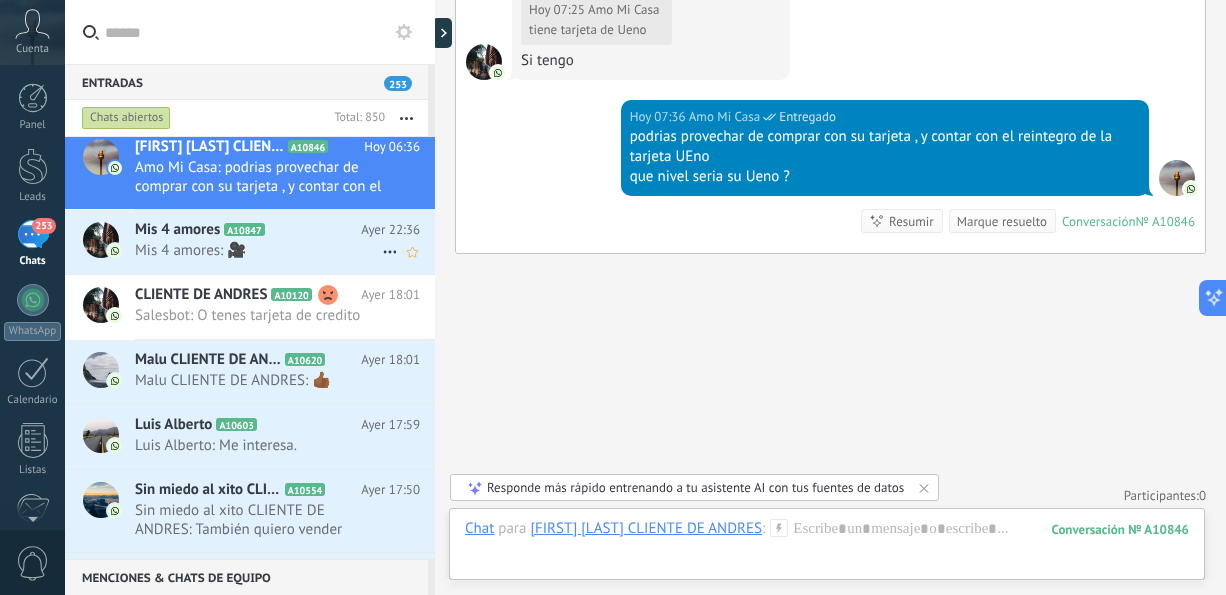 click on "Mis 4 amores: 🎥" at bounding box center [258, 250] 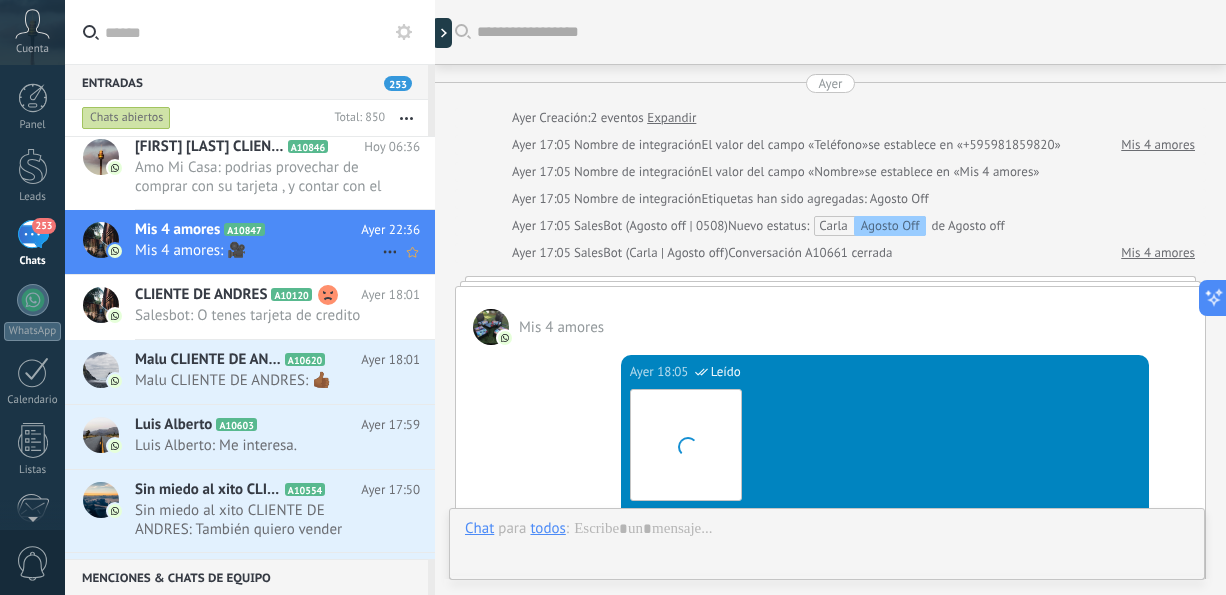 scroll, scrollTop: 1533, scrollLeft: 0, axis: vertical 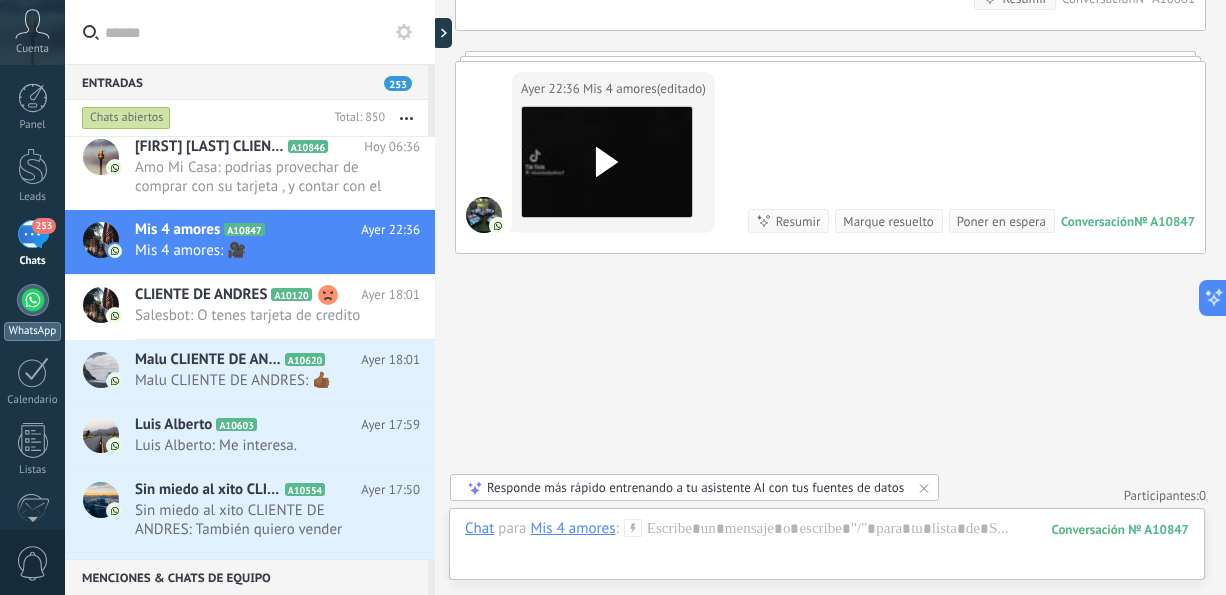 click at bounding box center [33, 300] 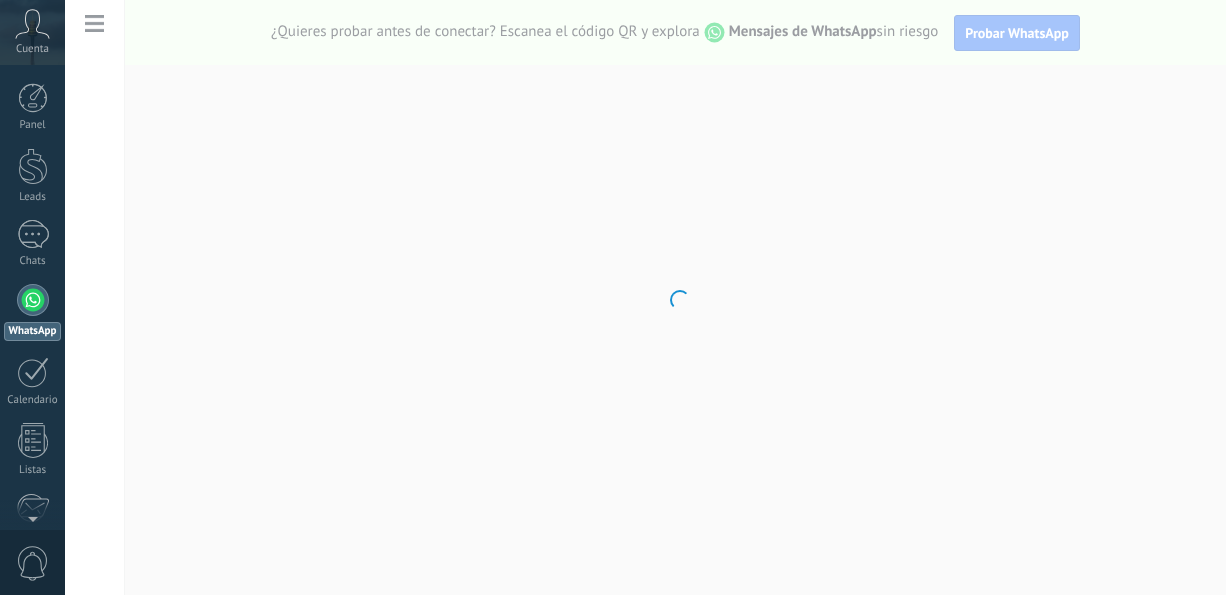 scroll, scrollTop: 0, scrollLeft: 0, axis: both 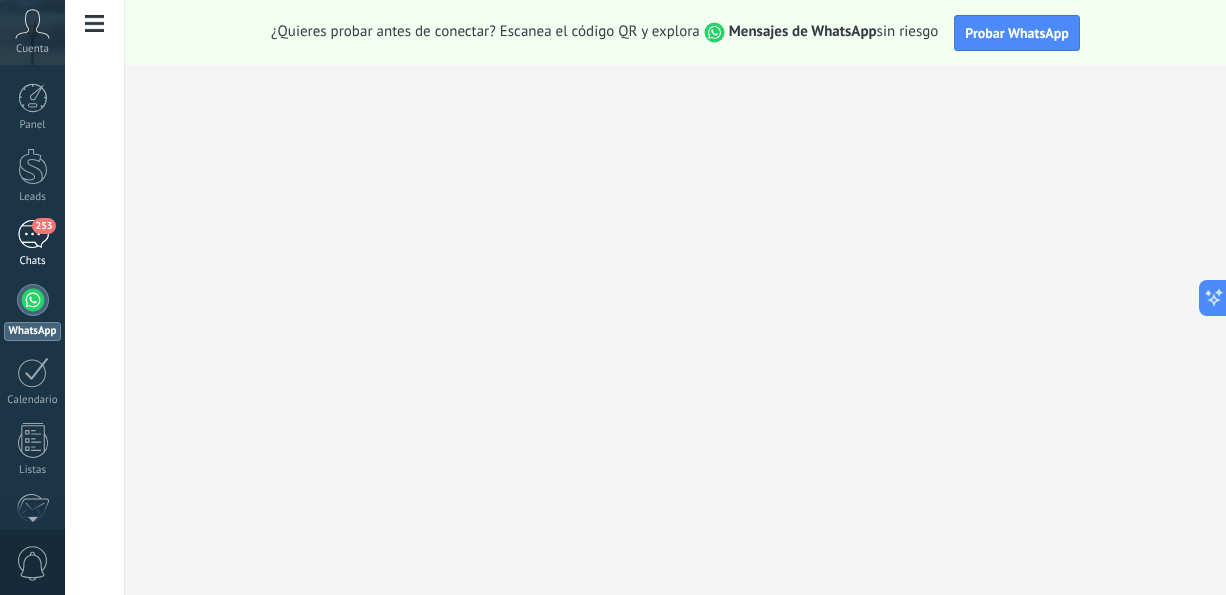click on "253" at bounding box center [33, 234] 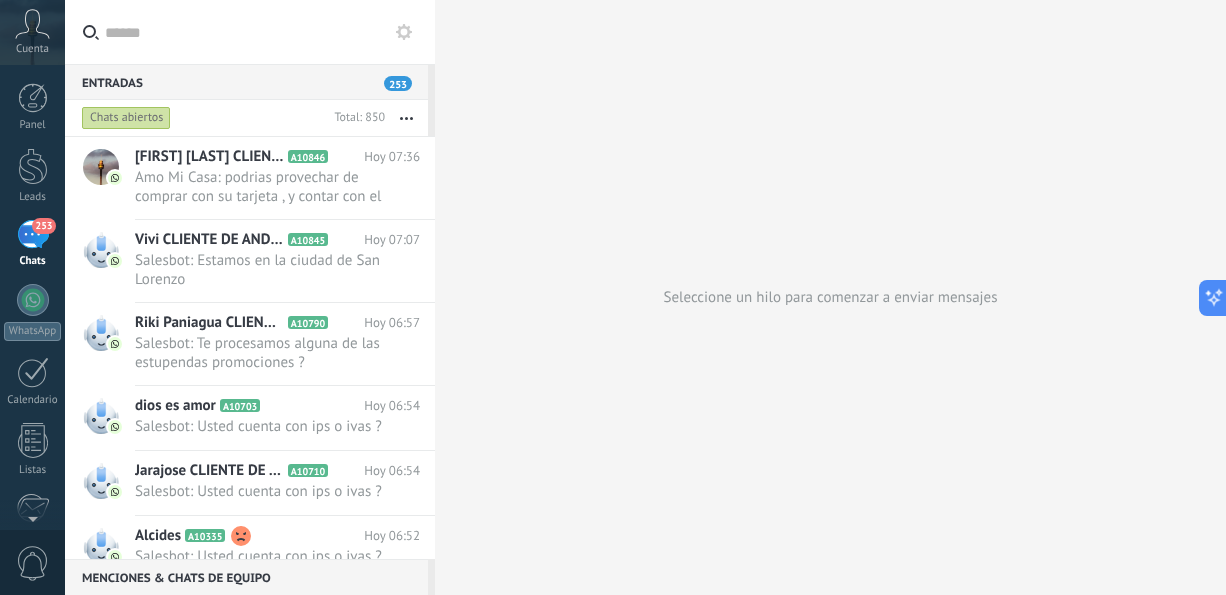 scroll, scrollTop: 371, scrollLeft: 0, axis: vertical 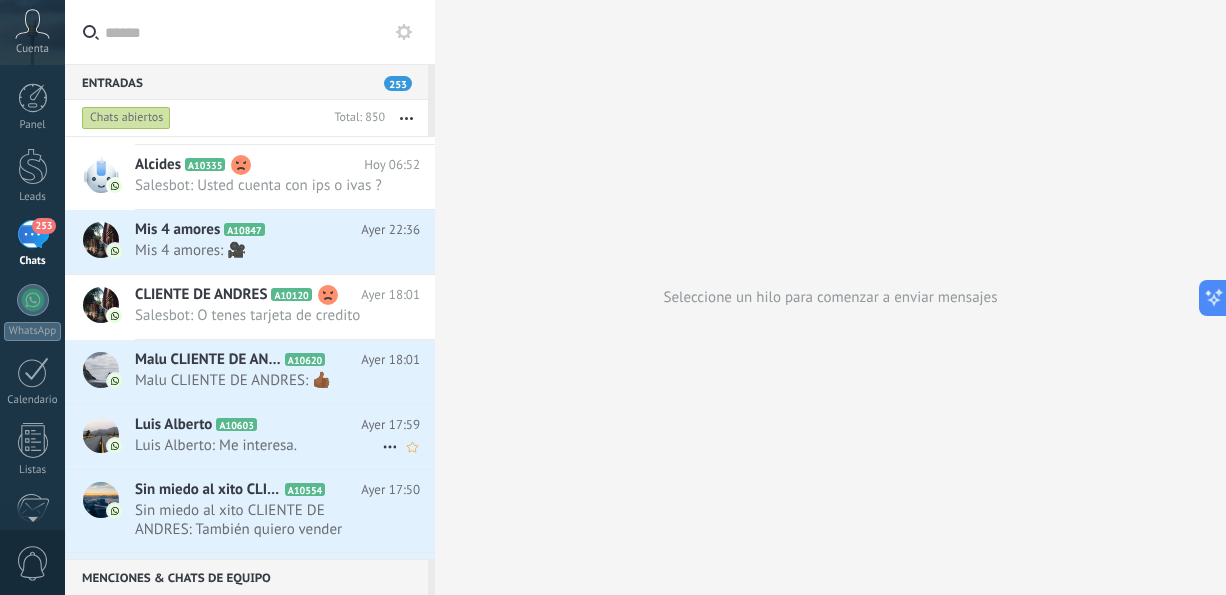 click on "Luis Alberto
A10603" at bounding box center [248, 425] 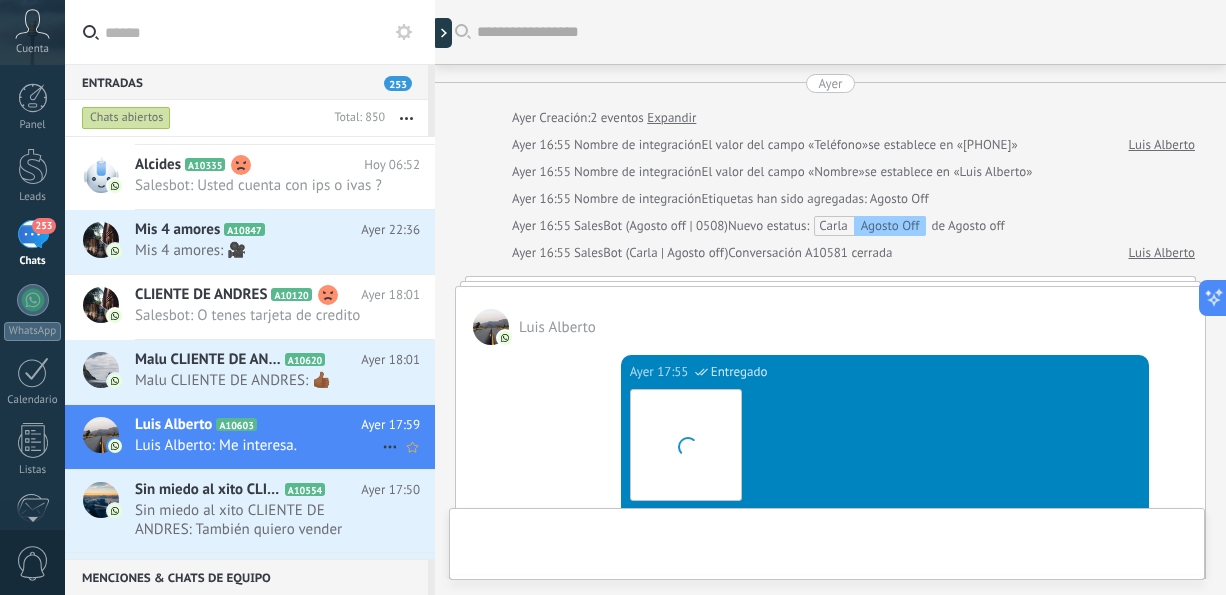 scroll, scrollTop: 1490, scrollLeft: 0, axis: vertical 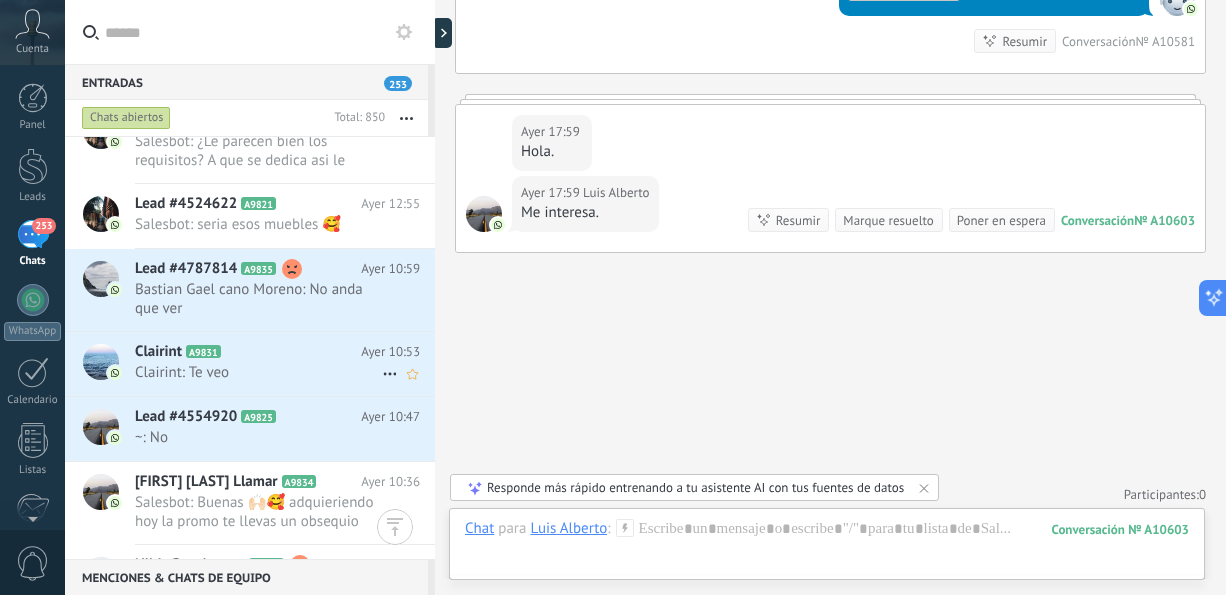 click on "Clairint: Te veo" at bounding box center [258, 372] 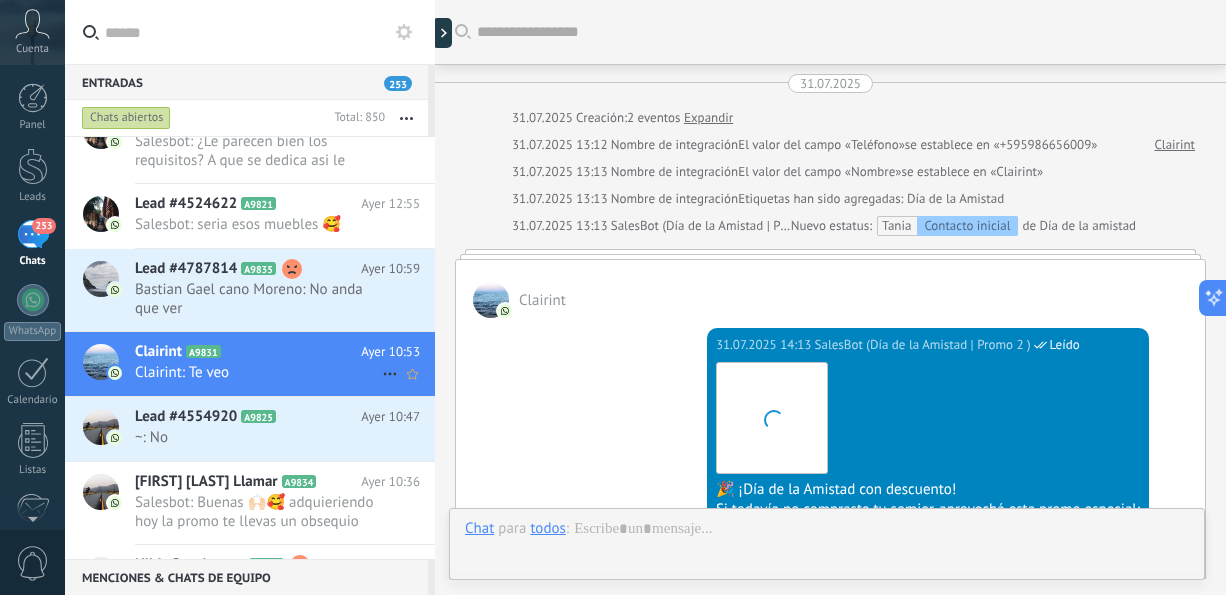 scroll, scrollTop: 1416, scrollLeft: 0, axis: vertical 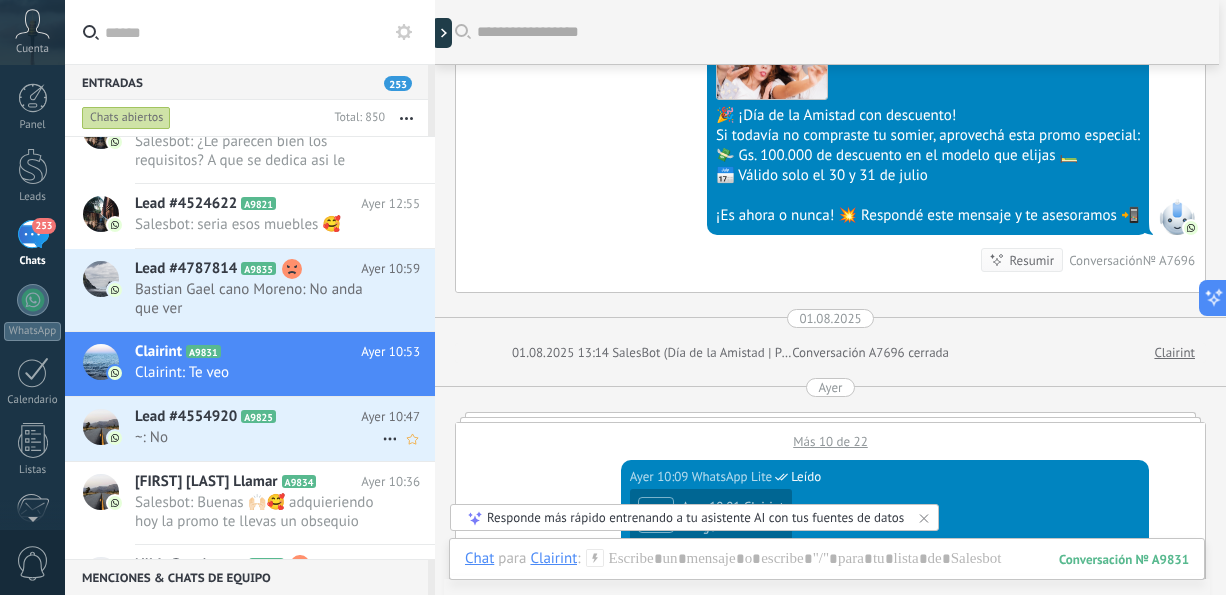 click on "~: No" at bounding box center (258, 437) 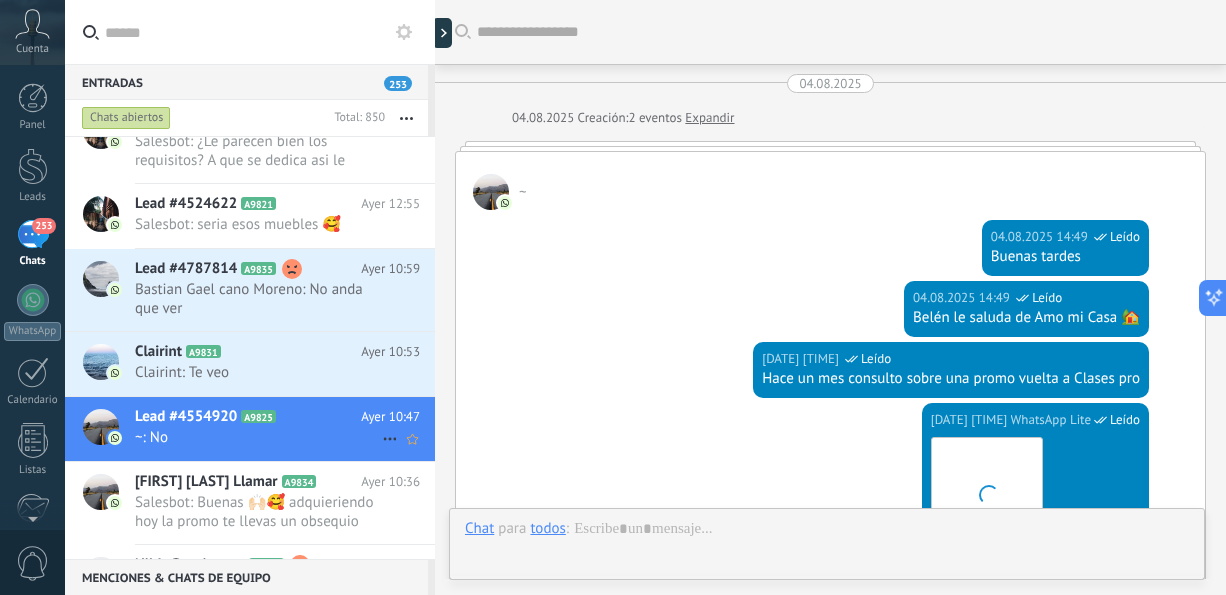 scroll, scrollTop: 912, scrollLeft: 0, axis: vertical 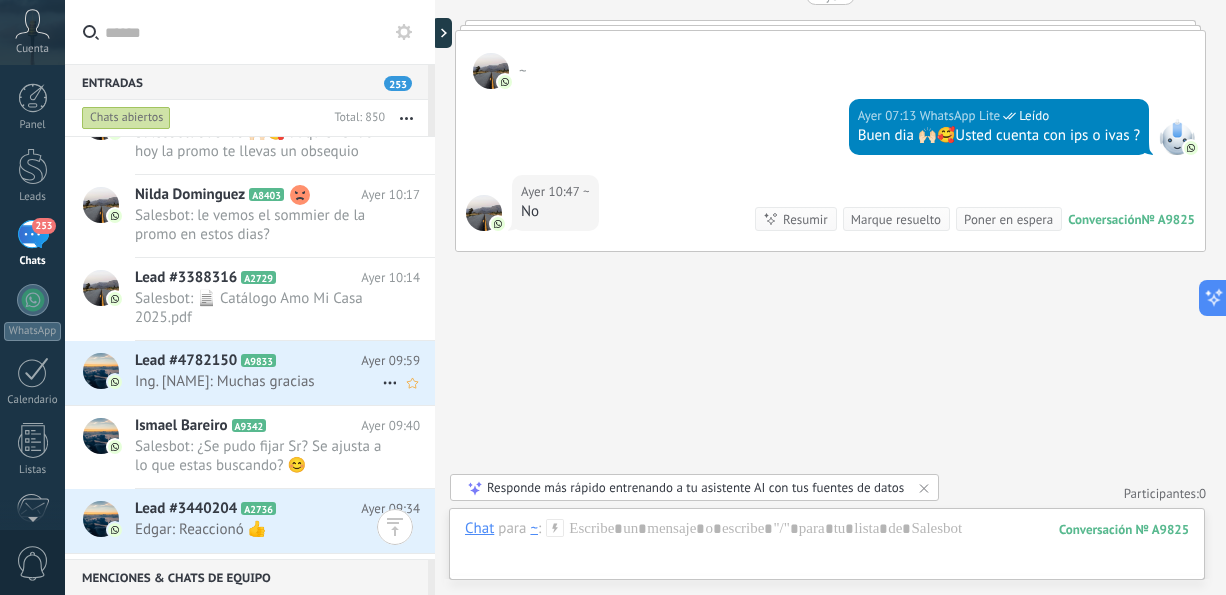 click 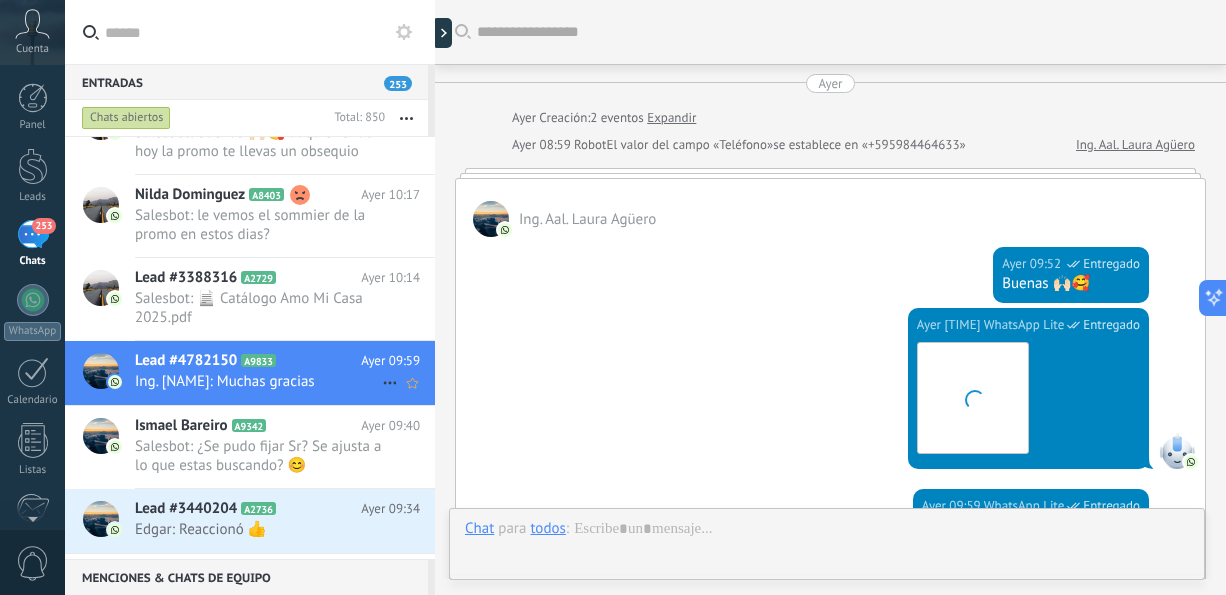 scroll, scrollTop: 648, scrollLeft: 0, axis: vertical 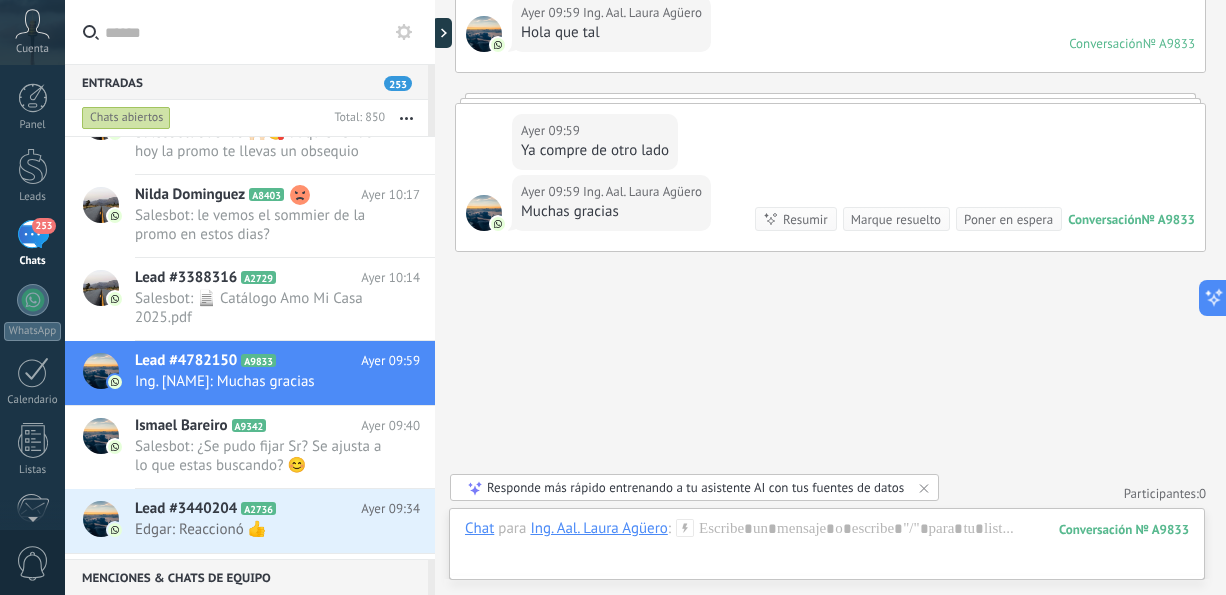 click on "Menciones & Chats de equipo 0 Crear un grupo de chat
Silenciar Acciones múltiples Ordenar Más recientes No leído primero Destacados Leer Eliminar
Invitar a los miembros del equipos
Colaborar y vender juntos" at bounding box center (250, 577) 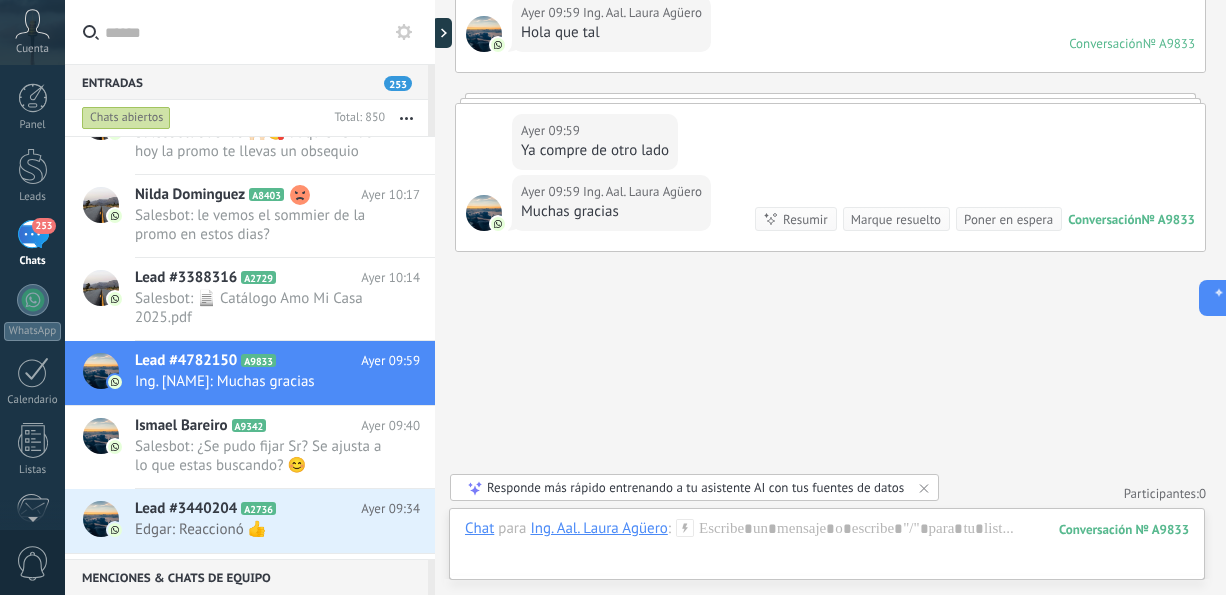 click on "Menciones & Chats de equipo 0 Crear un grupo de chat
Silenciar Acciones múltiples Ordenar Más recientes No leído primero Destacados Leer Eliminar
Invitar a los miembros del equipos
Colaborar y vender juntos" at bounding box center (250, 577) 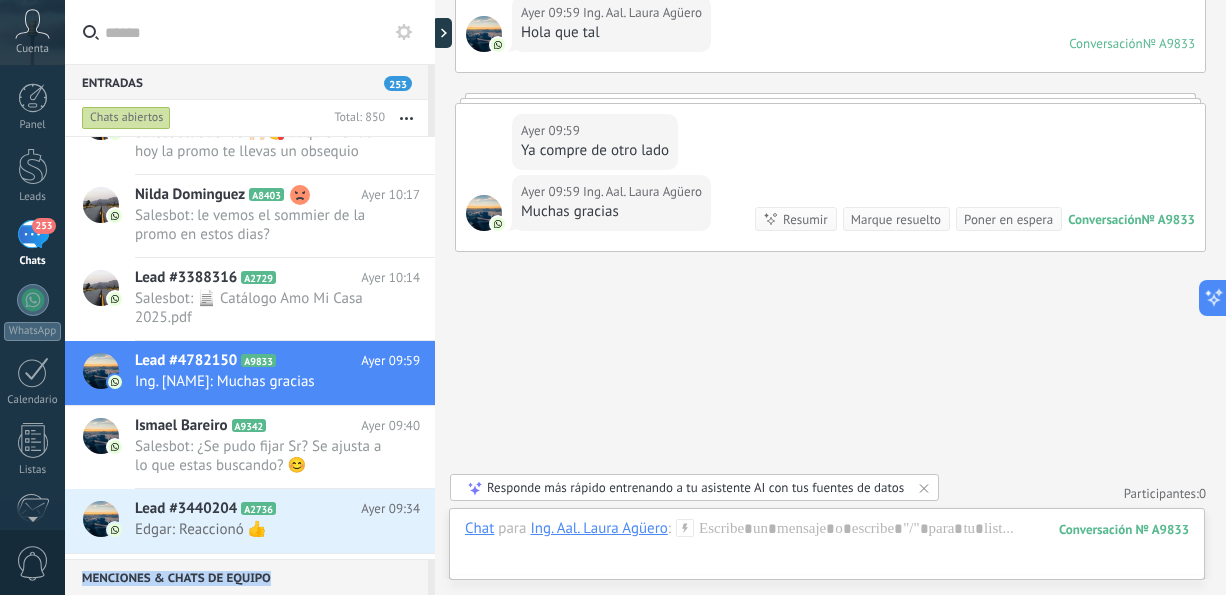 click on "Menciones & Chats de equipo 0 Crear un grupo de chat
Silenciar Acciones múltiples Ordenar Más recientes No leído primero Destacados Leer Eliminar
Invitar a los miembros del equipos
Colaborar y vender juntos" at bounding box center (250, 577) 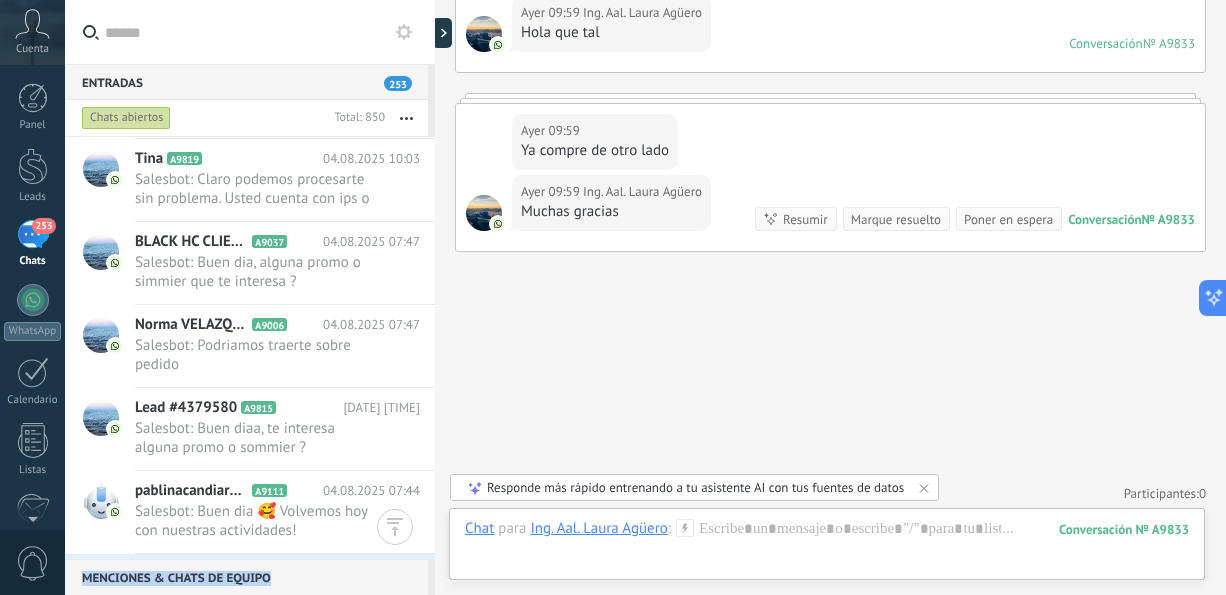 scroll, scrollTop: 3699, scrollLeft: 0, axis: vertical 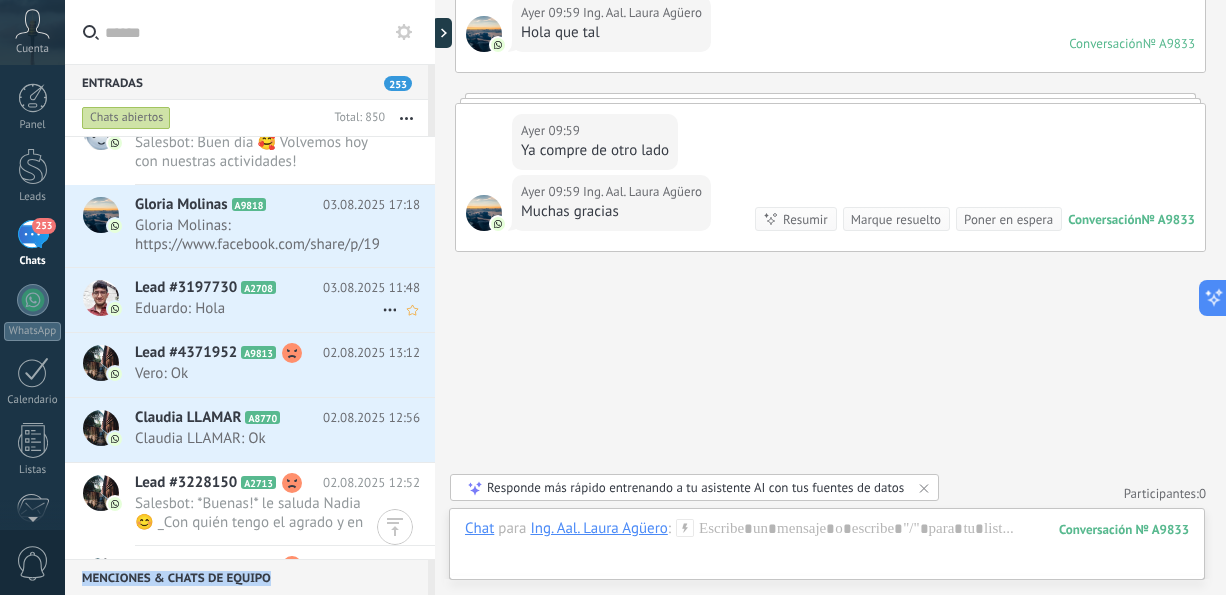 click on "Lead #3197730
A2708
03.08.2025 11:48
Eduardo: Hola" at bounding box center [285, 299] 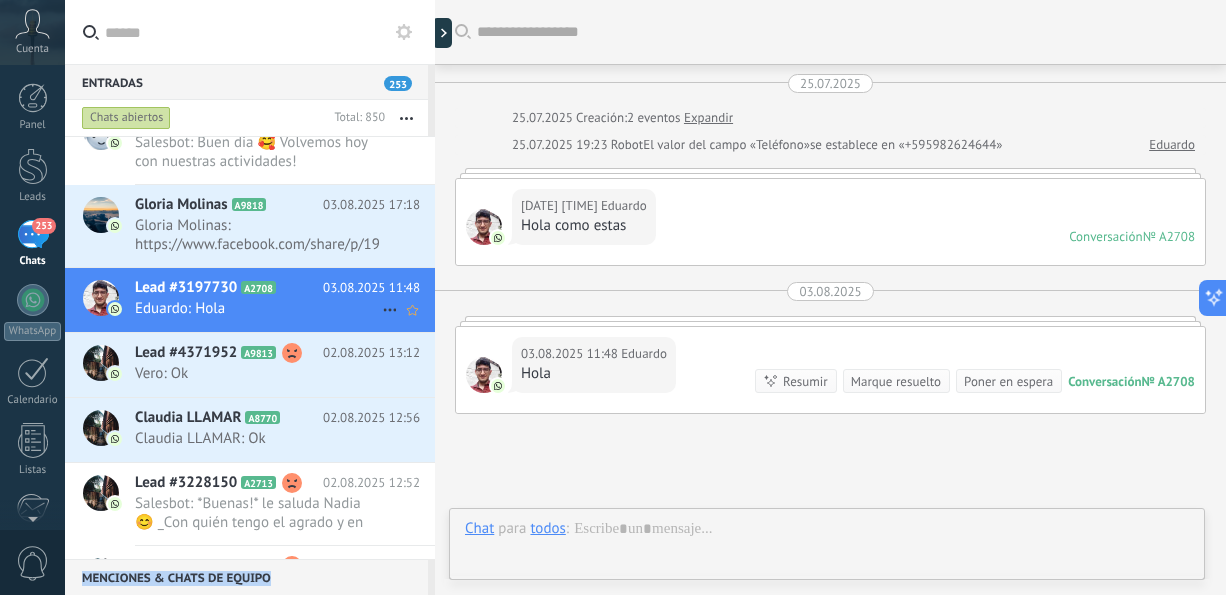 scroll, scrollTop: 164, scrollLeft: 0, axis: vertical 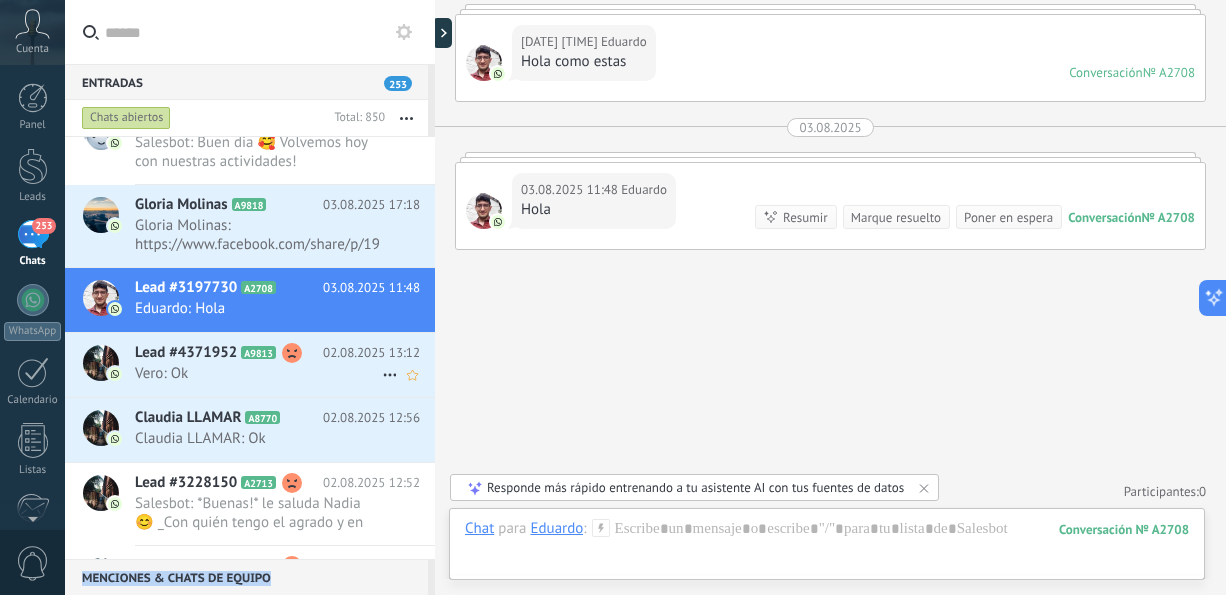 click on "Vero: Ok" at bounding box center (258, 373) 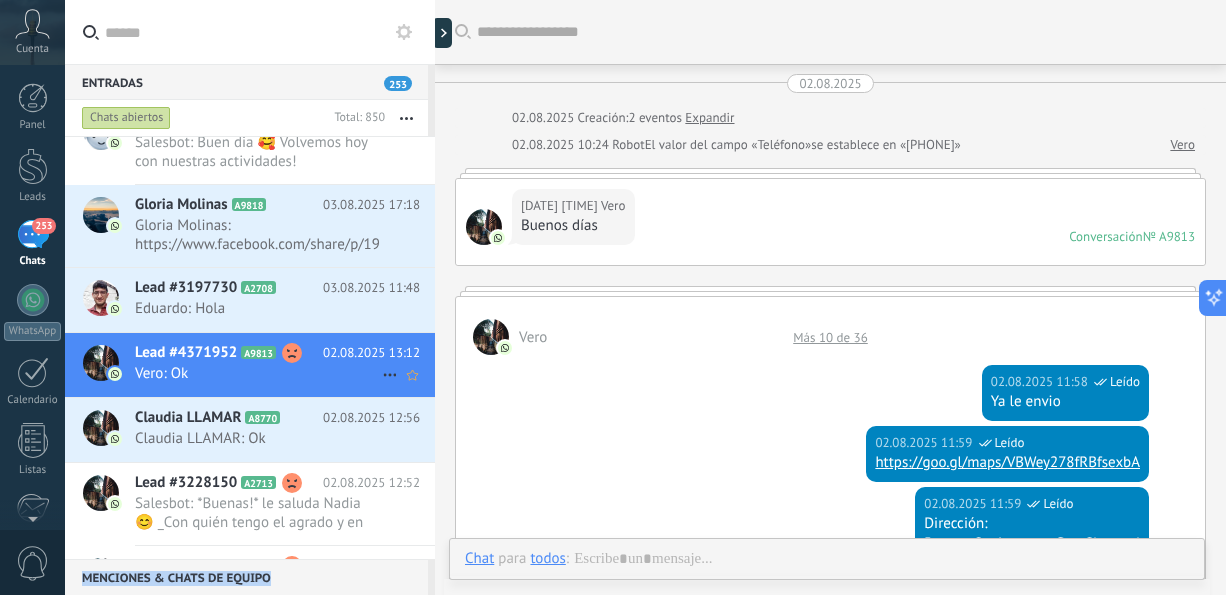 scroll, scrollTop: 986, scrollLeft: 0, axis: vertical 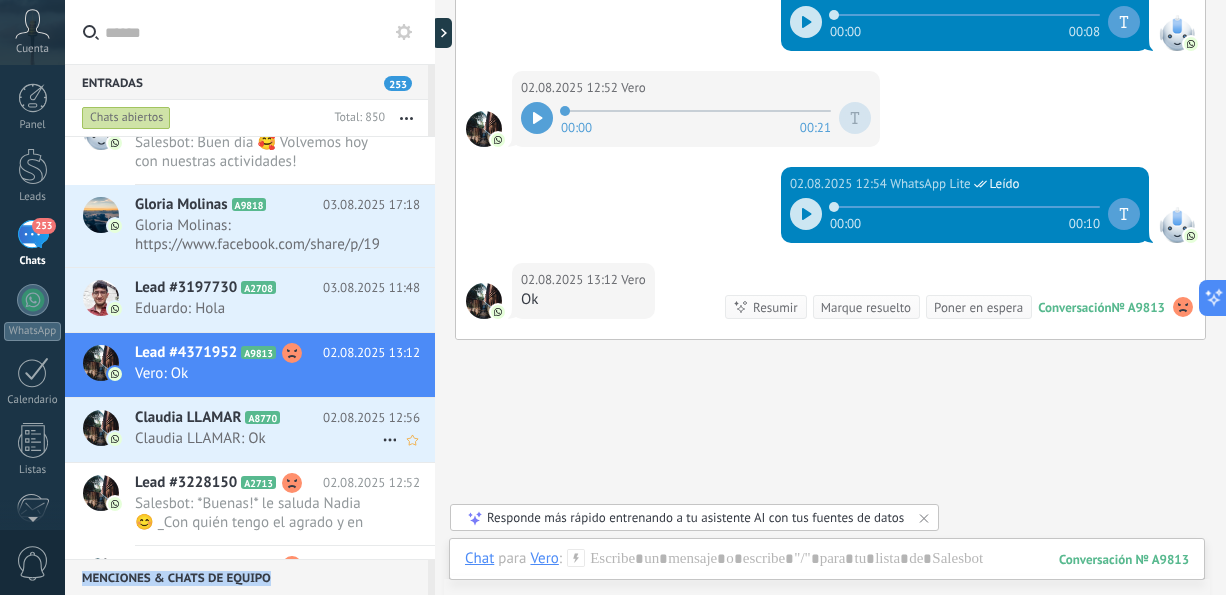 click on "Claudia LLAMAR: Ok" at bounding box center (258, 438) 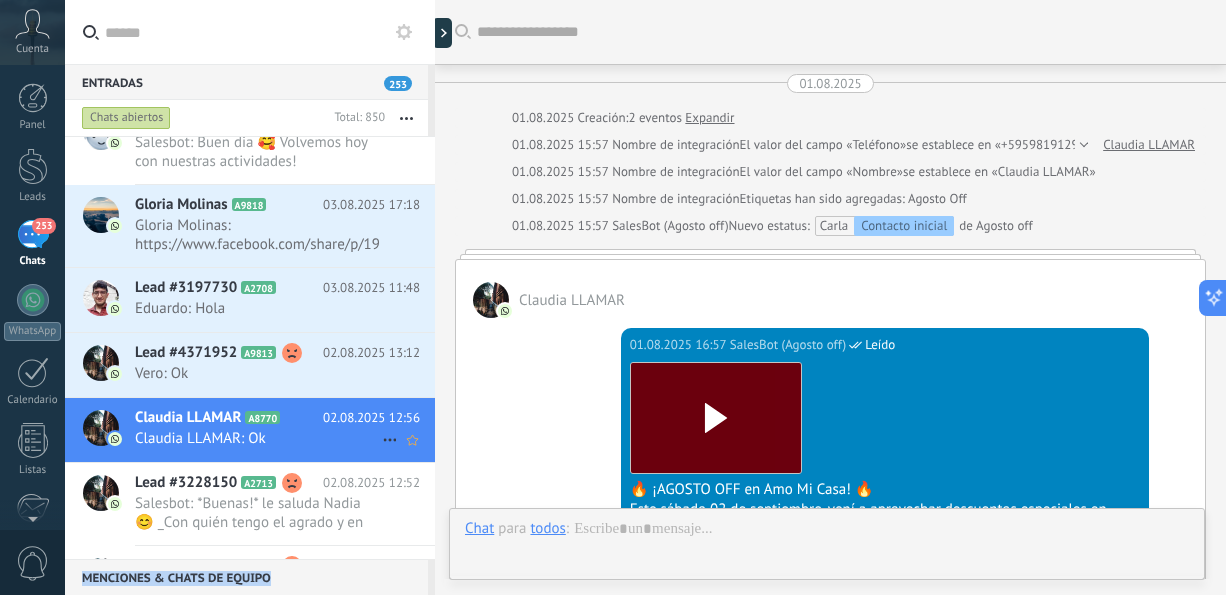scroll, scrollTop: 1937, scrollLeft: 0, axis: vertical 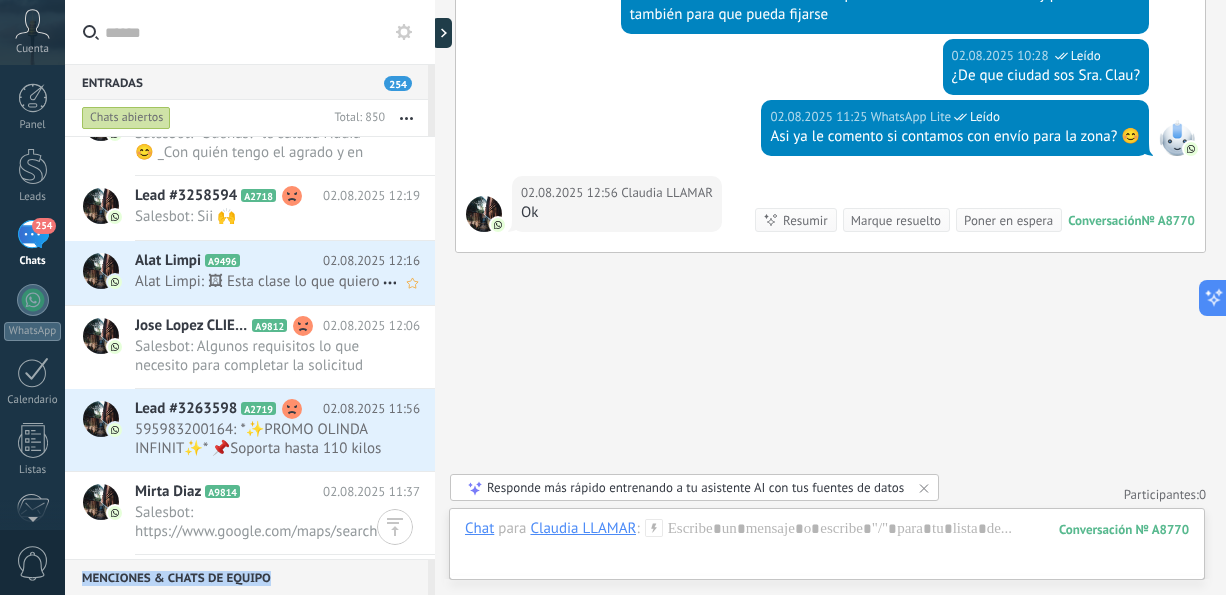 click on "Alat Limpi: 🖼 Esta clase lo que quiero" at bounding box center [258, 281] 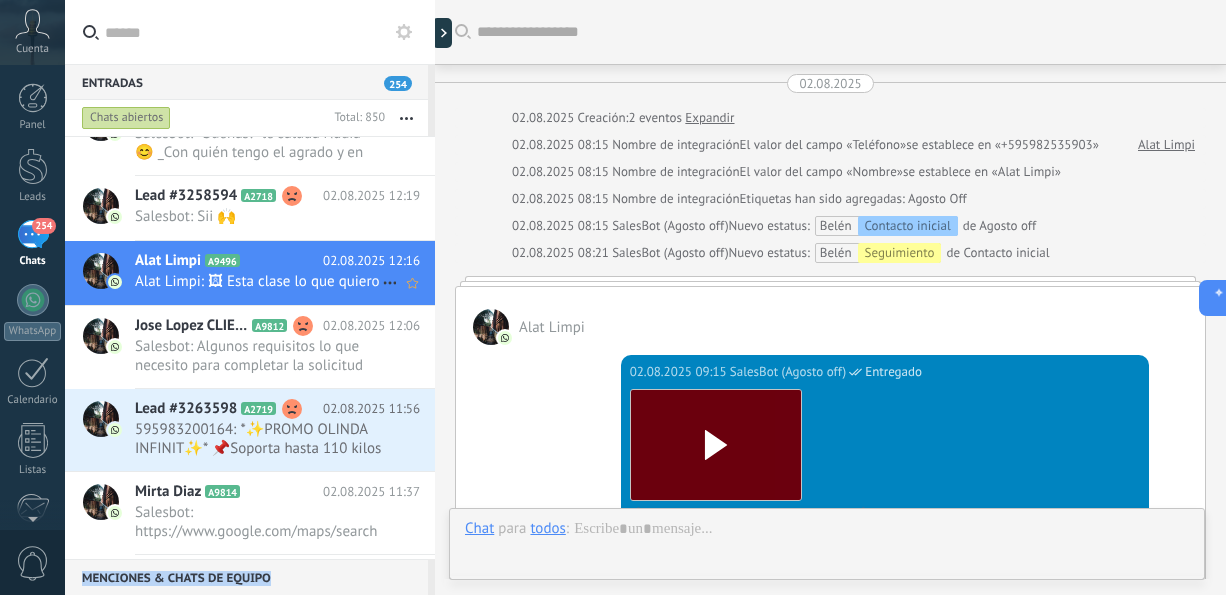 scroll, scrollTop: 1326, scrollLeft: 0, axis: vertical 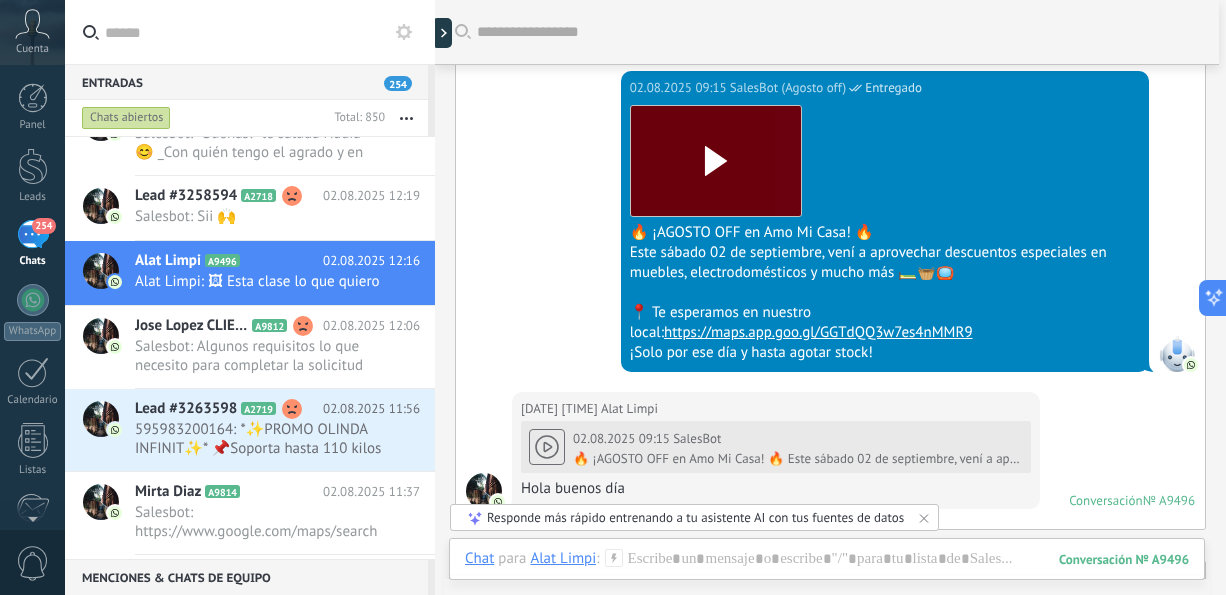 click on "Kommo Copilot Nuevo chat Nuevo chat ¡Hola, soy Kommo Copilot! ¿Necesitas ayuda para configurar Kommo o gestionar tus leads? ¡Solo pregúntame! Resumen del lead Sugerencias de campo Preguntas sin responder El contenido generado por IA puede ser impreciso" at bounding box center (1386, 297) 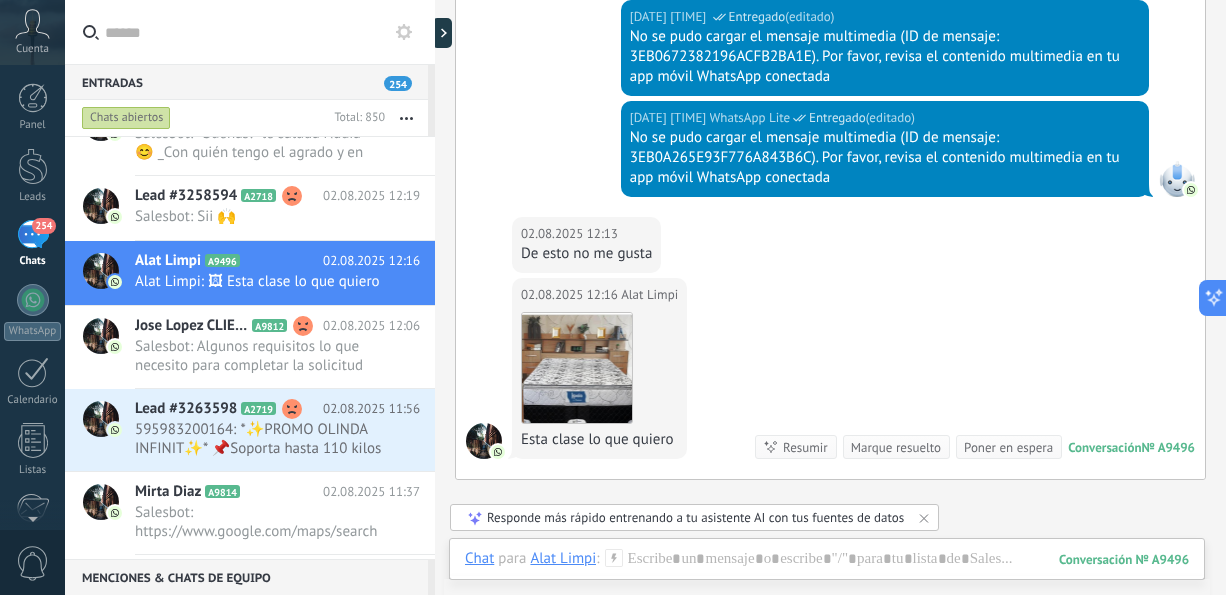 scroll, scrollTop: 1088, scrollLeft: 0, axis: vertical 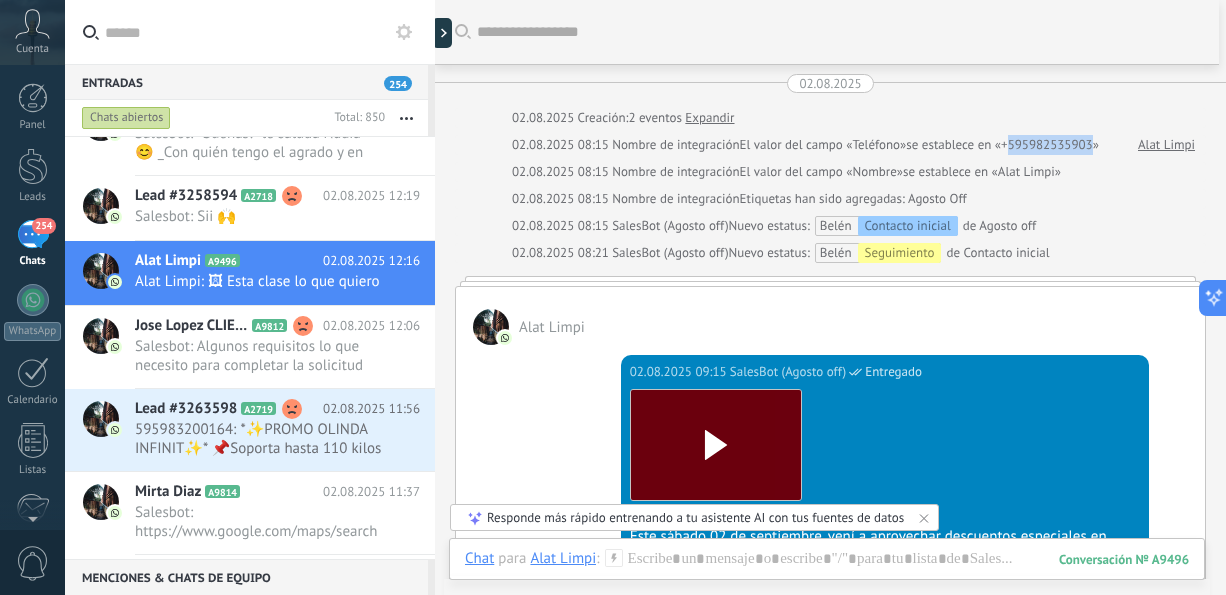 drag, startPoint x: 1013, startPoint y: 144, endPoint x: 1098, endPoint y: 146, distance: 85.02353 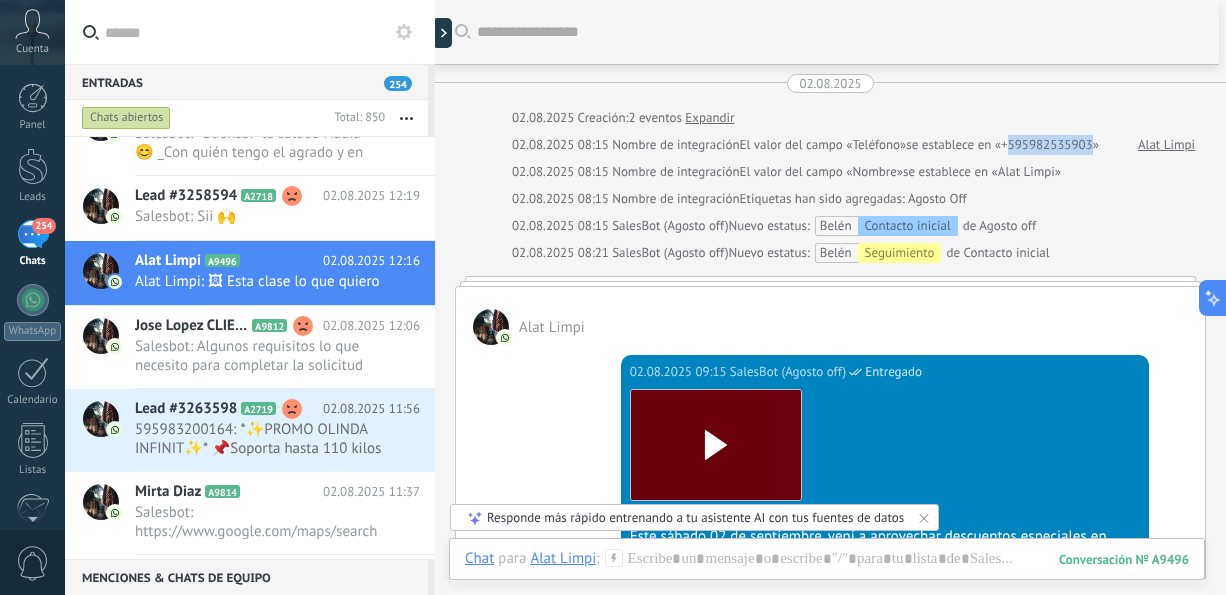 copy on "595982535903" 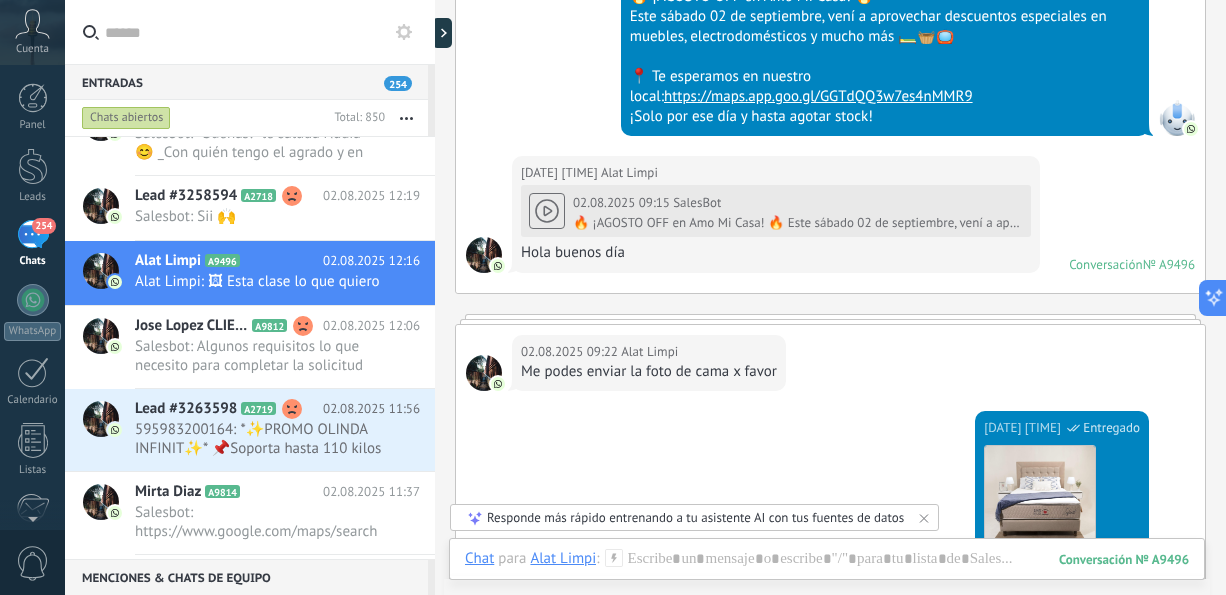 scroll, scrollTop: 1042, scrollLeft: 0, axis: vertical 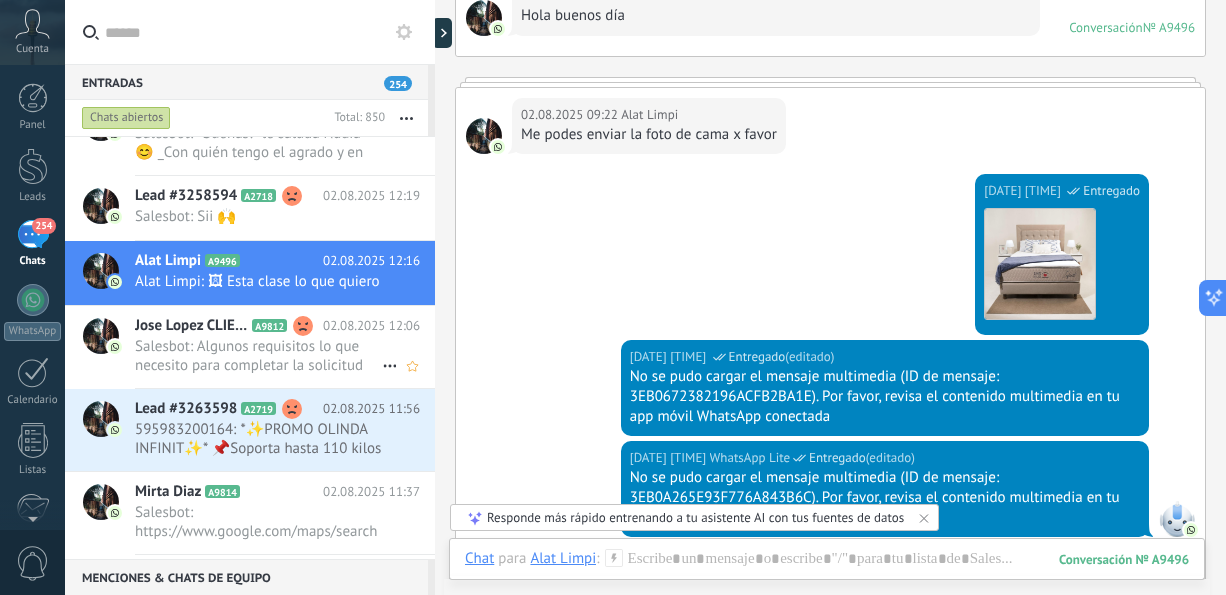 click on "Salesbot: Algunos requisitos lo que necesito para completar la solicitud 🙌" at bounding box center [258, 356] 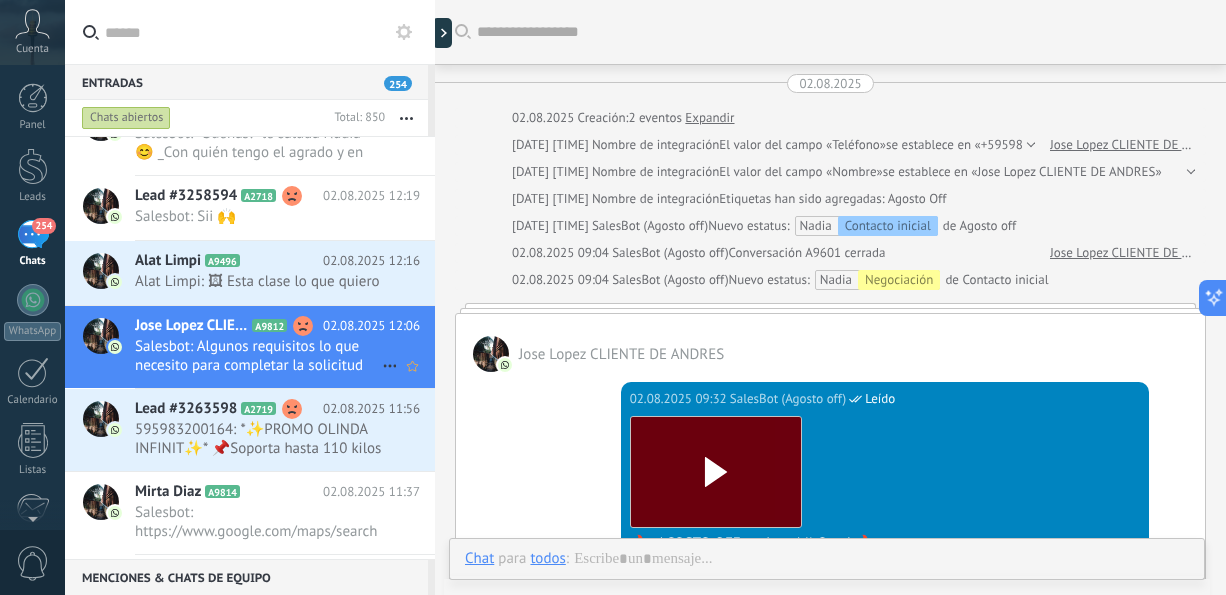 scroll, scrollTop: 1462, scrollLeft: 0, axis: vertical 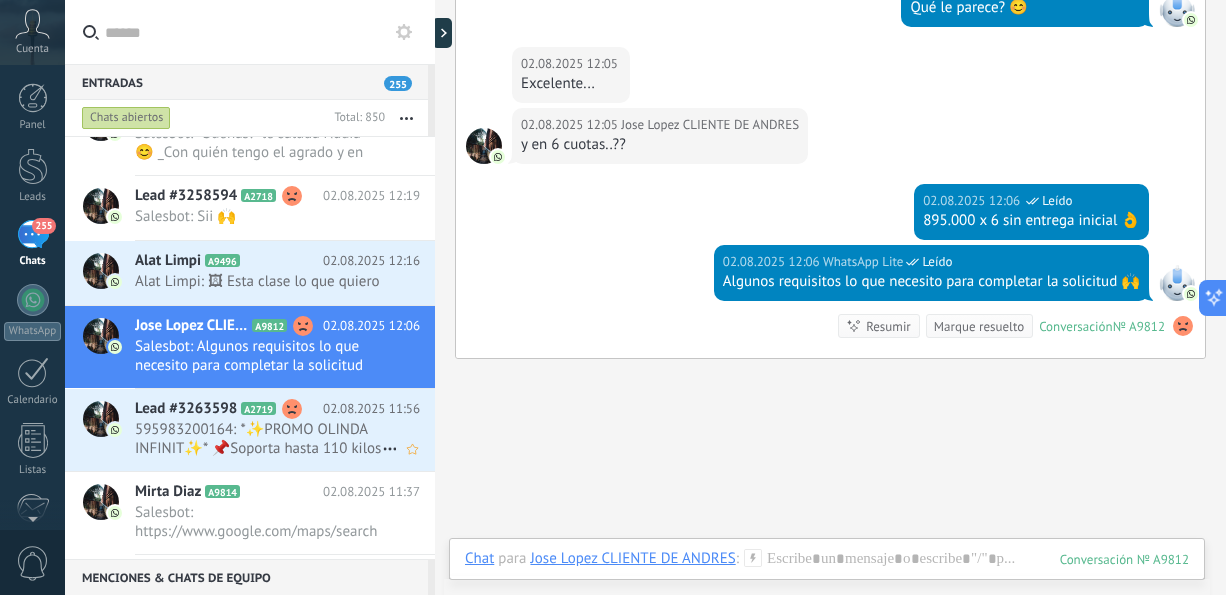 click on "595983200164: *✨PROMO OLINDA INFINIT✨*
📌Soporta hasta 110 kilos por lado
📌Posee Pillow Top  y resortes bonell
📌Antiácaros..." at bounding box center [258, 439] 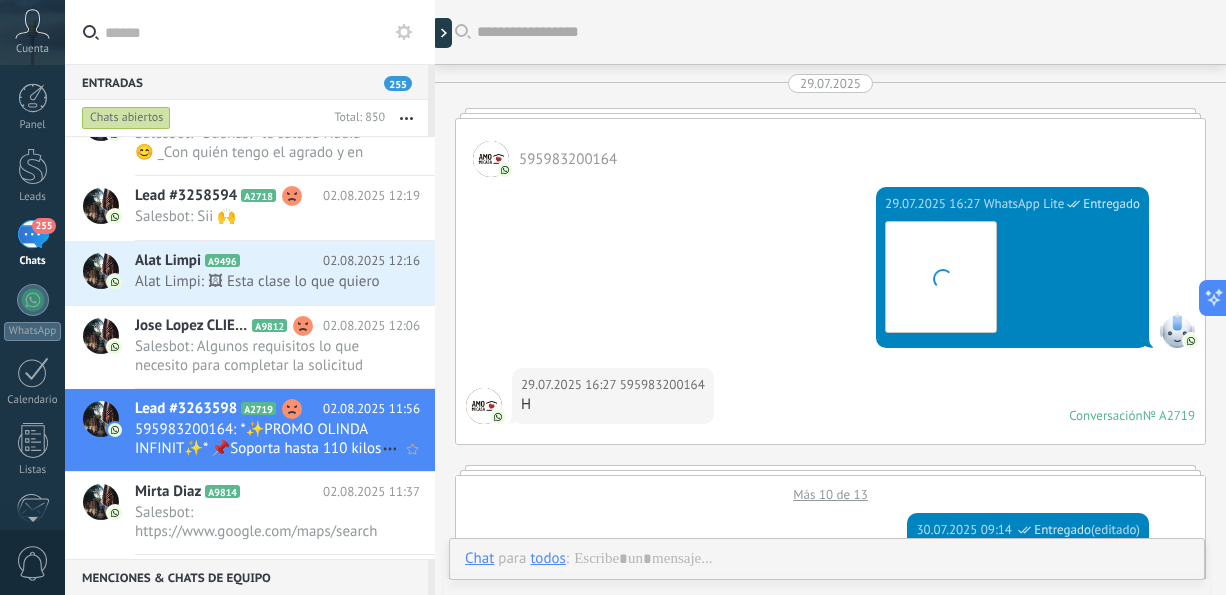 scroll, scrollTop: 4111, scrollLeft: 0, axis: vertical 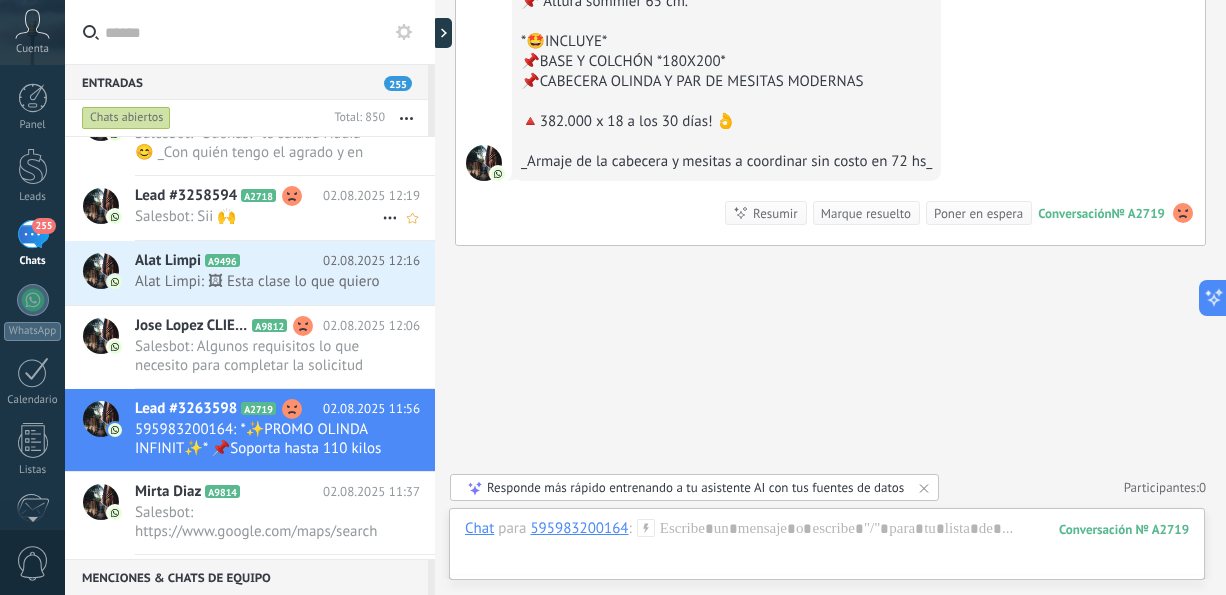click on "02.08.2025 12:19" at bounding box center [371, 196] 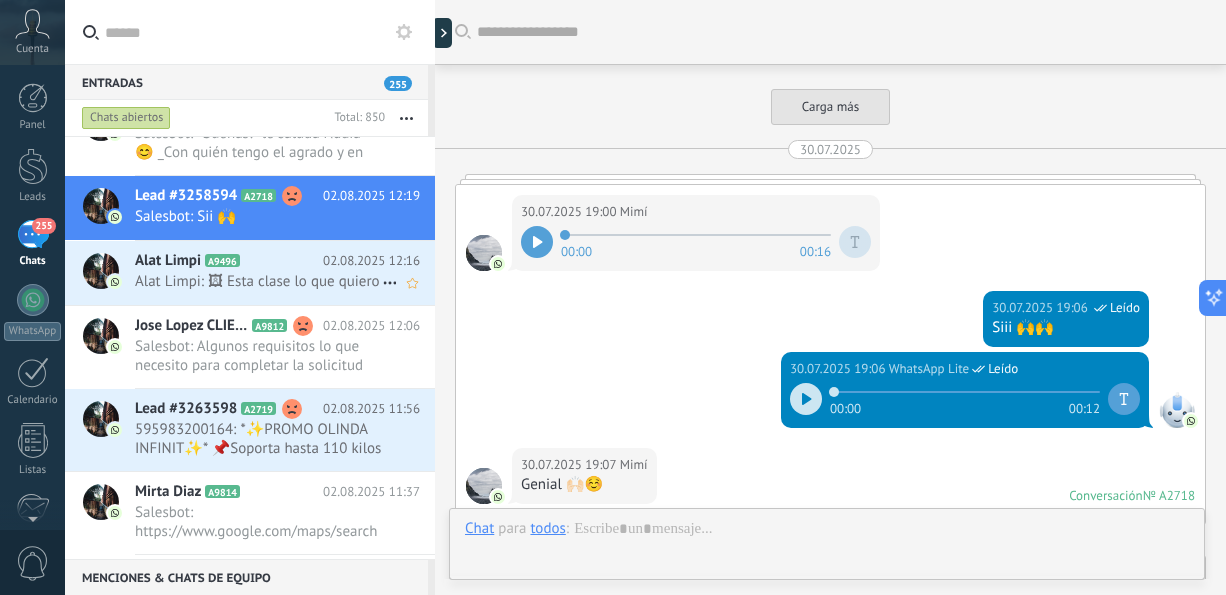 click on "Alat Limpi: 🖼 Esta clase lo que quiero" at bounding box center (258, 281) 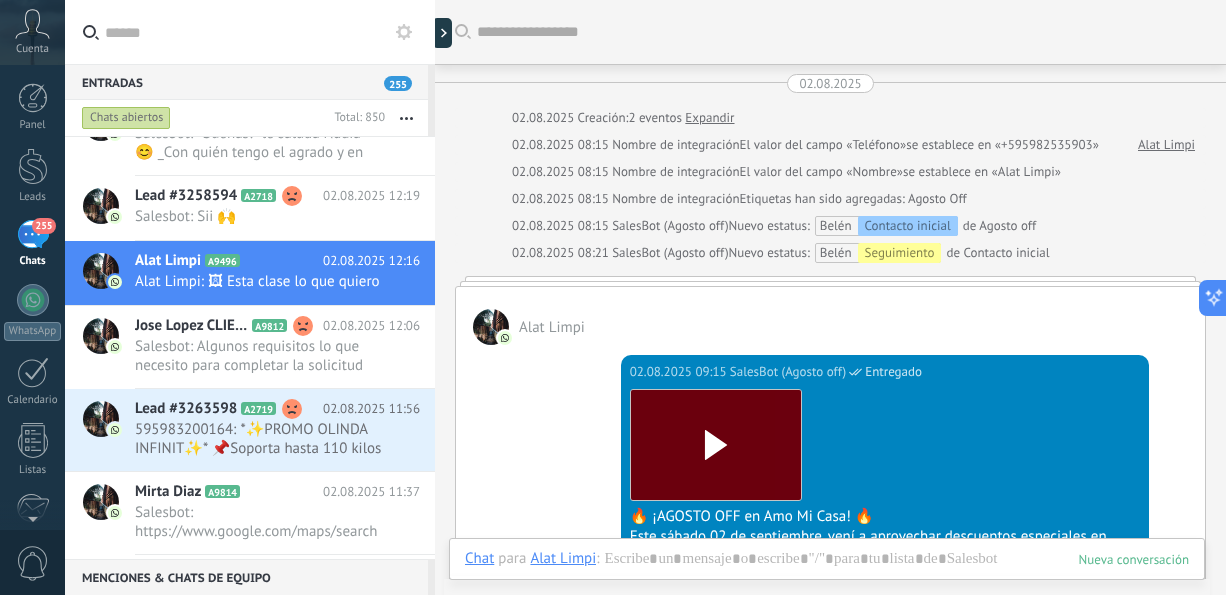 scroll, scrollTop: 1173, scrollLeft: 0, axis: vertical 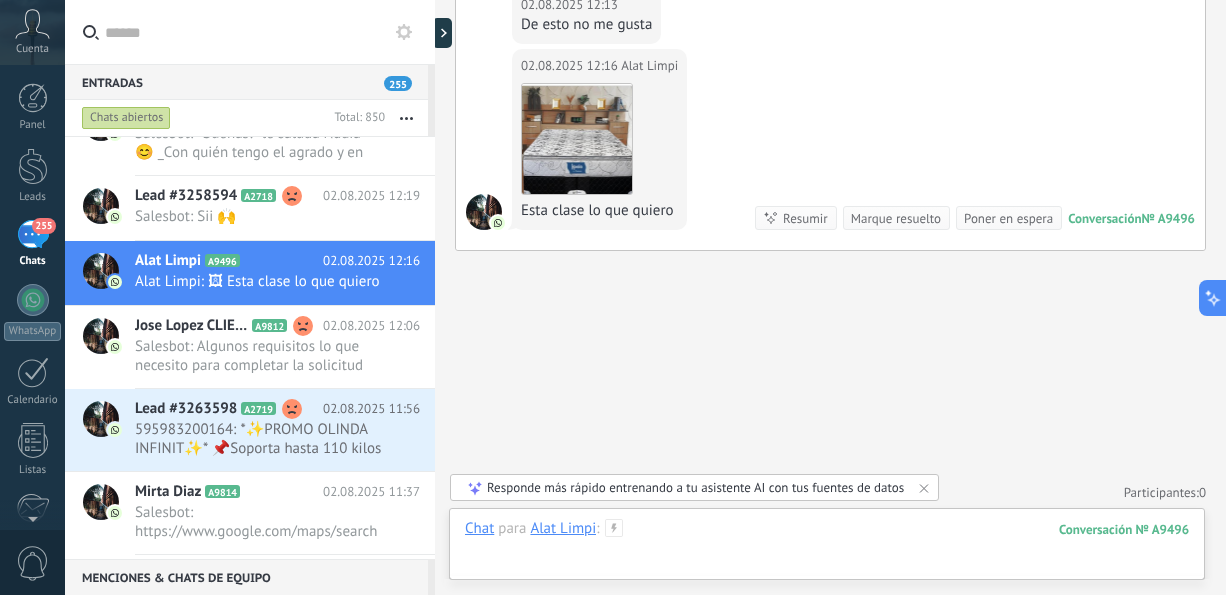 click at bounding box center (827, 549) 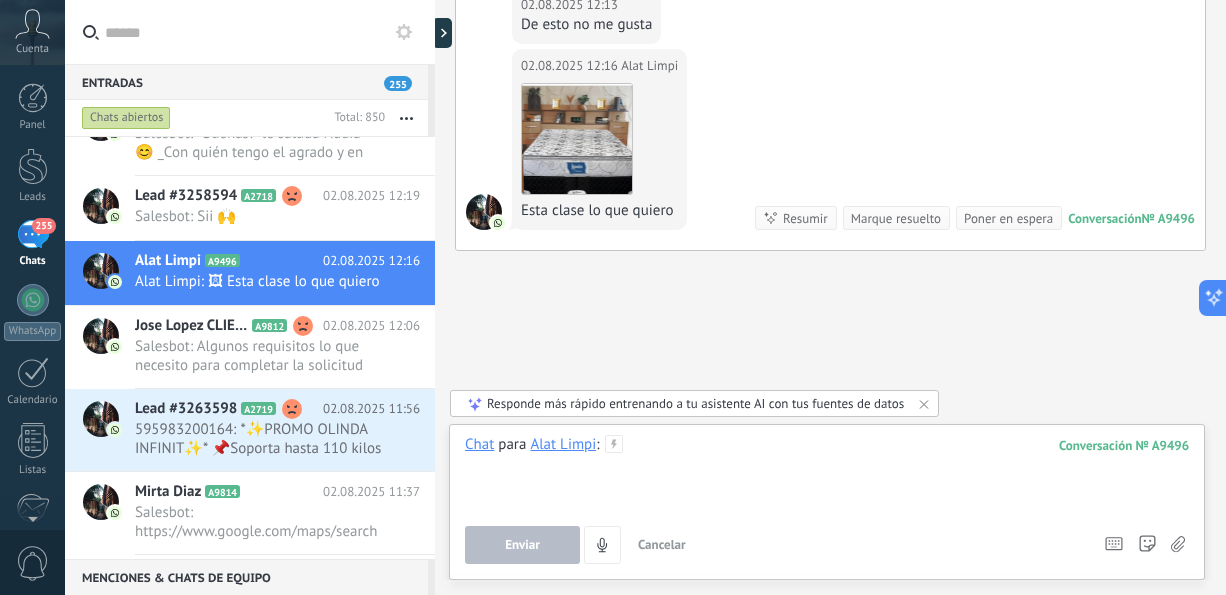 type 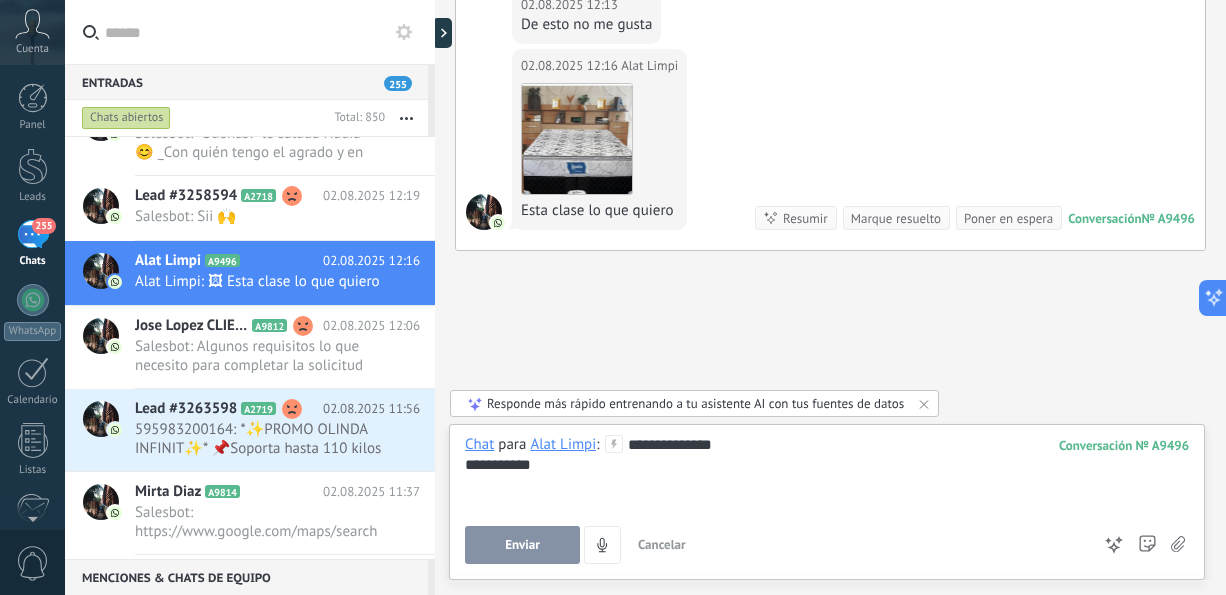 click on "Enviar" at bounding box center (522, 545) 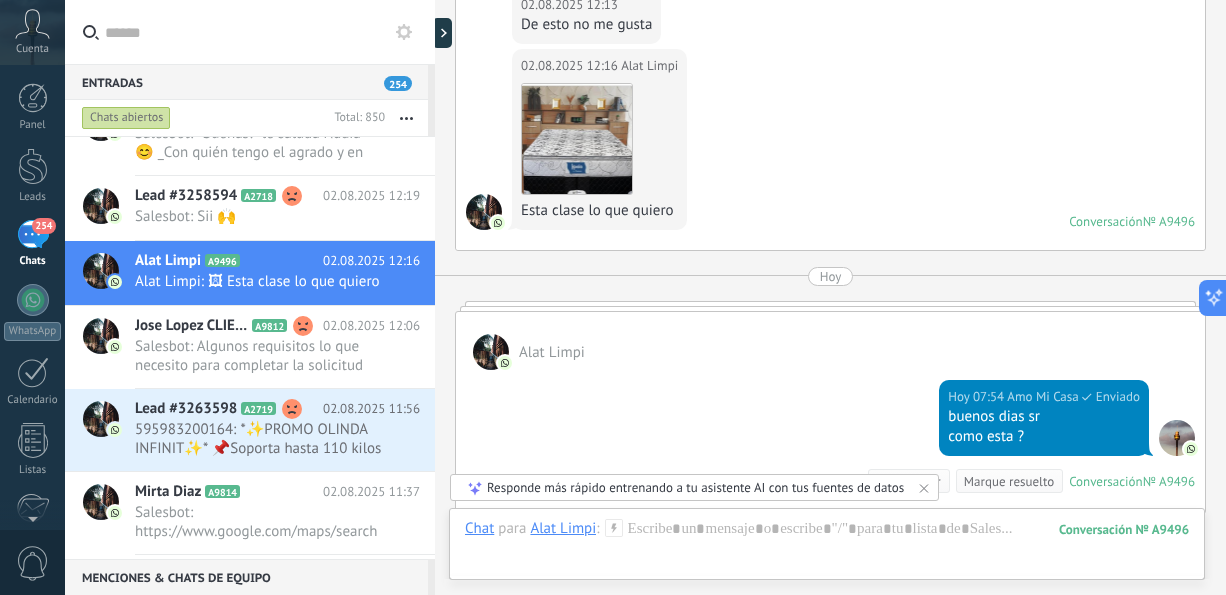 scroll, scrollTop: 4087, scrollLeft: 0, axis: vertical 